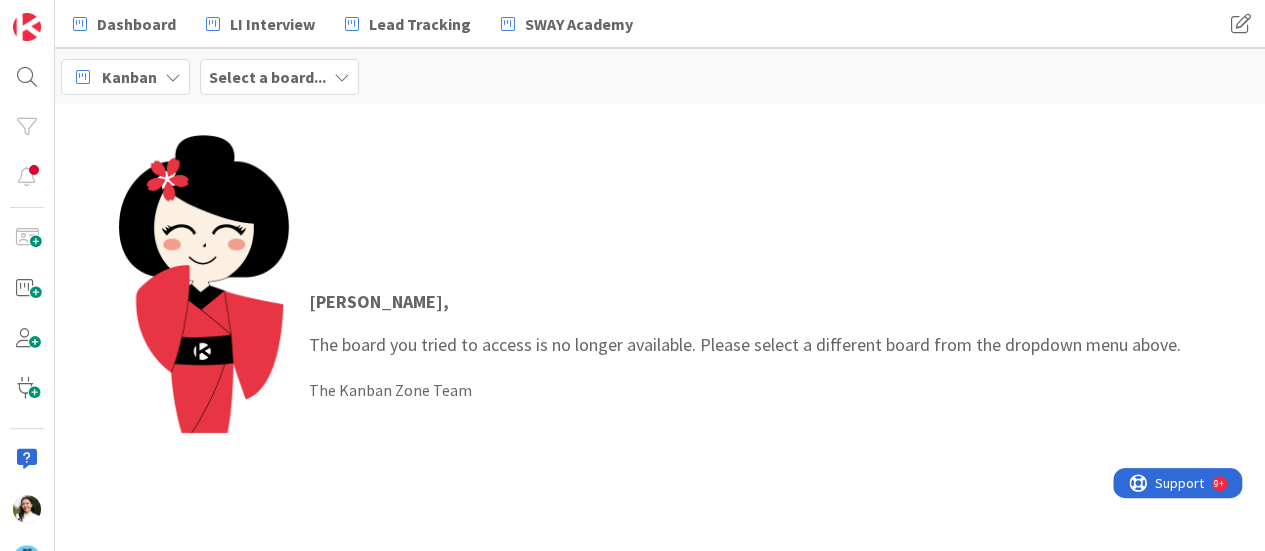 scroll, scrollTop: 0, scrollLeft: 0, axis: both 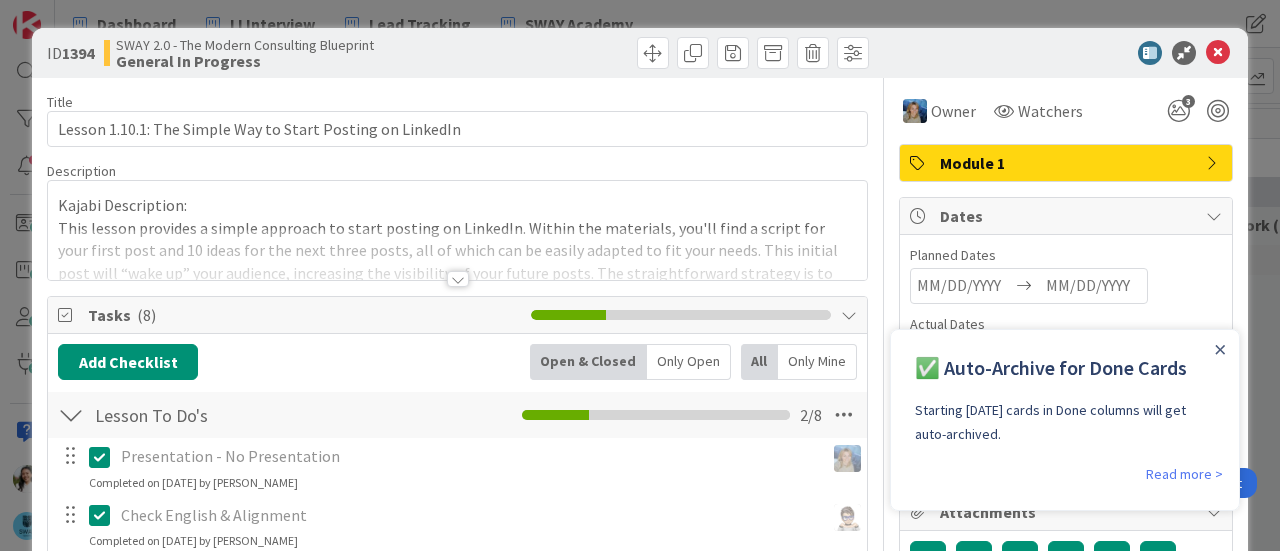 click on "ID  1394 SWAY 2.0 - The Modern Consulting Blueprint General In Progress Title 58 / 128 Lesson 1.10.1: The Simple Way to Start Posting on LinkedIn Description Kajabi Description: This lesson provides a simple approach to start posting on LinkedIn. Within the materials, you'll find a script for your first post and 10 ideas for the next three posts, all of which can be easily adapted to fit your needs. This initial post will “wake up” your audience, increasing the visibility of your future posts. The straightforward strategy is to write this post and two or more additional posts, schedule them for the upcoming weeks, and discover how simple it can be to maintain a consistent LinkedIn presence. Materials: First Post Script Top 10 LinkedIn Post Ideas Script for 5 Posts - Quick Wins Additional Examples: Russ Schoenke Season Hughes Matt Boon Bob Kosse Pamela Robb Lesson Detail Owner Watchers 3 Module 1 Tasks ( 8 ) Add Checklist Open & Closed Only Open All Only Mine Lesson To Do's Checklist Name 14 / 64 2 / 8 JR" at bounding box center (640, 275) 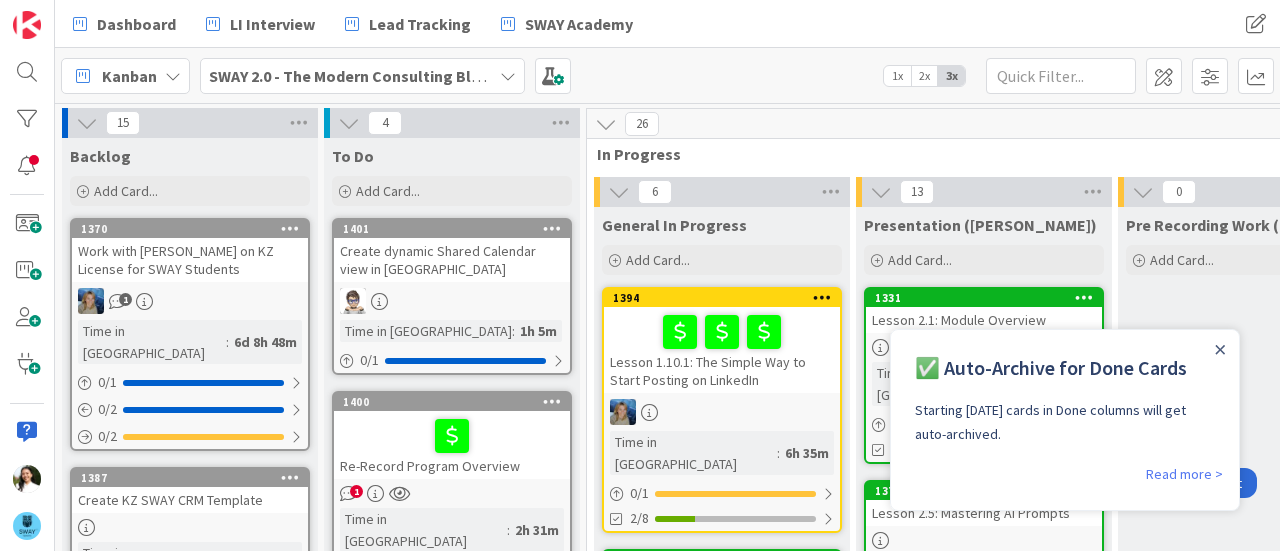 scroll, scrollTop: 0, scrollLeft: 0, axis: both 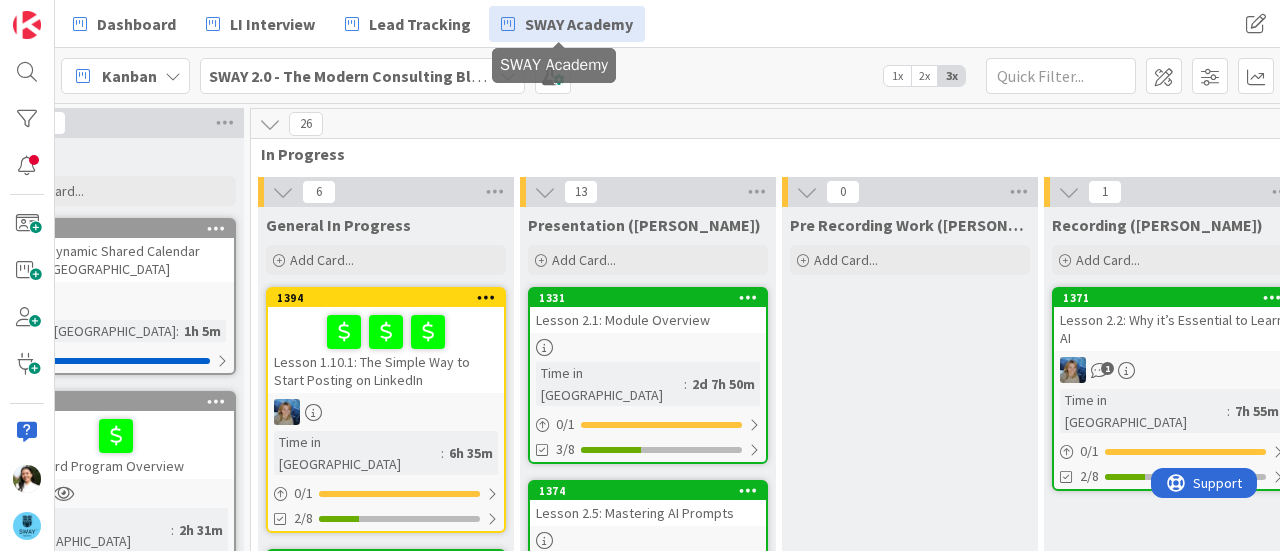 click on "SWAY Academy" at bounding box center (579, 24) 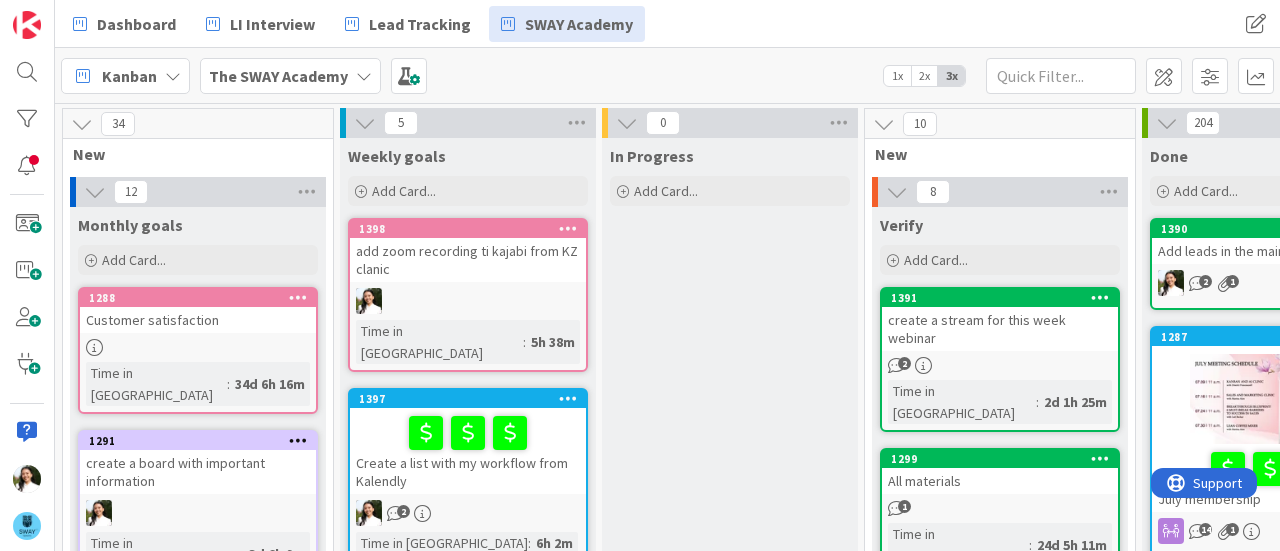 scroll, scrollTop: 0, scrollLeft: 0, axis: both 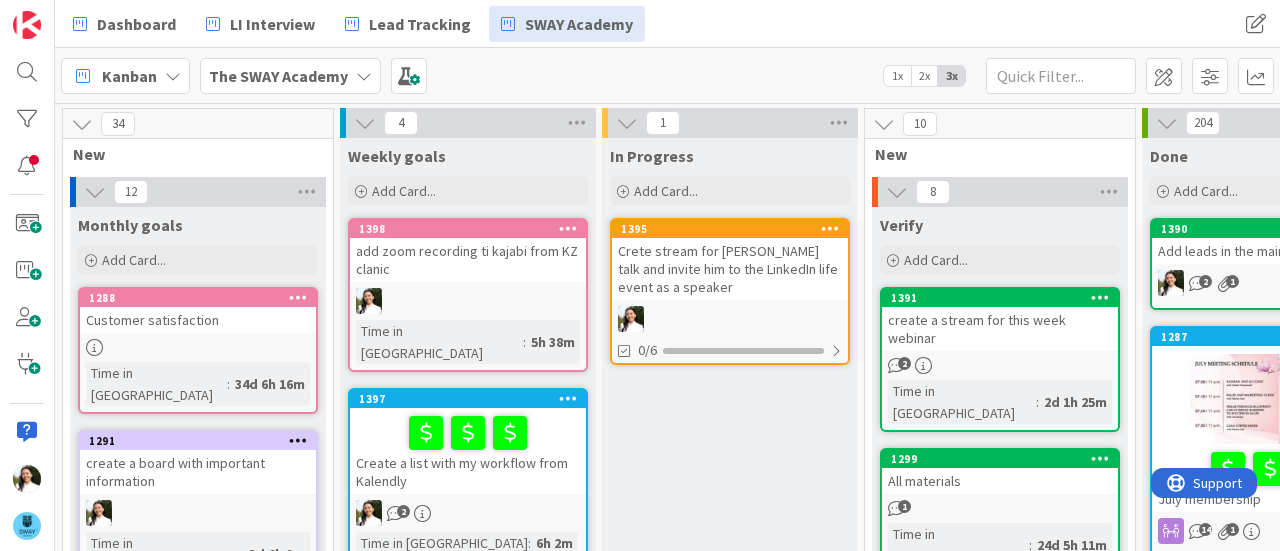 click on "Crete stream for [PERSON_NAME] talk and invite him to the LinkedIn life event as a speaker" at bounding box center (730, 269) 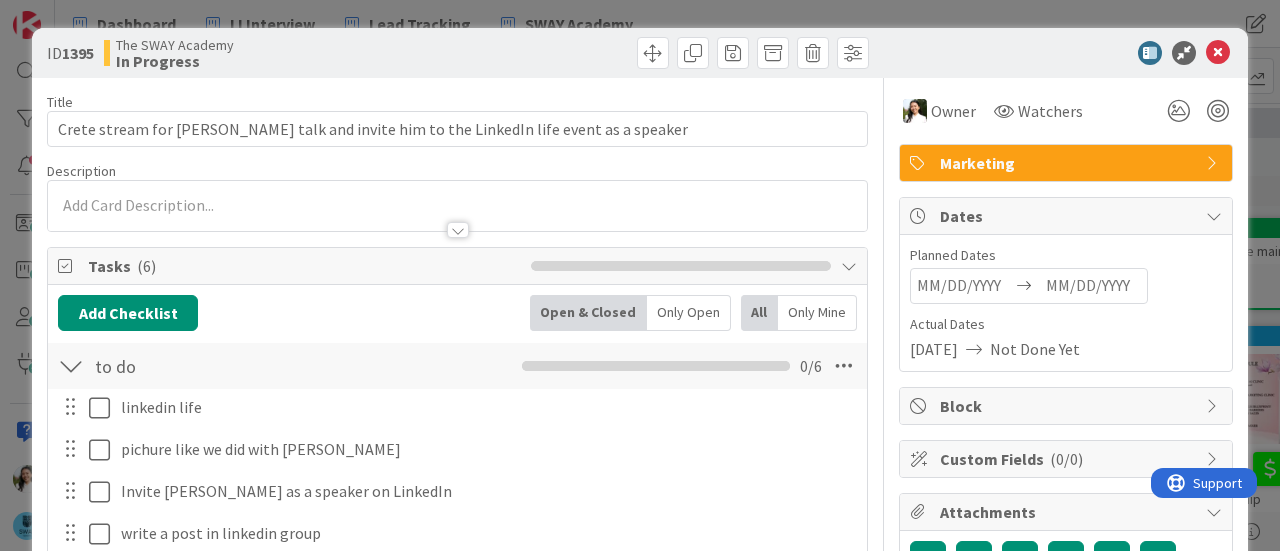 scroll, scrollTop: 0, scrollLeft: 0, axis: both 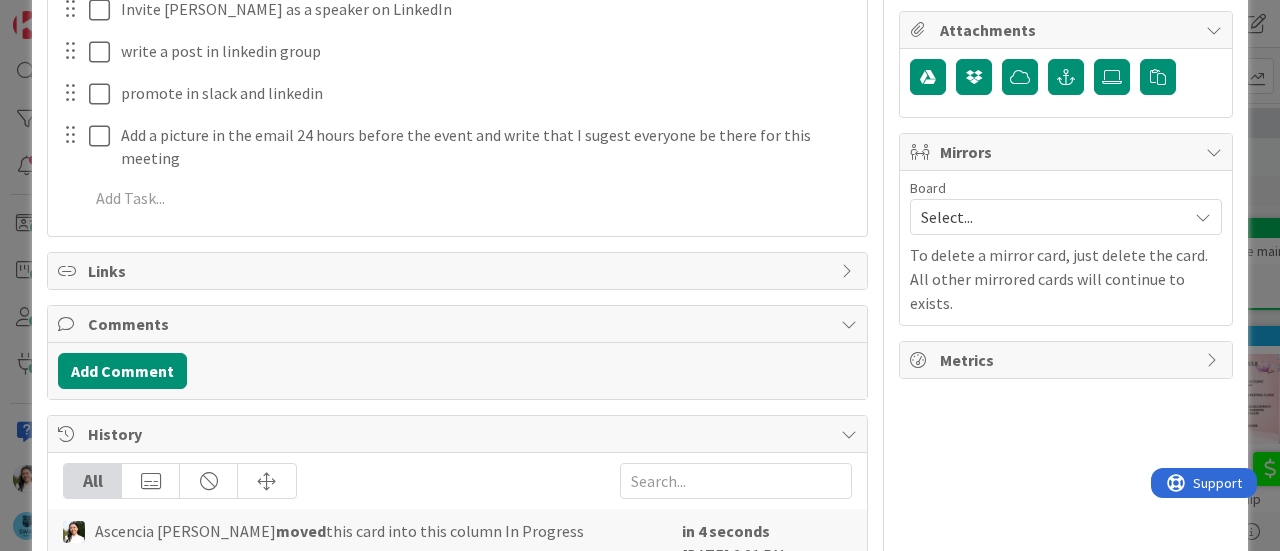 click on "Select..." at bounding box center (1049, 217) 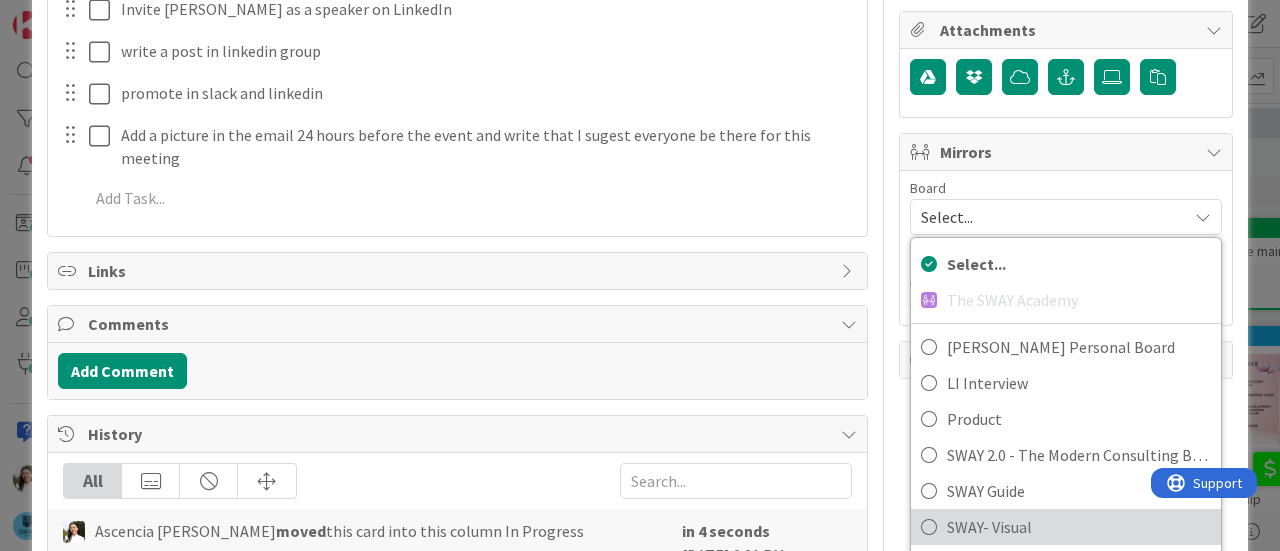 click on "SWAY- Visual" at bounding box center [1079, 527] 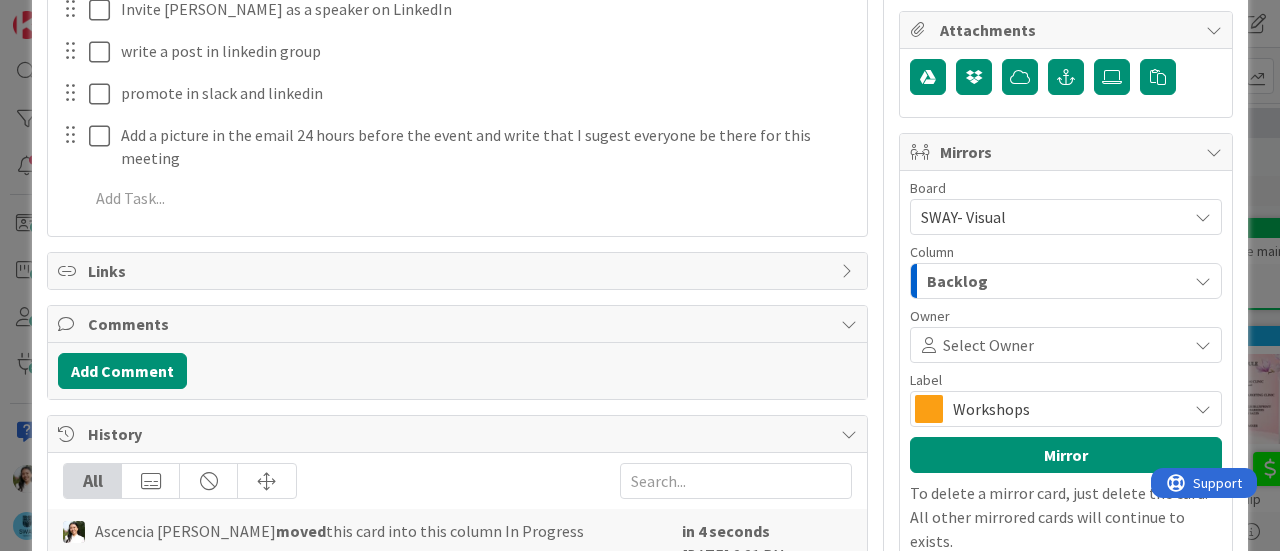 click on "Backlog" at bounding box center [1054, 281] 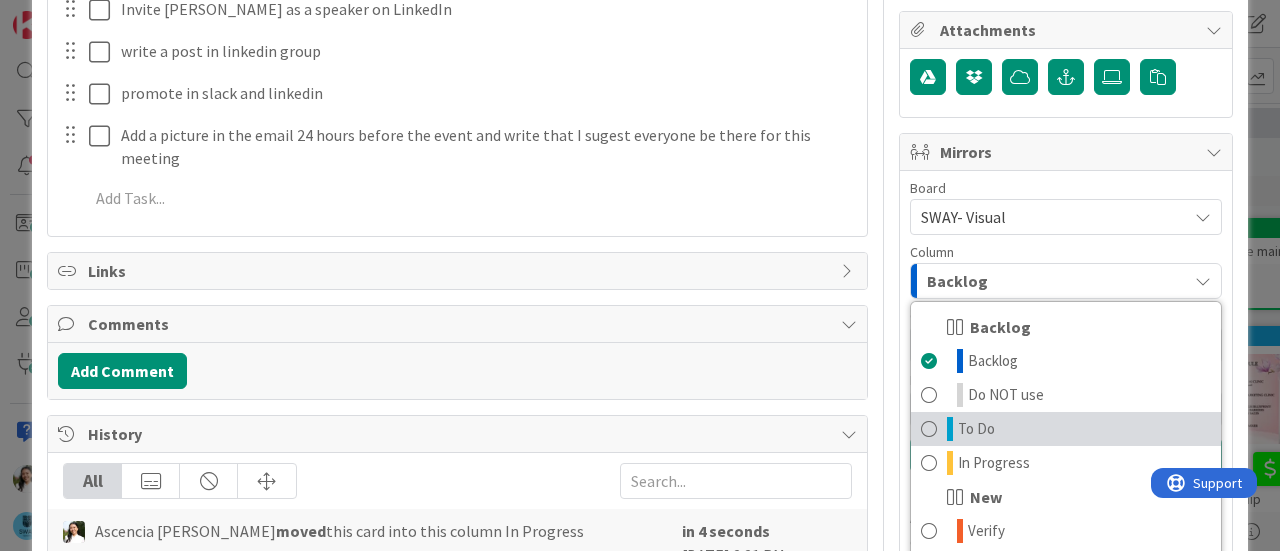click on "To Do" at bounding box center (1066, 429) 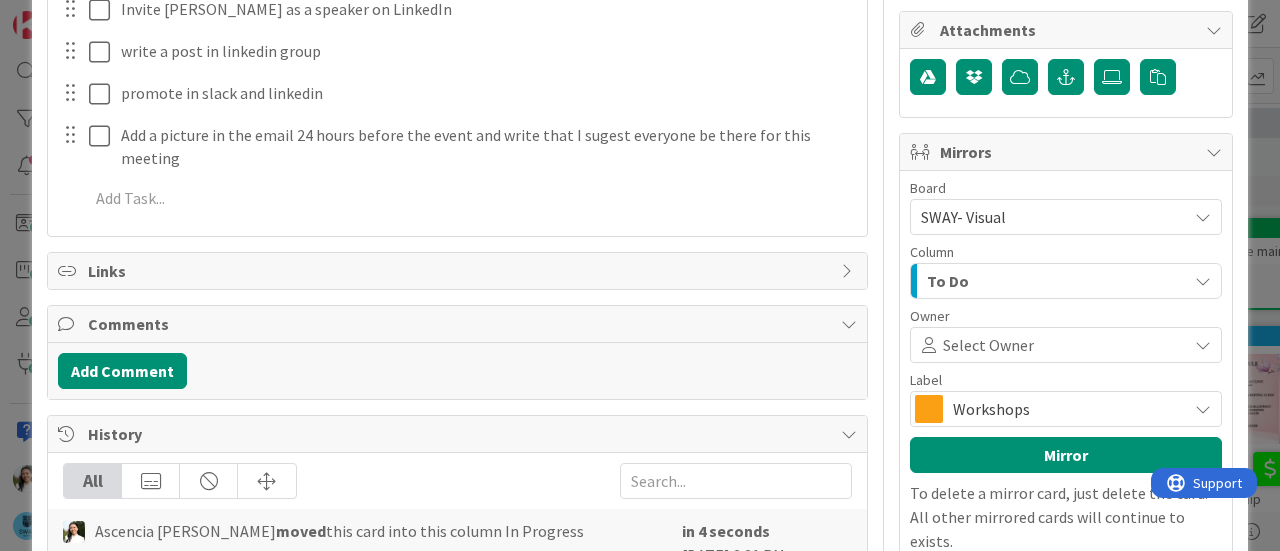 click on "Select Owner" at bounding box center (988, 345) 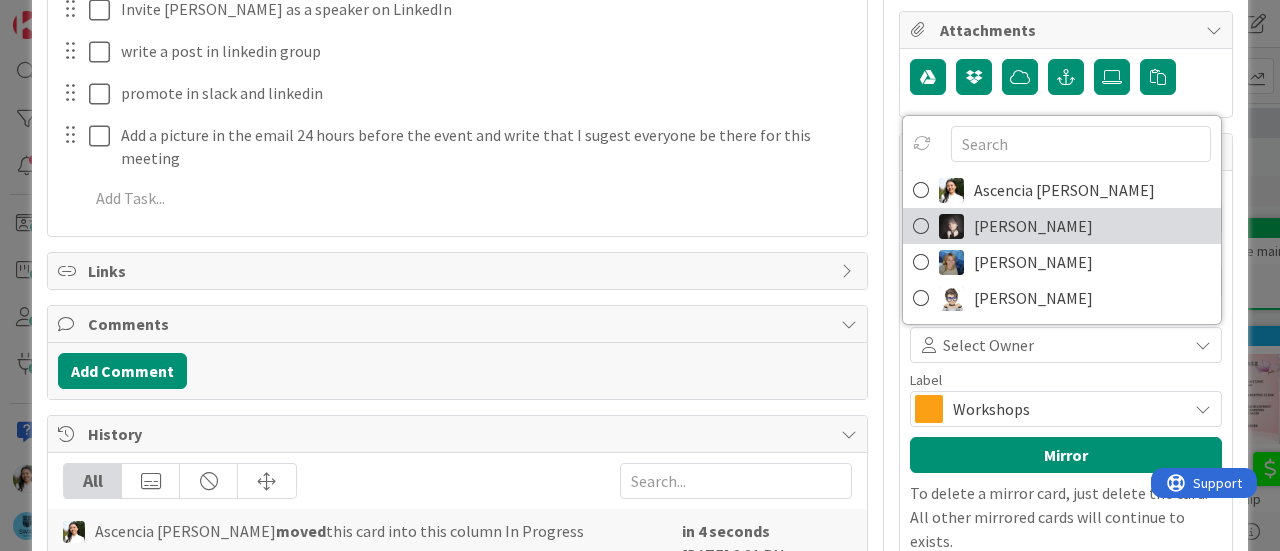 click on "[PERSON_NAME]" at bounding box center (1033, 226) 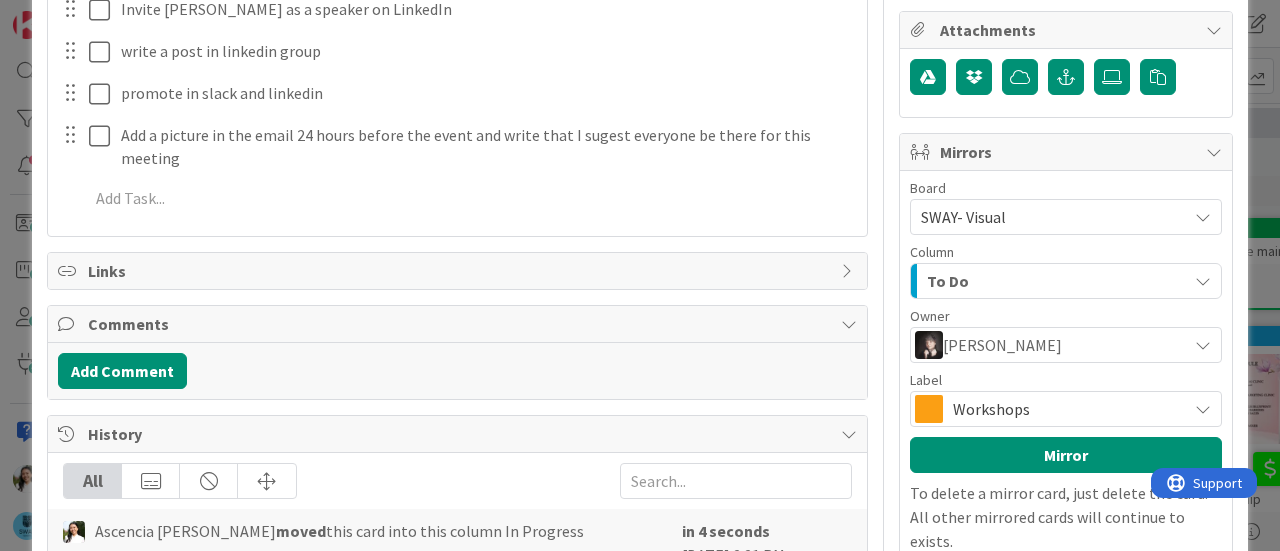 click on "Workshops" at bounding box center (1065, 409) 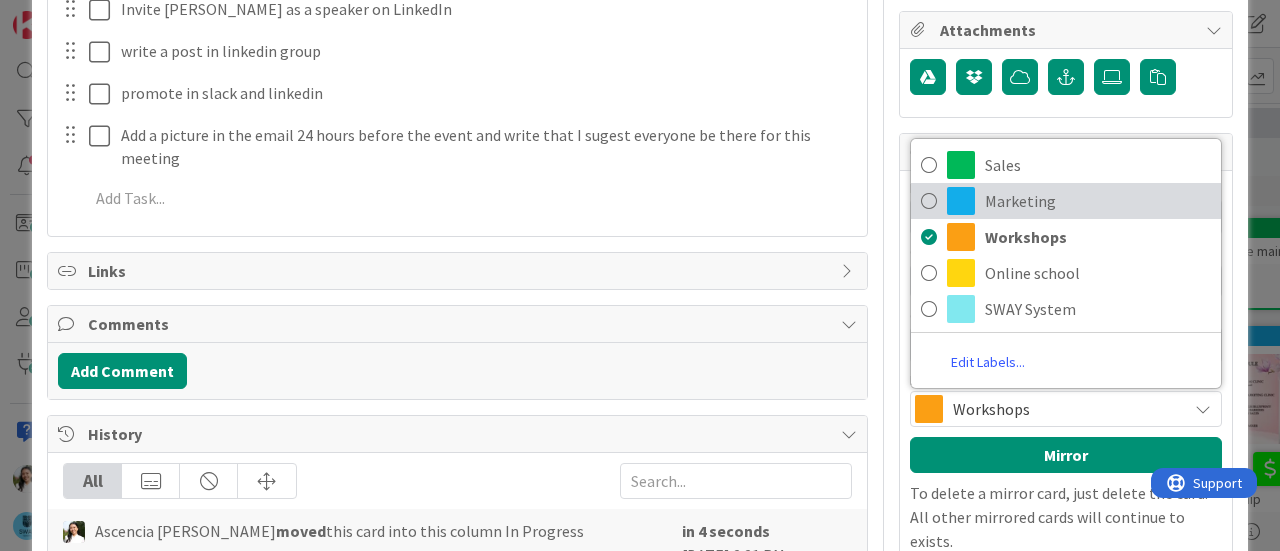 click on "Marketing" at bounding box center [1098, 201] 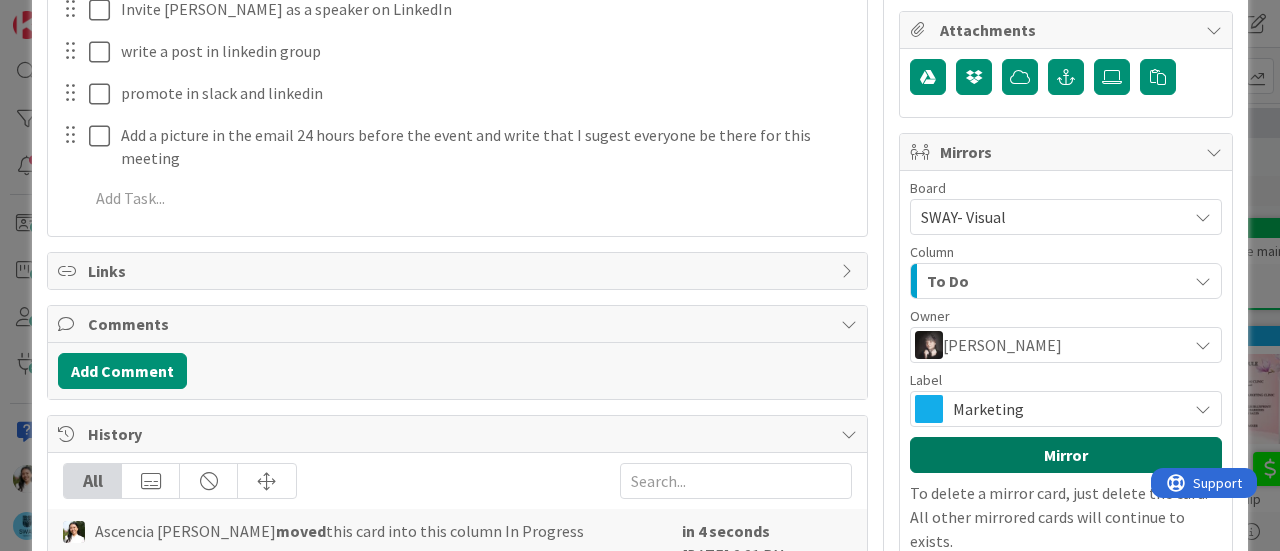 click on "Mirror" at bounding box center [1066, 455] 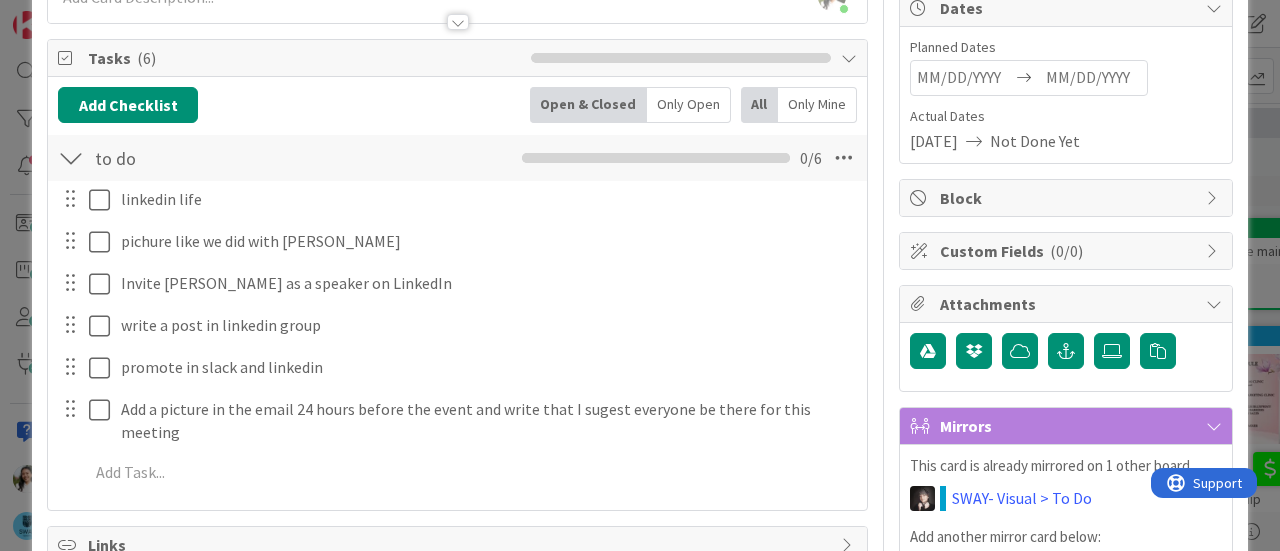 scroll, scrollTop: 0, scrollLeft: 0, axis: both 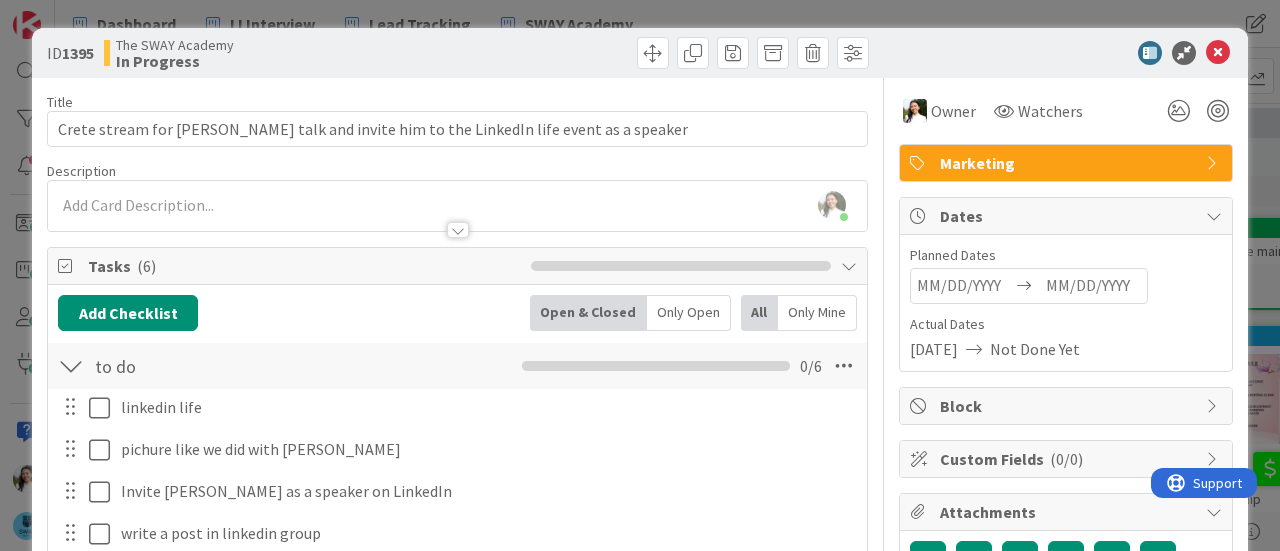 click on "ID  1395 The SWAY Academy In Progress Title 82 / 128 Crete stream for Leif talk and invite him to the LinkedIn life event as a speaker Description Ascencia Fike Komala joined  10 m ago Owner Watchers Marketing  Tasks ( 6 ) Add Checklist Open & Closed Only Open All Only Mine to do  Checklist Name 6 / 64 to do 0 / 6 linkedin life Navigate forward to interact with the calendar and select a date. Press the question mark key to get the keyboard shortcuts for changing dates. Update Cancel pichure like we did with Karen Navigate forward to interact with the calendar and select a date. Press the question mark key to get the keyboard shortcuts for changing dates. Update Cancel Invite Leif as a speaker on LinkedIn Navigate forward to interact with the calendar and select a date. Press the question mark key to get the keyboard shortcuts for changing dates. Update Cancel write a post in linkedin group Update Cancel promote in slack and linkedin Update Cancel Update Cancel Add Add Multiple Cancel Links Comments History (" at bounding box center (640, 275) 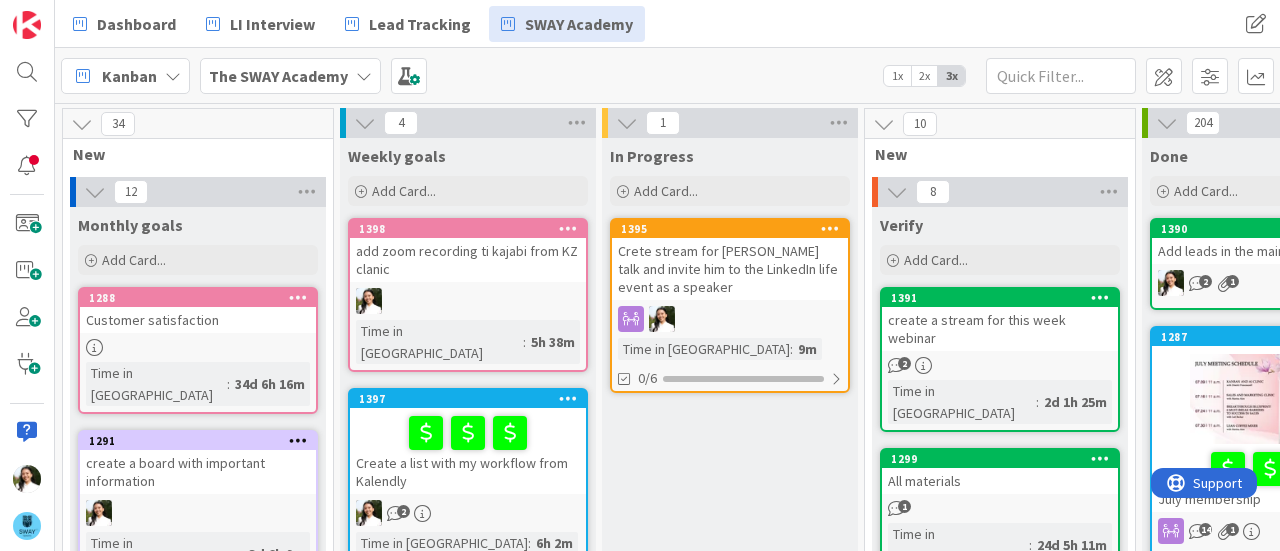 scroll, scrollTop: 0, scrollLeft: 0, axis: both 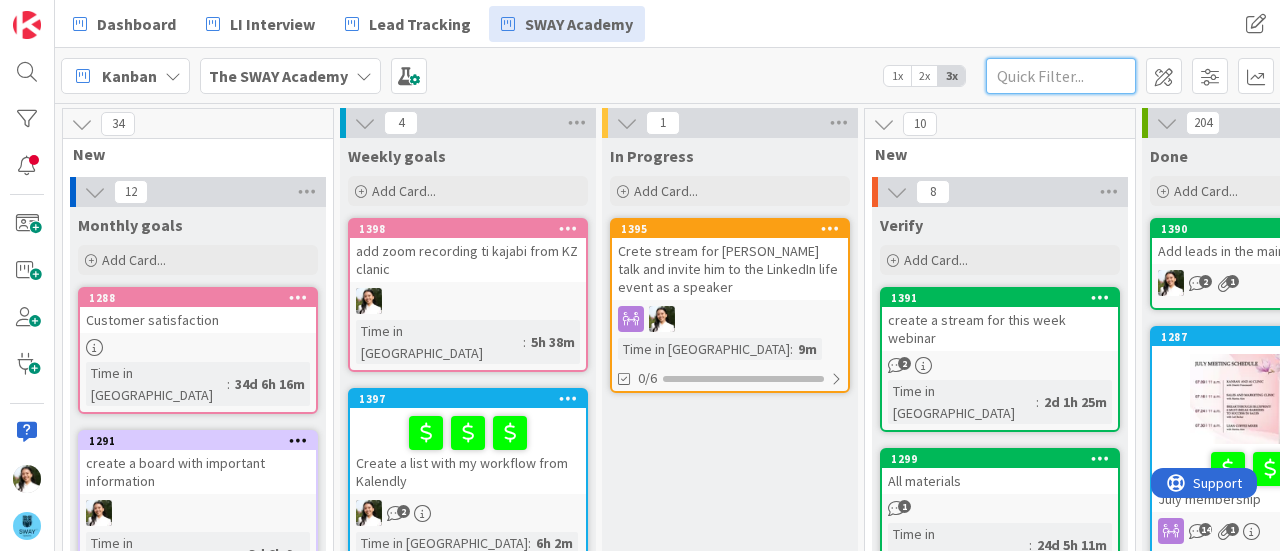 click at bounding box center (1061, 76) 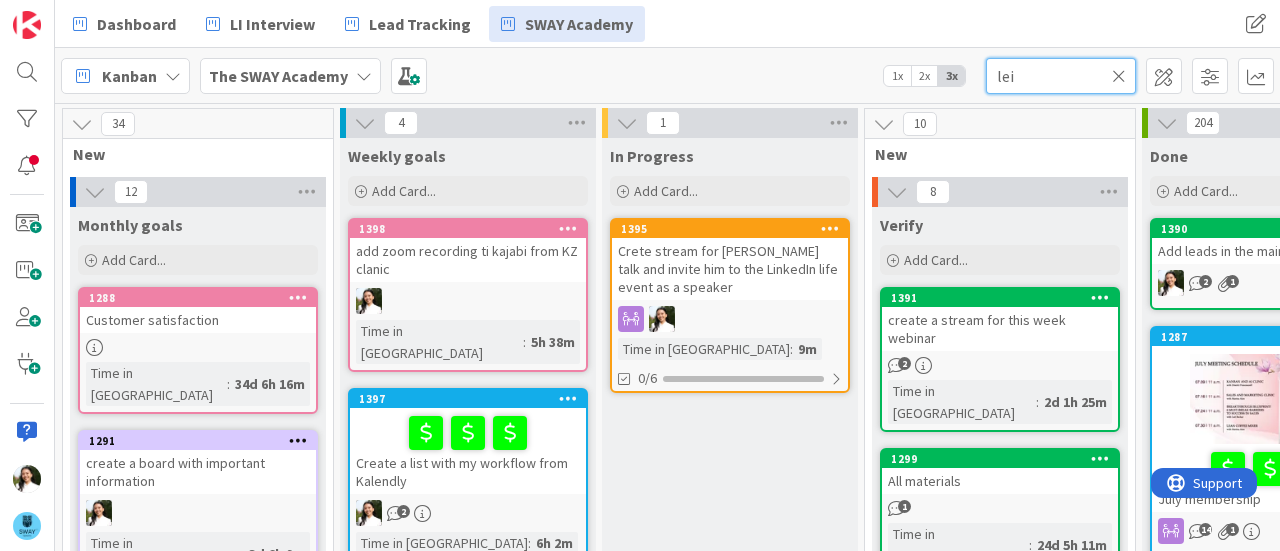 type on "leif" 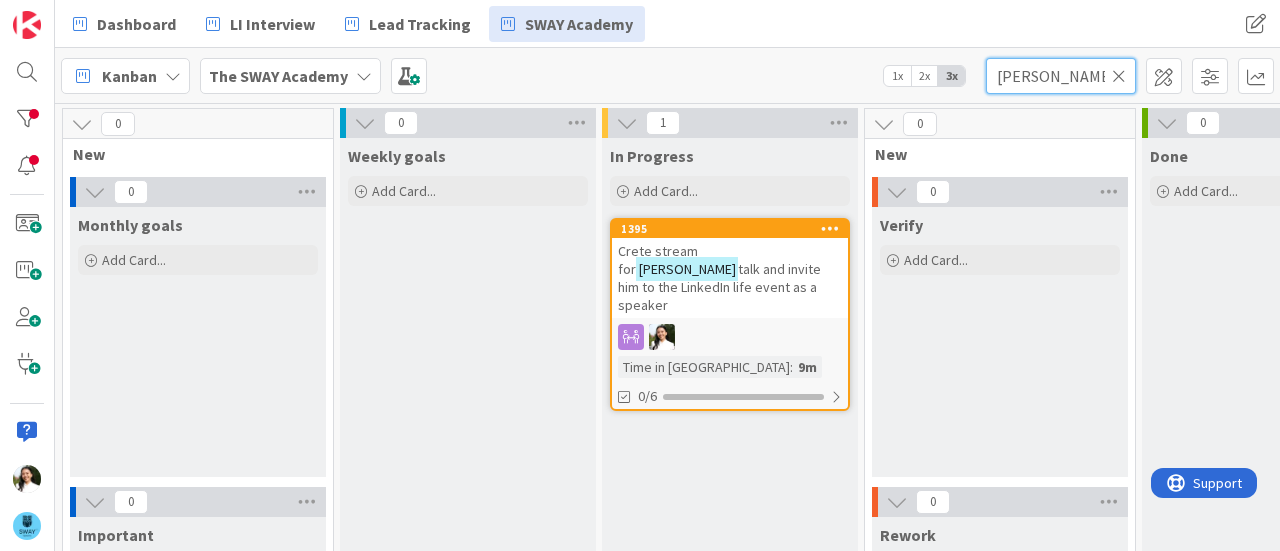 type 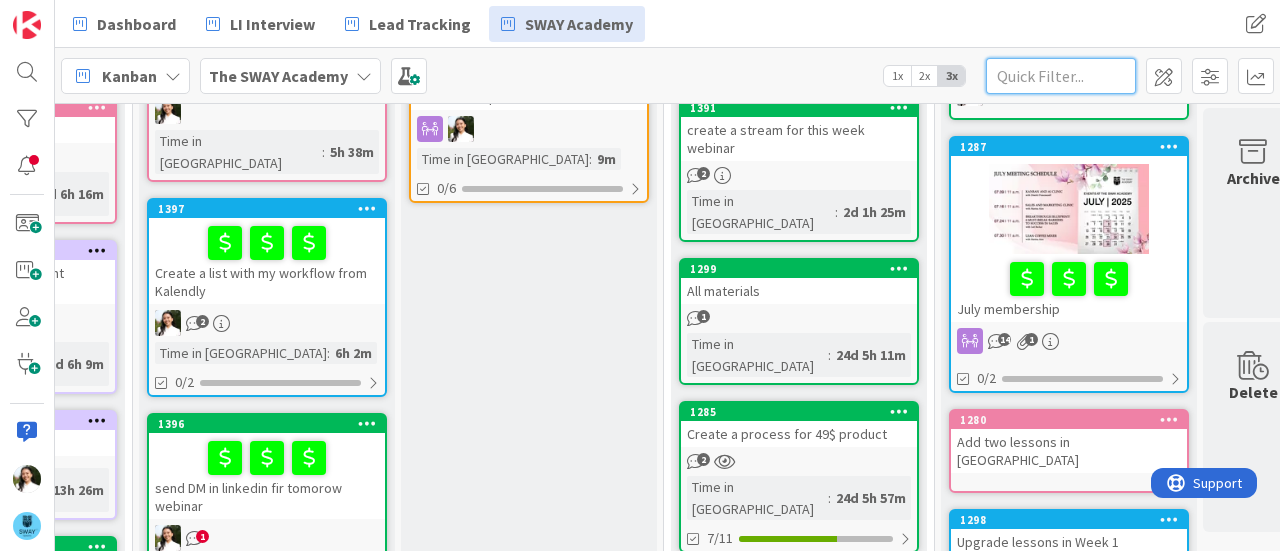scroll, scrollTop: 198, scrollLeft: 201, axis: both 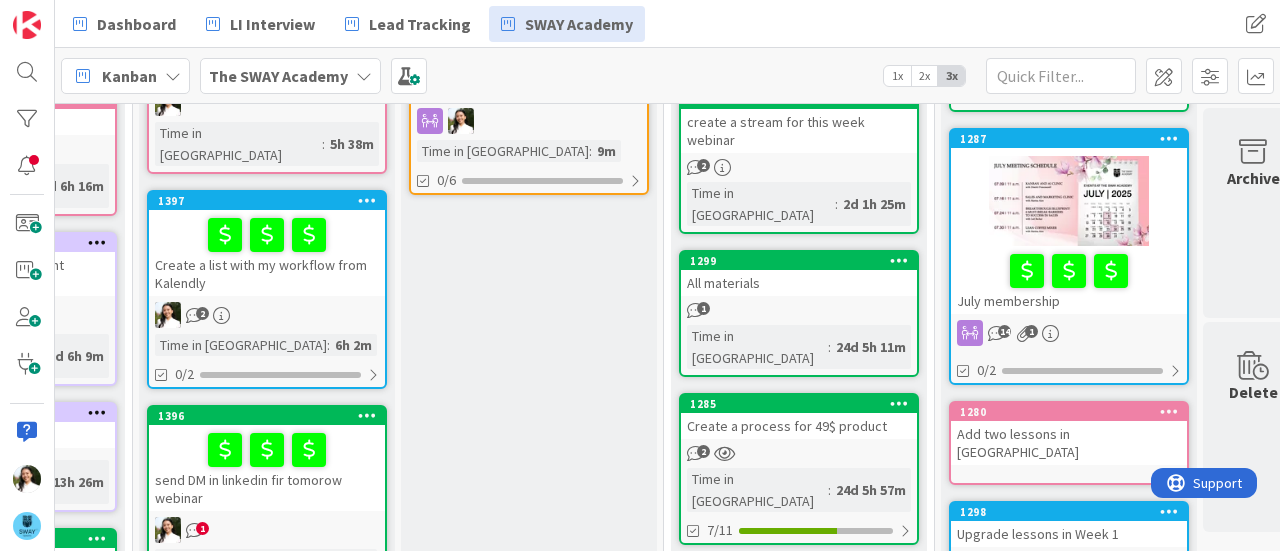click at bounding box center [1069, 201] 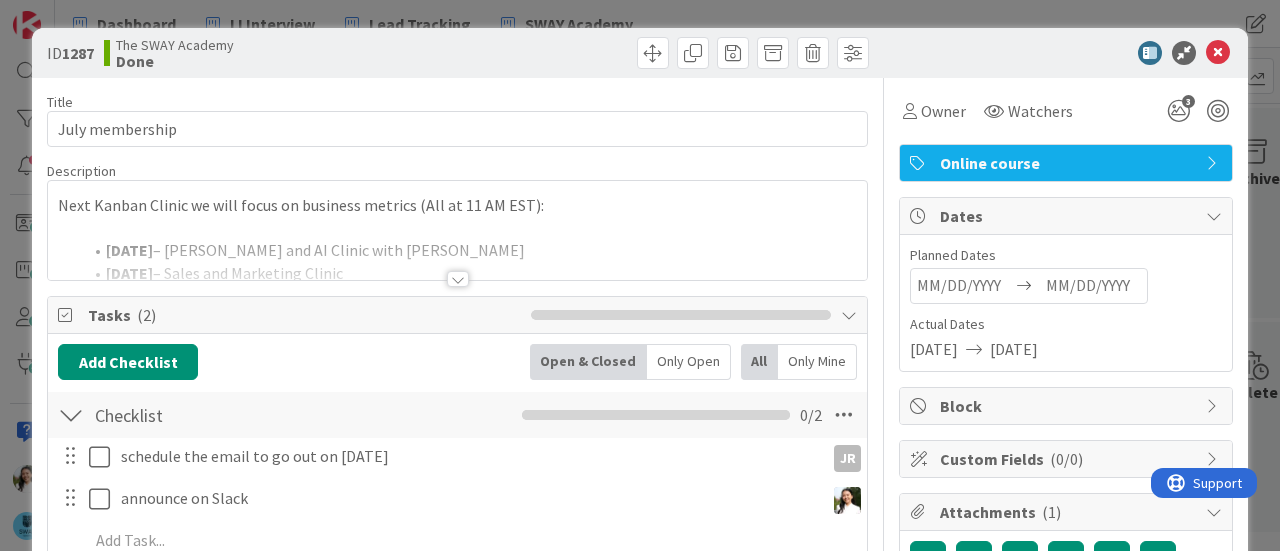 click at bounding box center [457, 254] 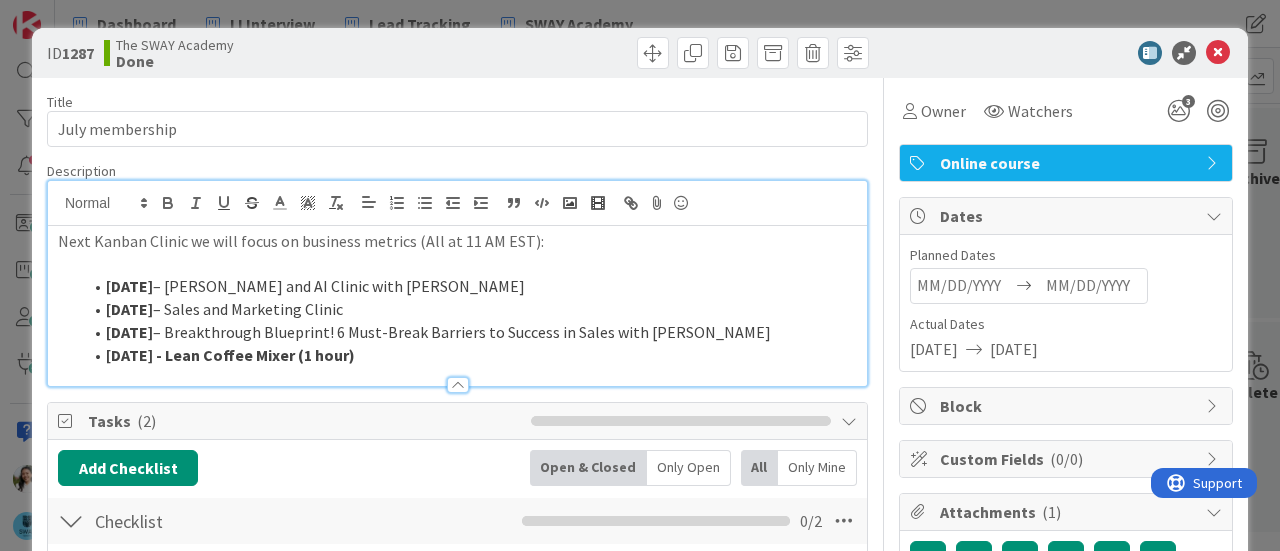 scroll, scrollTop: 0, scrollLeft: 0, axis: both 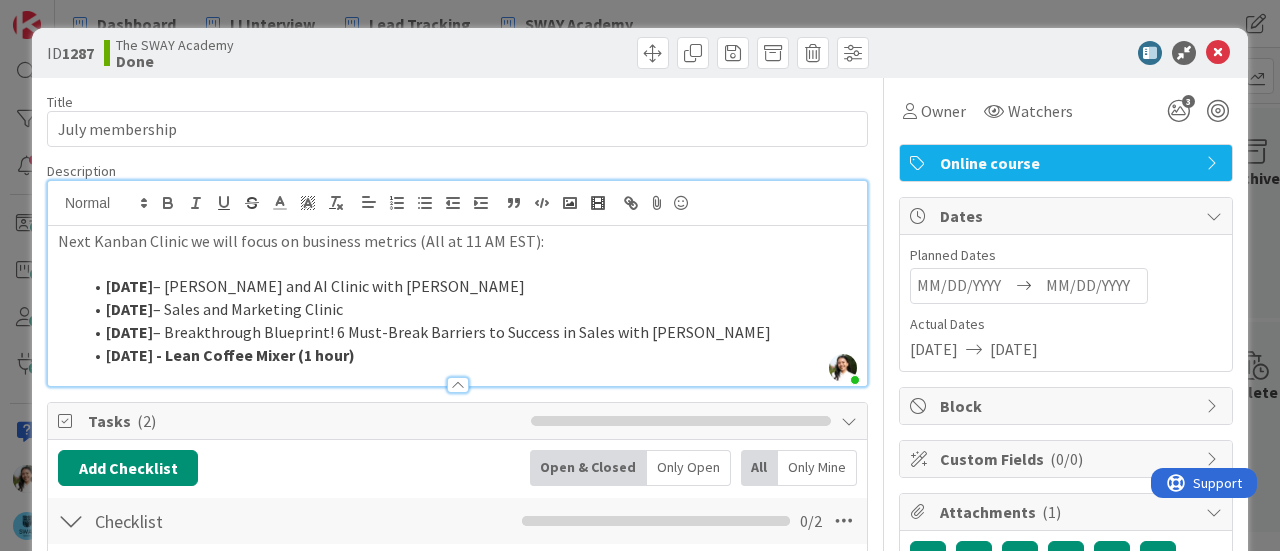 click on "ID  1287 The SWAY Academy Done Title 15 / 128 July membership Description Ascencia Fike Komala just joined Next Kanban Clinic we will focus on business metrics (All at 11 AM EST): July 09  – Kanban and AI Clinic with Dimitri Ponomareff July 16  – Sales and Marketing Clinic July 24  – Breakthrough Blueprint! 6 Must-Break Barriers to Success in Sales with Leif Becker July 30 - Lean Coffee Mixer (1 hour) Owner Watchers 3 Online course  Tasks ( 2 ) Add Checklist Open & Closed Only Open All Only Mine Checklist Checklist Name 9 / 64 Checklist 0 / 2 schedule the email to go out on July 3 JR JR Navigate forward to interact with the calendar and select a date. Press the question mark key to get the keyboard shortcuts for changing dates. Update Cancel announce on Slack Navigate forward to interact with the calendar and select a date. Press the question mark key to get the keyboard shortcuts for changing dates. Update Cancel Add Add Multiple Cancel Links Comments ( 14 ) Add Comment Marina  Alex ﻿ @ ﻿ Reply ﻿" at bounding box center [640, 275] 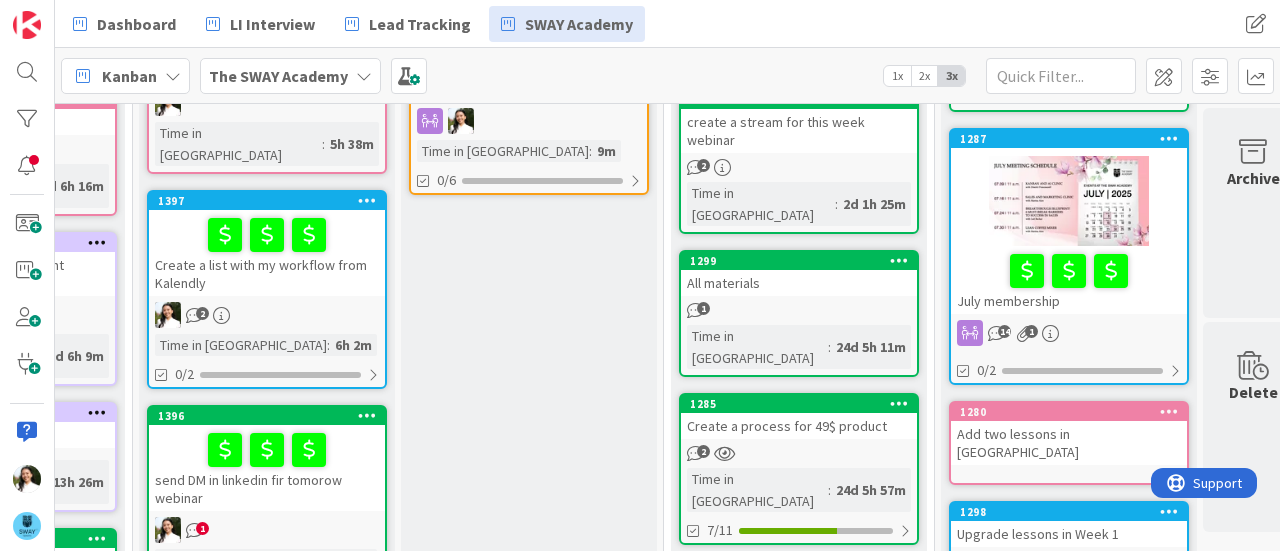scroll, scrollTop: 118, scrollLeft: 187, axis: both 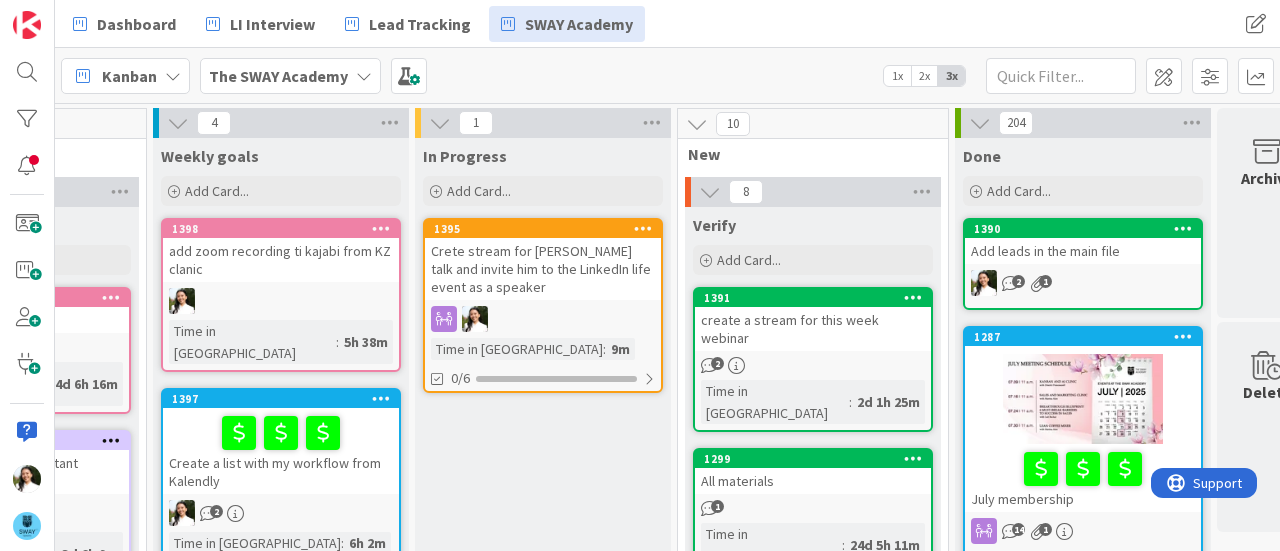 click on "Crete stream for [PERSON_NAME] talk and invite him to the LinkedIn life event as a speaker" at bounding box center [543, 269] 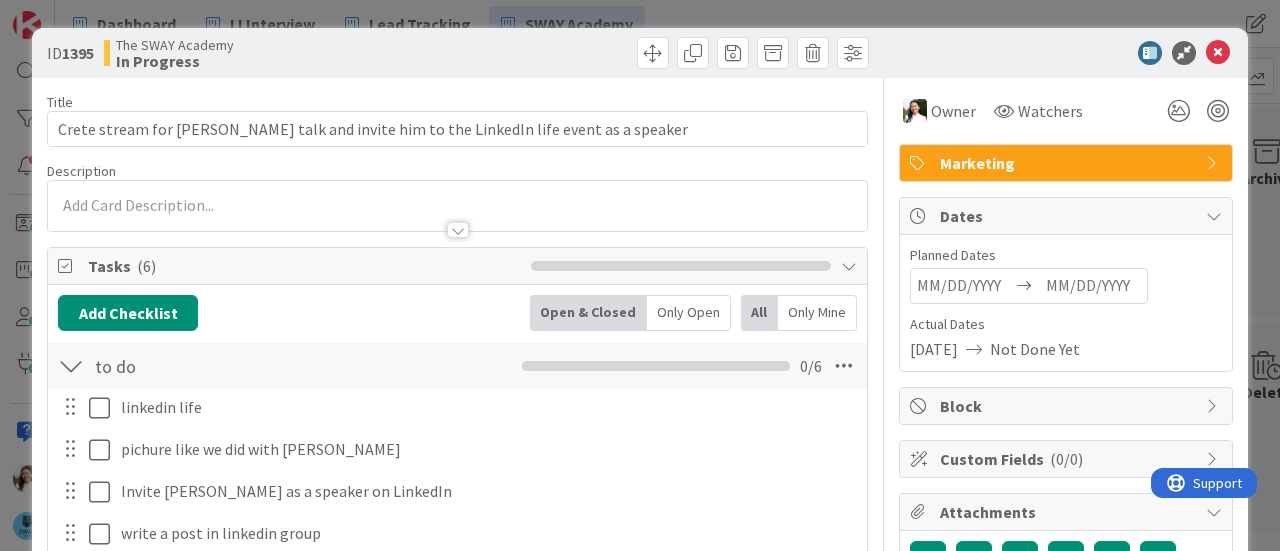scroll, scrollTop: 0, scrollLeft: 0, axis: both 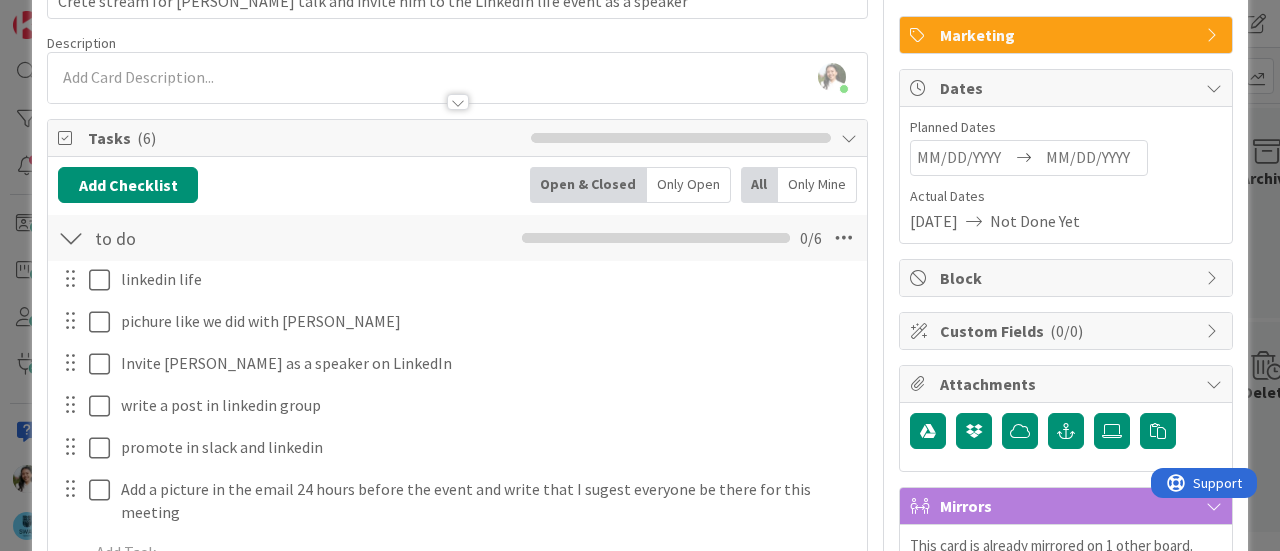 click on "ID  1395 The SWAY Academy In Progress Title 82 / 128 Crete stream for Leif talk and invite him to the LinkedIn life event as a speaker Description Ascencia Fike Komala joined  5 m ago Owner Watchers Marketing  Tasks ( 6 ) Add Checklist Open & Closed Only Open All Only Mine to do  Checklist Name 6 / 64 to do 0 / 6 linkedin life Navigate forward to interact with the calendar and select a date. Press the question mark key to get the keyboard shortcuts for changing dates. Update Cancel pichure like we did with Karen Navigate forward to interact with the calendar and select a date. Press the question mark key to get the keyboard shortcuts for changing dates. Update Cancel Invite Leif as a speaker on LinkedIn Navigate forward to interact with the calendar and select a date. Press the question mark key to get the keyboard shortcuts for changing dates. Update Cancel write a post in linkedin group Update Cancel promote in slack and linkedin Update Cancel Update Cancel Add Add Multiple Cancel Links Comments Add Comment" at bounding box center (640, 275) 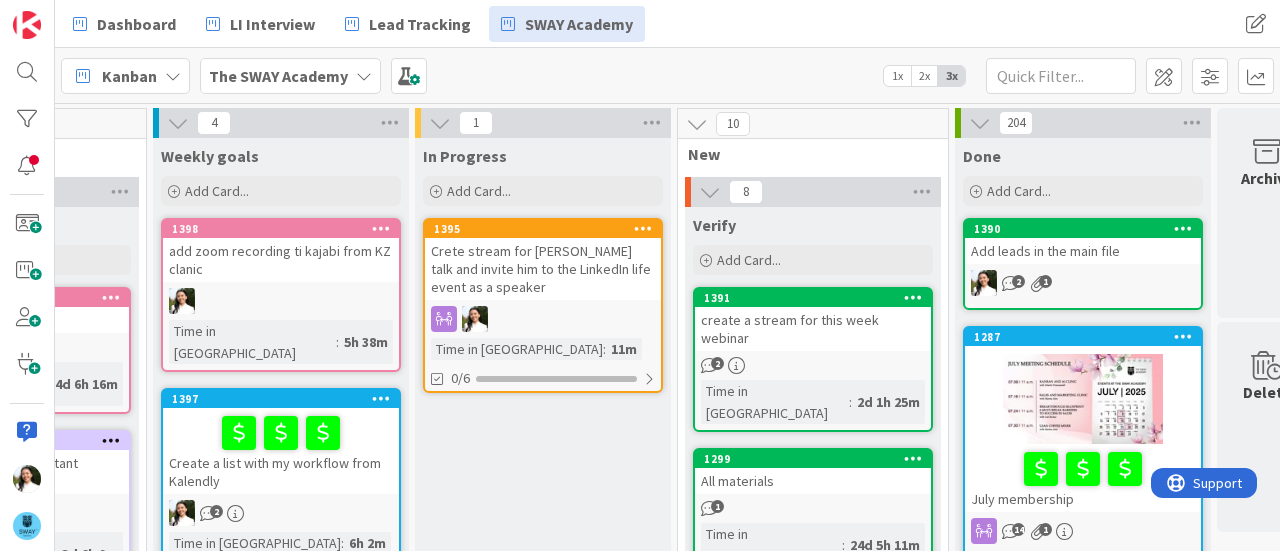scroll, scrollTop: 0, scrollLeft: 0, axis: both 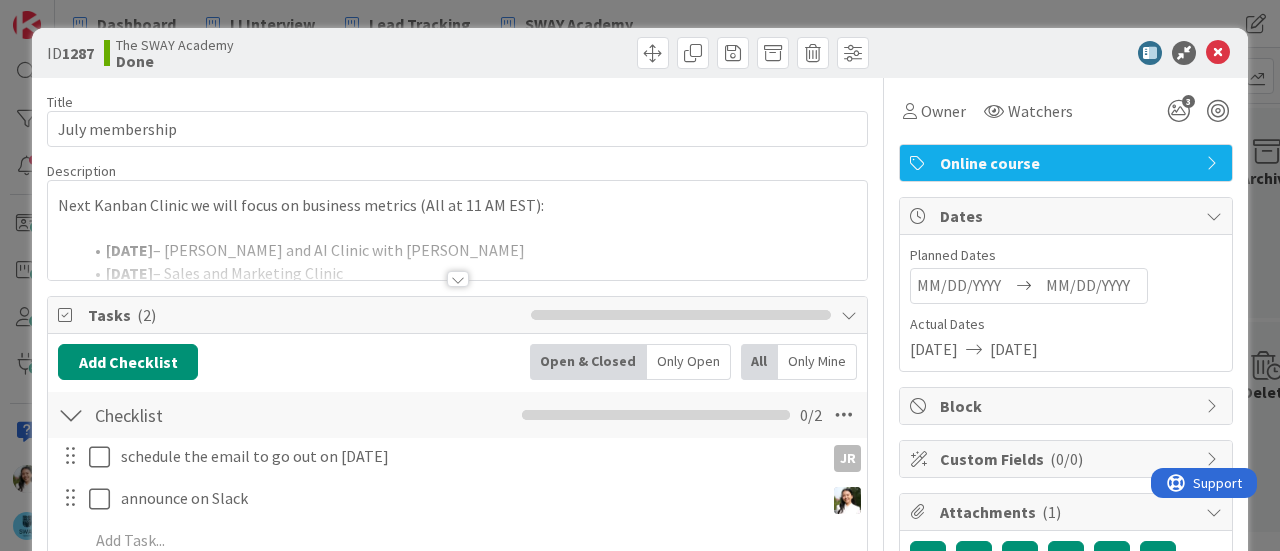 click at bounding box center (458, 279) 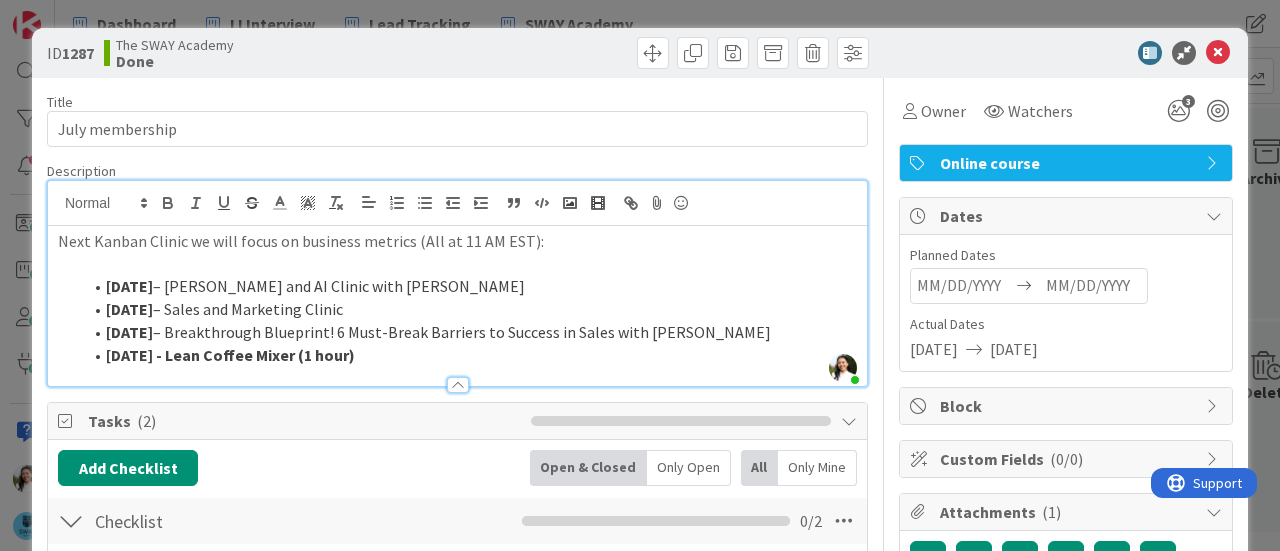 click on "ID  1287 The SWAY Academy Done Title 15 / 128 July membership Description Ascencia Fike Komala just joined Next Kanban Clinic we will focus on business metrics (All at 11 AM EST): July 09  – Kanban and AI Clinic with Dimitri Ponomareff July 16  – Sales and Marketing Clinic July 24  – Breakthrough Blueprint! 6 Must-Break Barriers to Success in Sales with Leif Becker July 30 - Lean Coffee Mixer (1 hour) Owner Watchers 3 Online course  Tasks ( 2 ) Add Checklist Open & Closed Only Open All Only Mine Checklist Checklist Name 9 / 64 Checklist 0 / 2 schedule the email to go out on July 3 JR JR Navigate forward to interact with the calendar and select a date. Press the question mark key to get the keyboard shortcuts for changing dates. Update Cancel announce on Slack Navigate forward to interact with the calendar and select a date. Press the question mark key to get the keyboard shortcuts for changing dates. Update Cancel Add Add Multiple Cancel Links Comments ( 14 ) Add Comment Marina  Alex ﻿ @ ﻿ Reply ﻿" at bounding box center [640, 275] 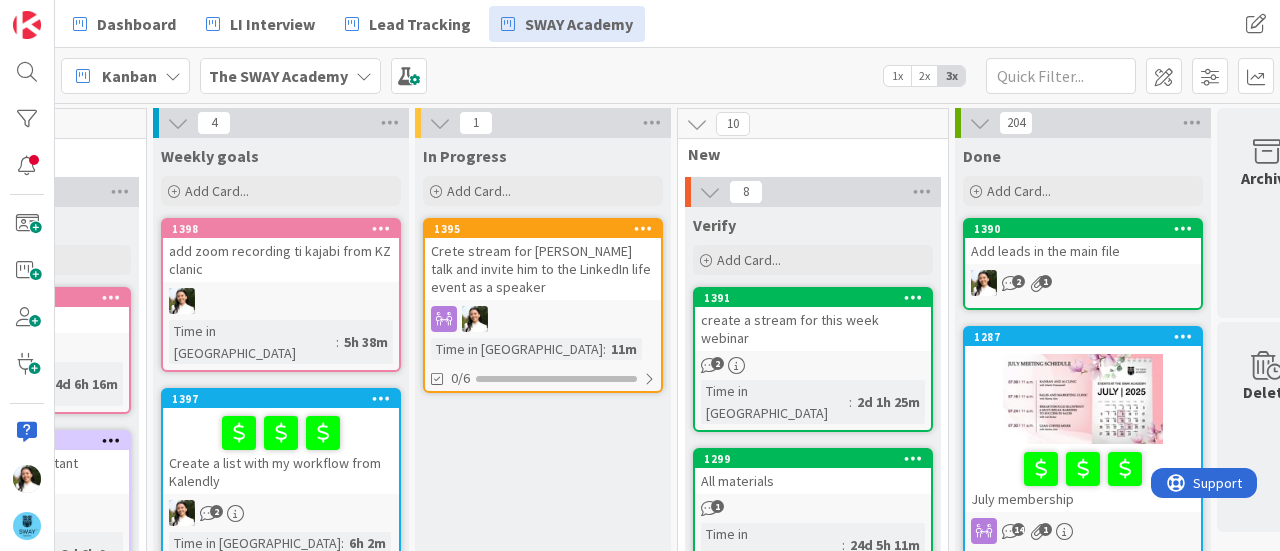 scroll, scrollTop: 46, scrollLeft: 187, axis: both 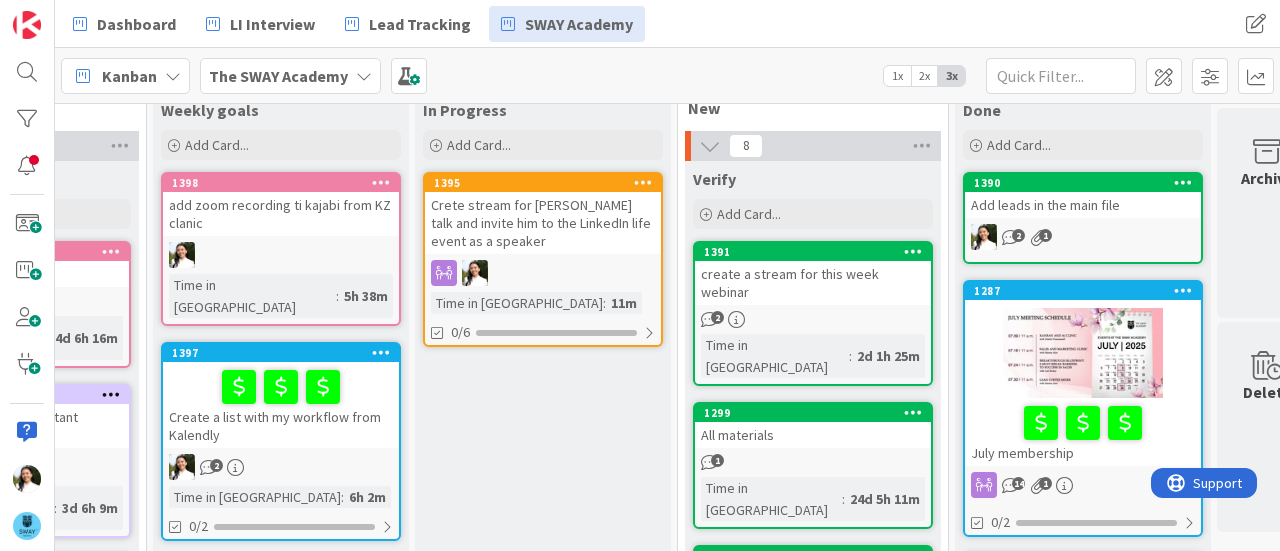 click on "Crete stream for [PERSON_NAME] talk and invite him to the LinkedIn life event as a speaker" at bounding box center [543, 223] 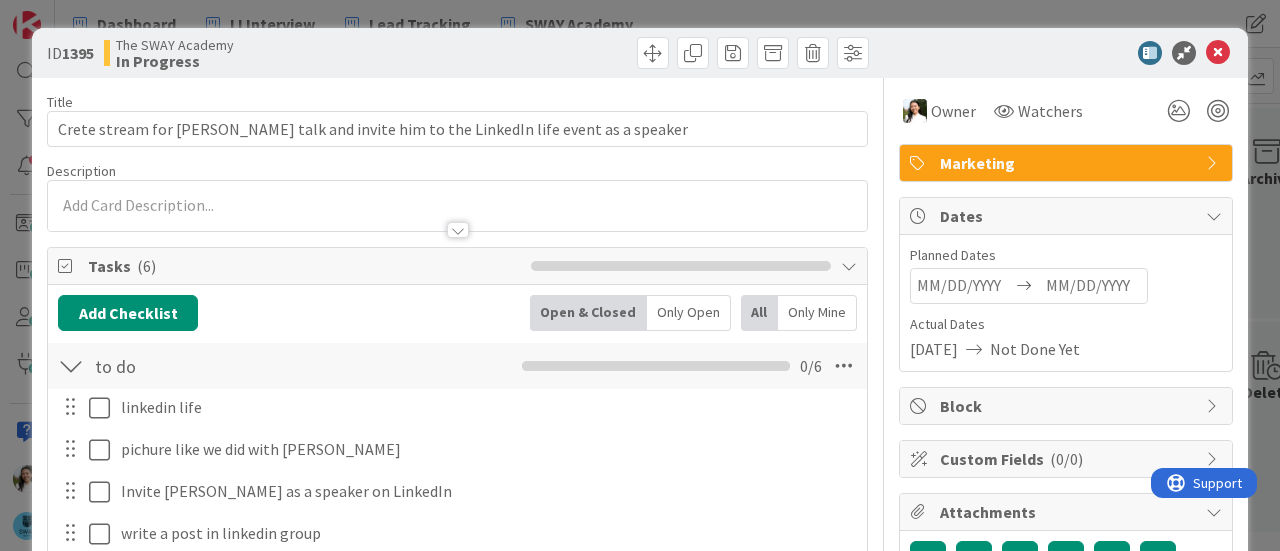 scroll, scrollTop: 0, scrollLeft: 0, axis: both 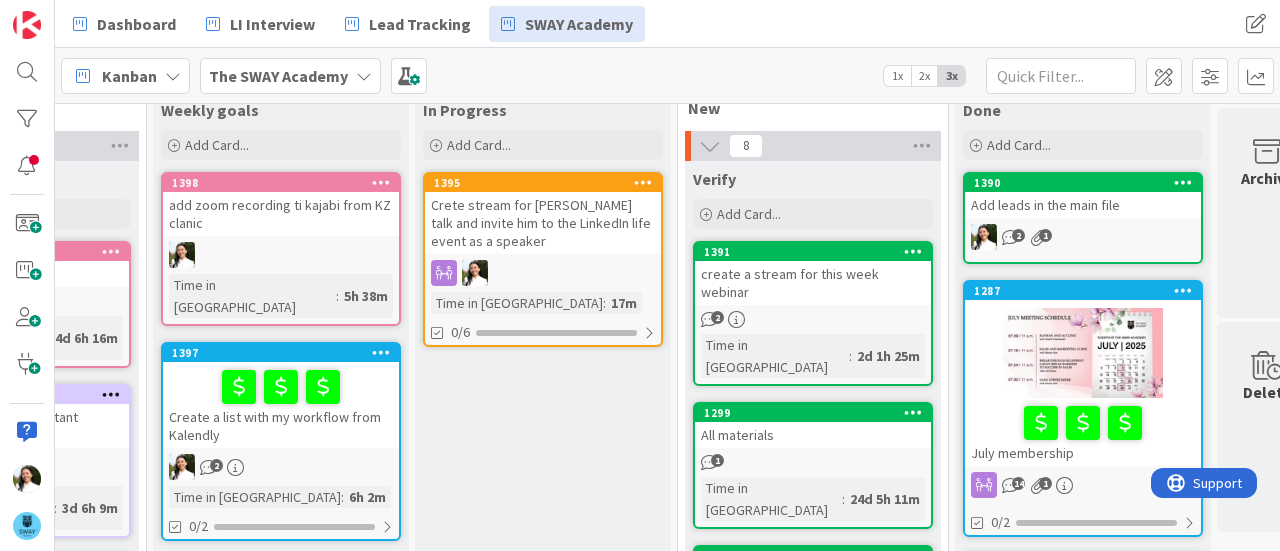 click on "Crete stream for [PERSON_NAME] talk and invite him to the LinkedIn life event as a speaker" at bounding box center (543, 223) 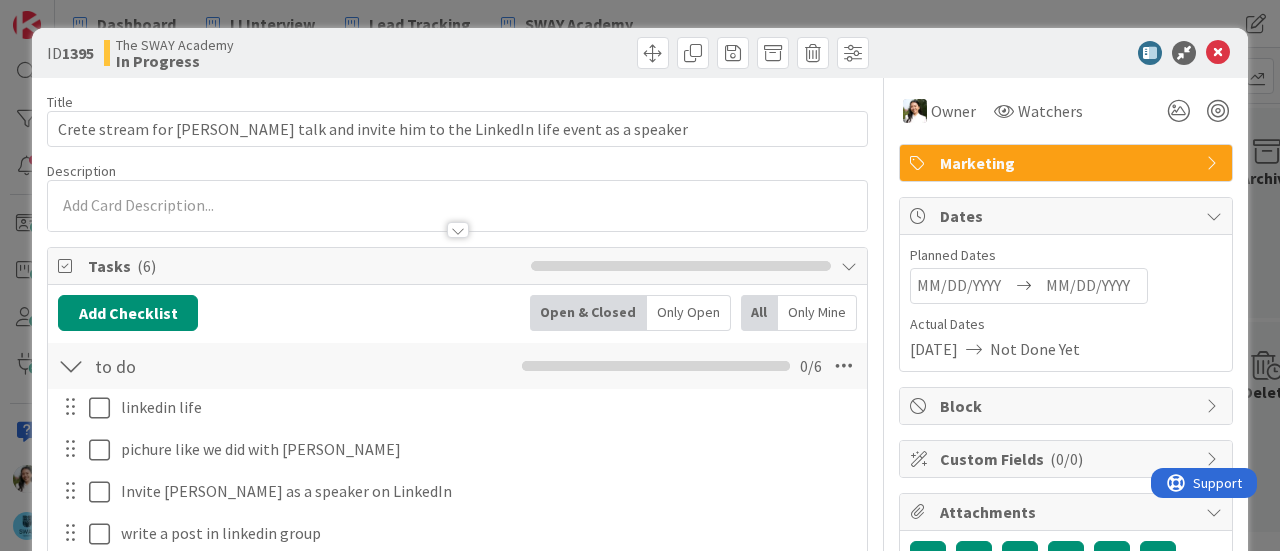 scroll, scrollTop: 0, scrollLeft: 0, axis: both 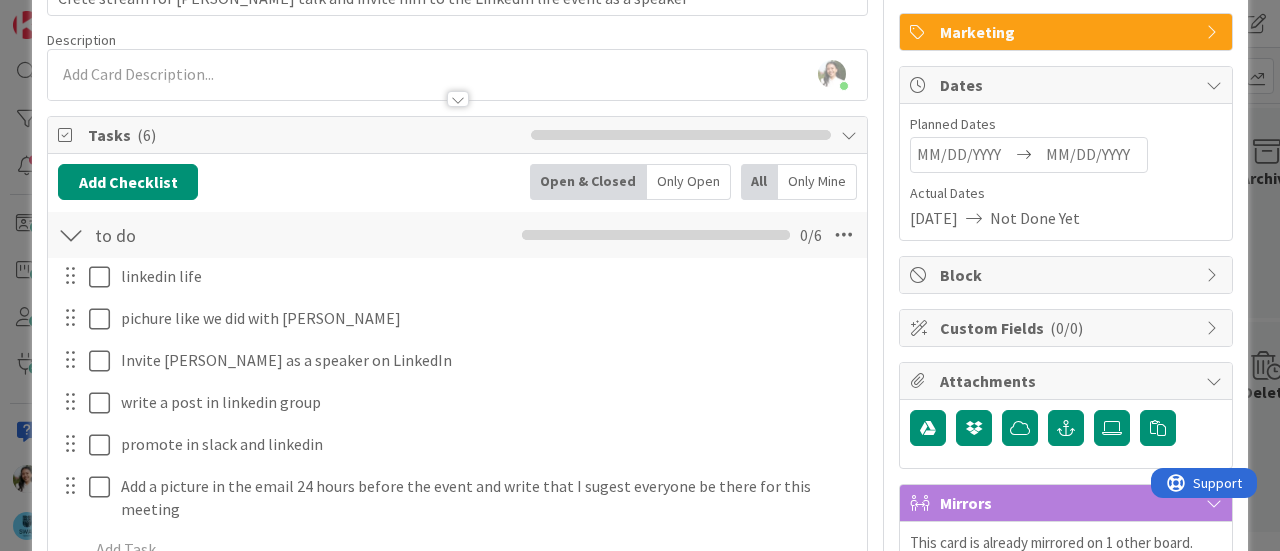 click on "ID  1395 The SWAY Academy In Progress Title 82 / 128 Crete stream for Leif talk and invite him to the LinkedIn life event as a speaker Description Ascencia Fike Komala just joined Owner Watchers Marketing  Tasks ( 6 ) Add Checklist Open & Closed Only Open All Only Mine to do  Checklist Name 6 / 64 to do 0 / 6 linkedin life Navigate forward to interact with the calendar and select a date. Press the question mark key to get the keyboard shortcuts for changing dates. Update Cancel pichure like we did with Karen Navigate forward to interact with the calendar and select a date. Press the question mark key to get the keyboard shortcuts for changing dates. Update Cancel Invite Leif as a speaker on LinkedIn Navigate forward to interact with the calendar and select a date. Press the question mark key to get the keyboard shortcuts for changing dates. Update Cancel write a post in linkedin group Update Cancel promote in slack and linkedin Update Cancel Update Cancel Add Add Multiple Cancel Links Comments Add Comment All" at bounding box center (640, 275) 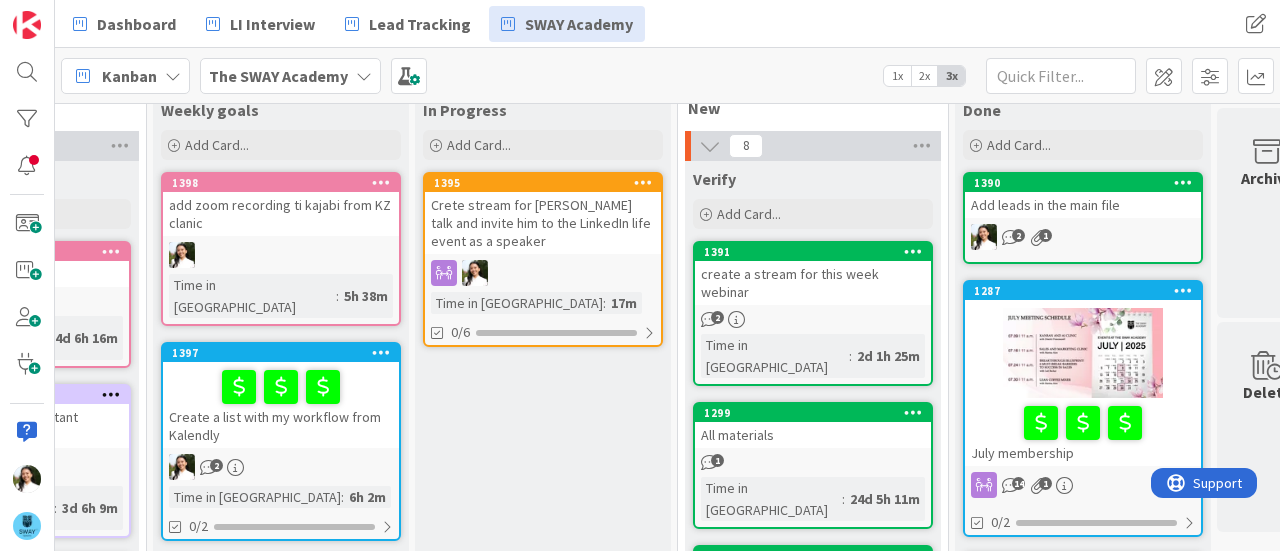 click on "The SWAY Academy" at bounding box center (278, 76) 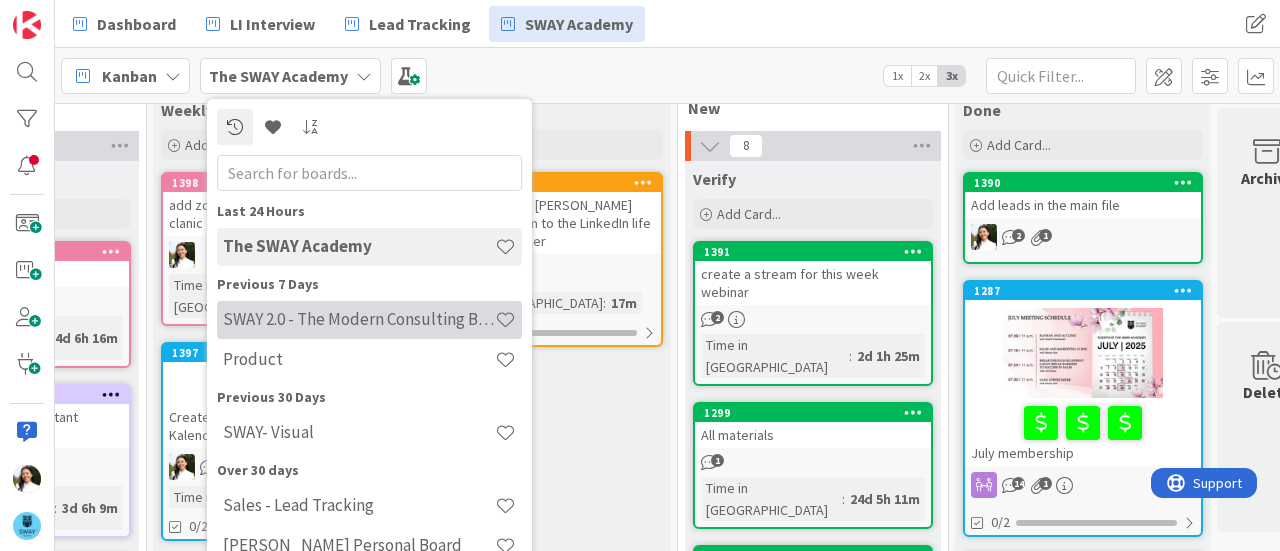 scroll, scrollTop: 0, scrollLeft: 0, axis: both 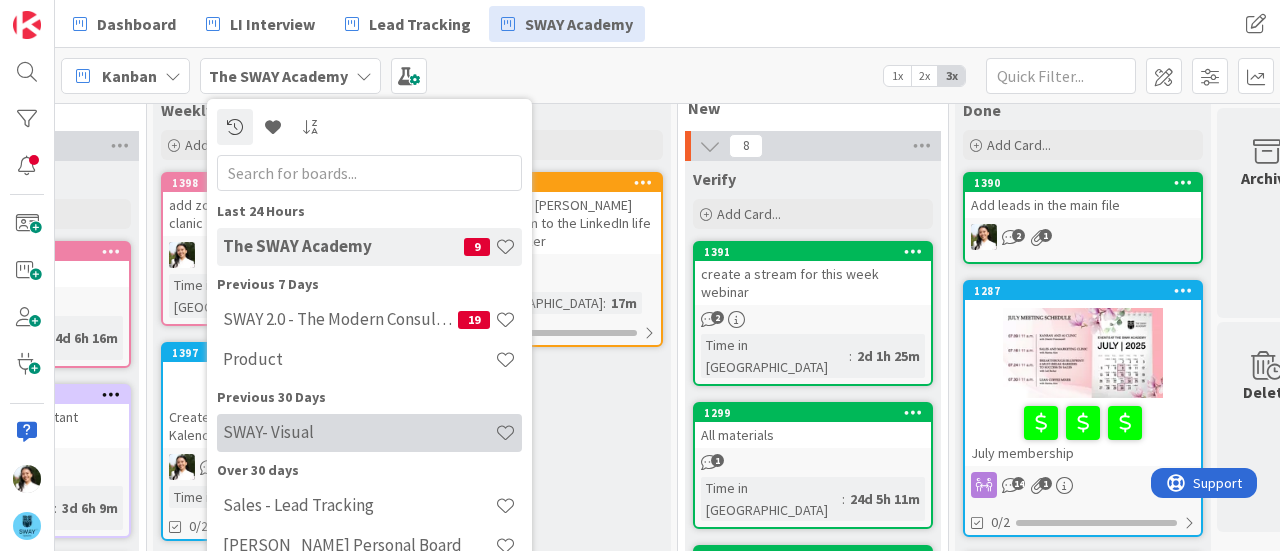 click on "SWAY- Visual" at bounding box center (359, 432) 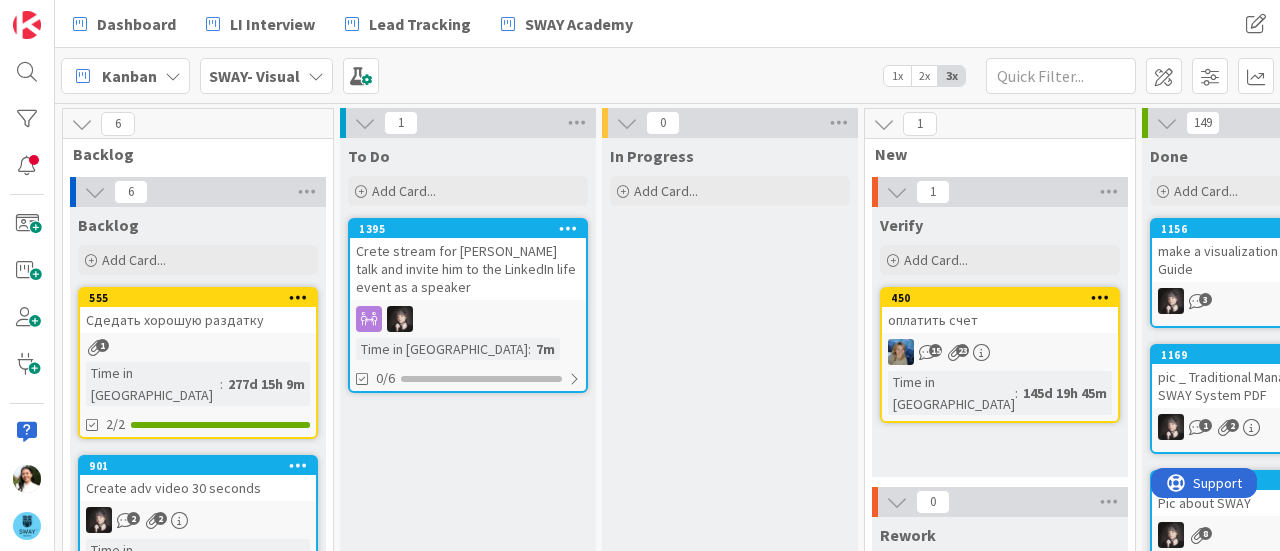 scroll, scrollTop: 0, scrollLeft: 0, axis: both 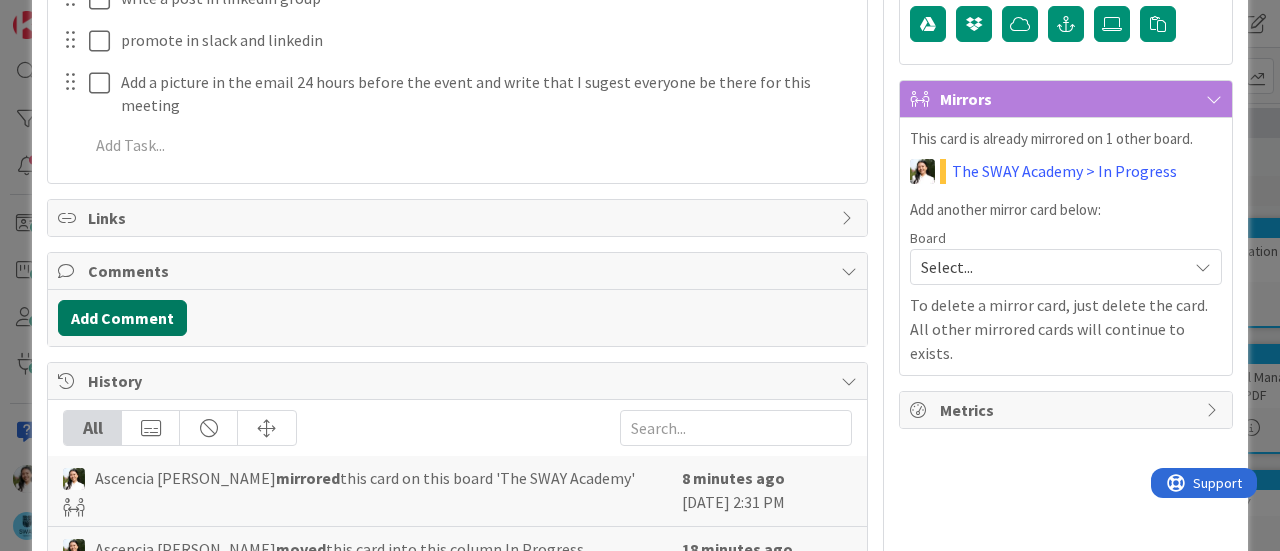 click on "Add Comment" at bounding box center [122, 318] 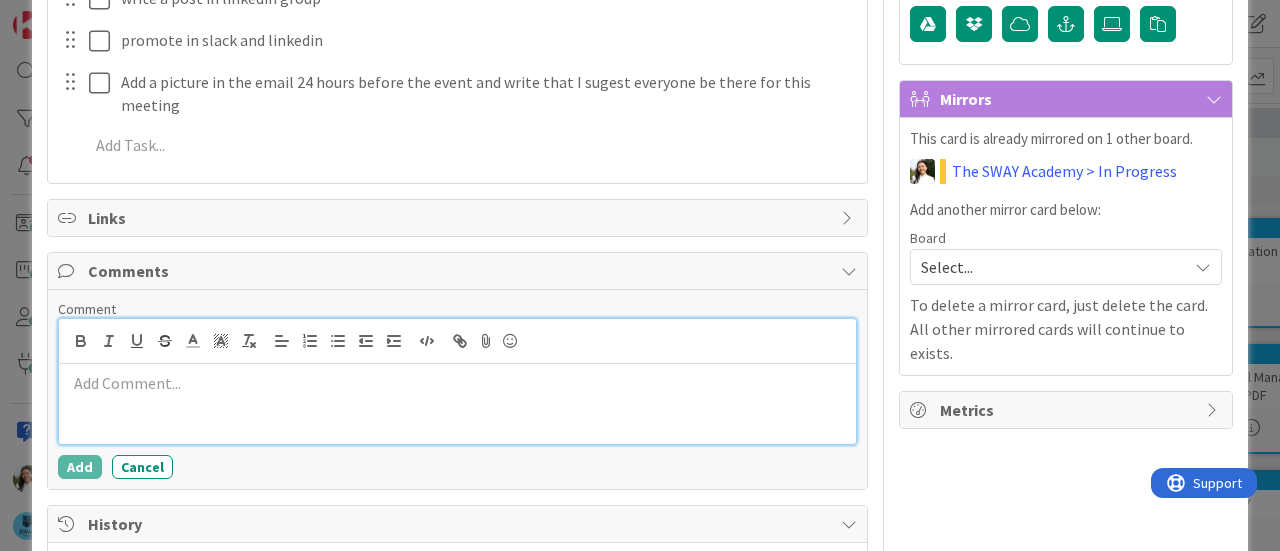type 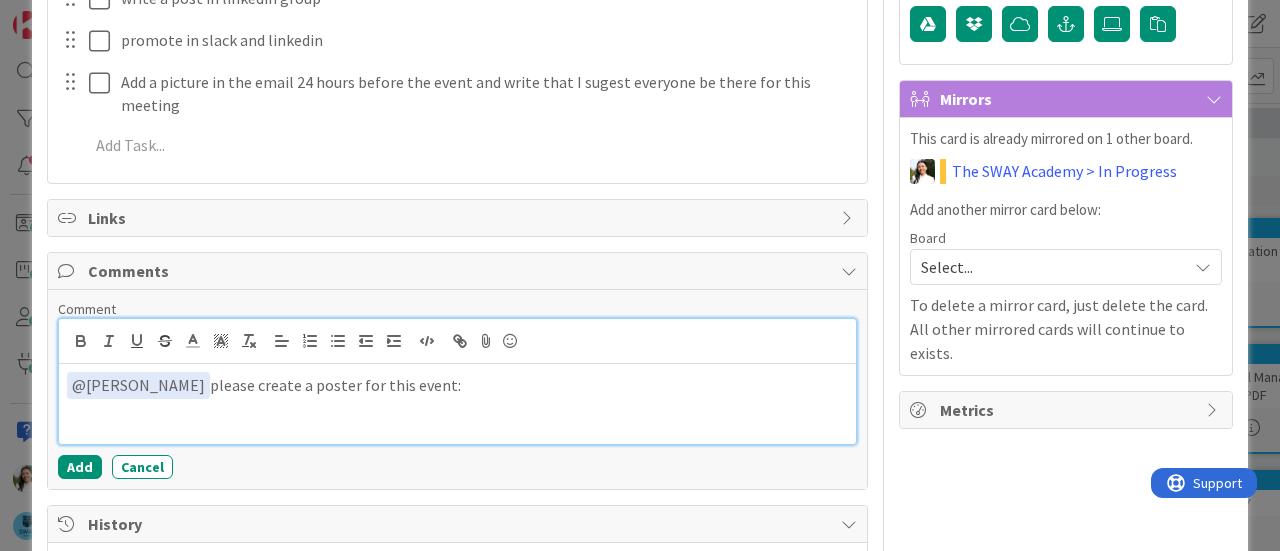click on "﻿ @ Barbara Nekrasova ﻿  please create a poster for this event:" at bounding box center (457, 385) 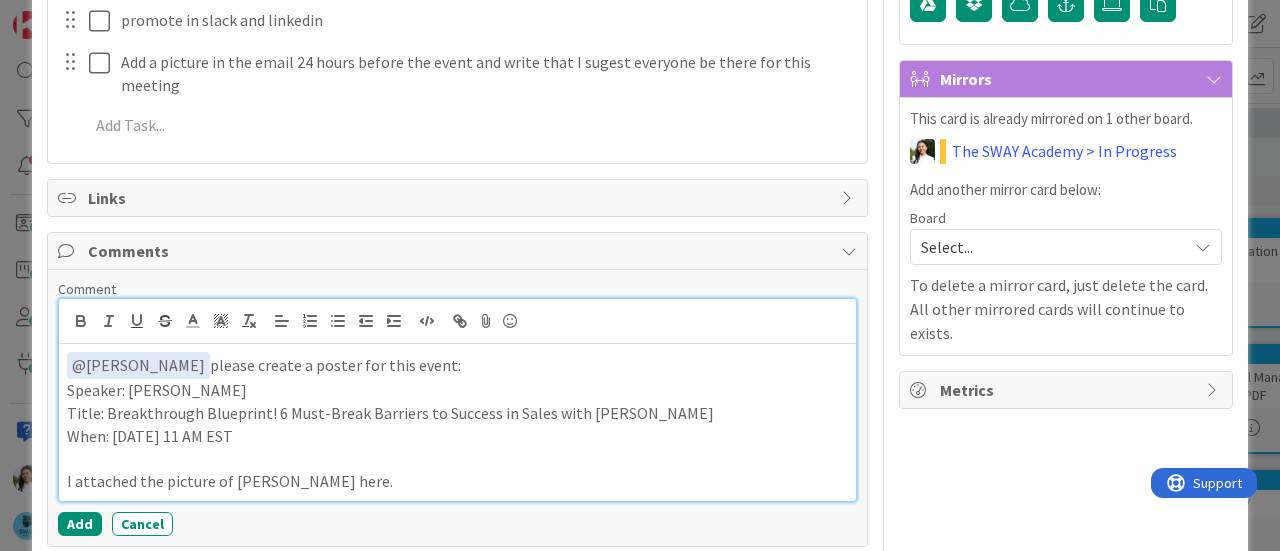scroll, scrollTop: 397, scrollLeft: 0, axis: vertical 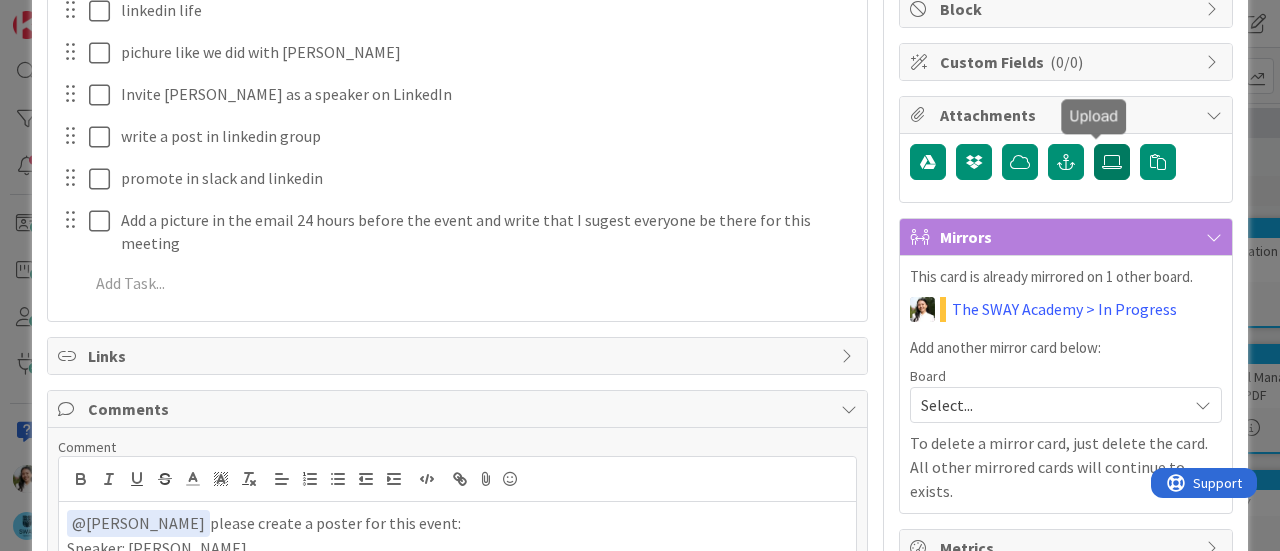 click at bounding box center (1112, 162) 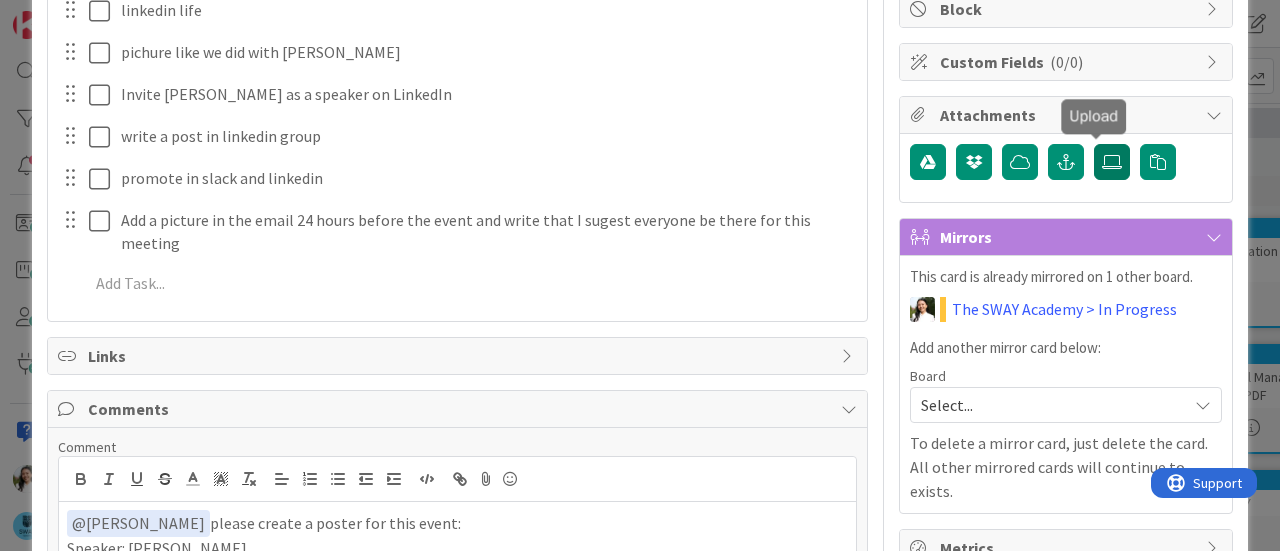 click at bounding box center [1094, 144] 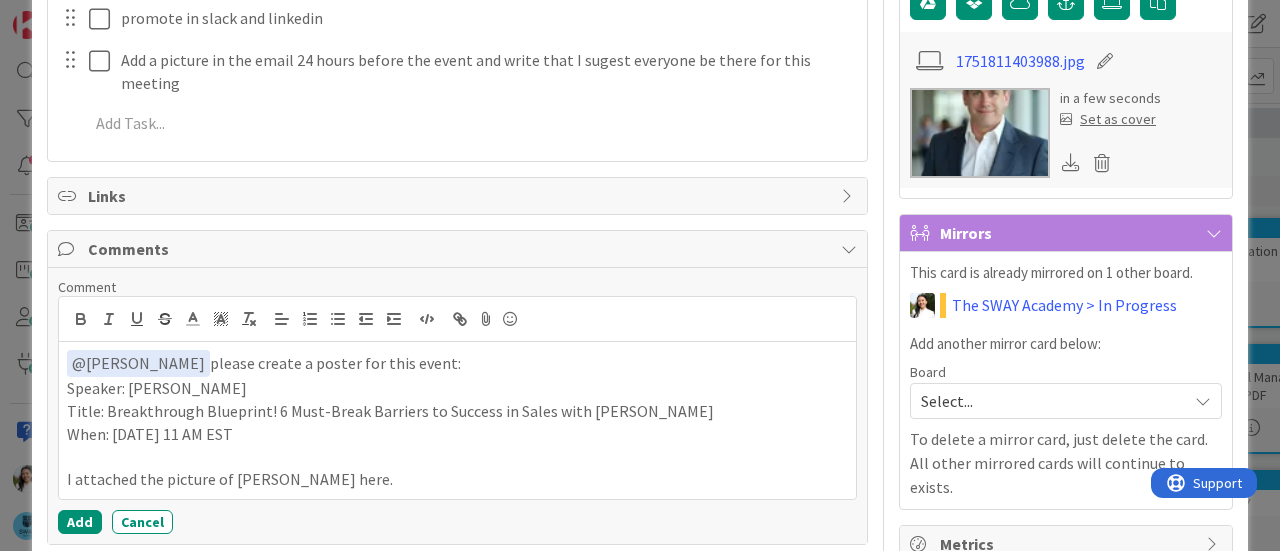 scroll, scrollTop: 558, scrollLeft: 0, axis: vertical 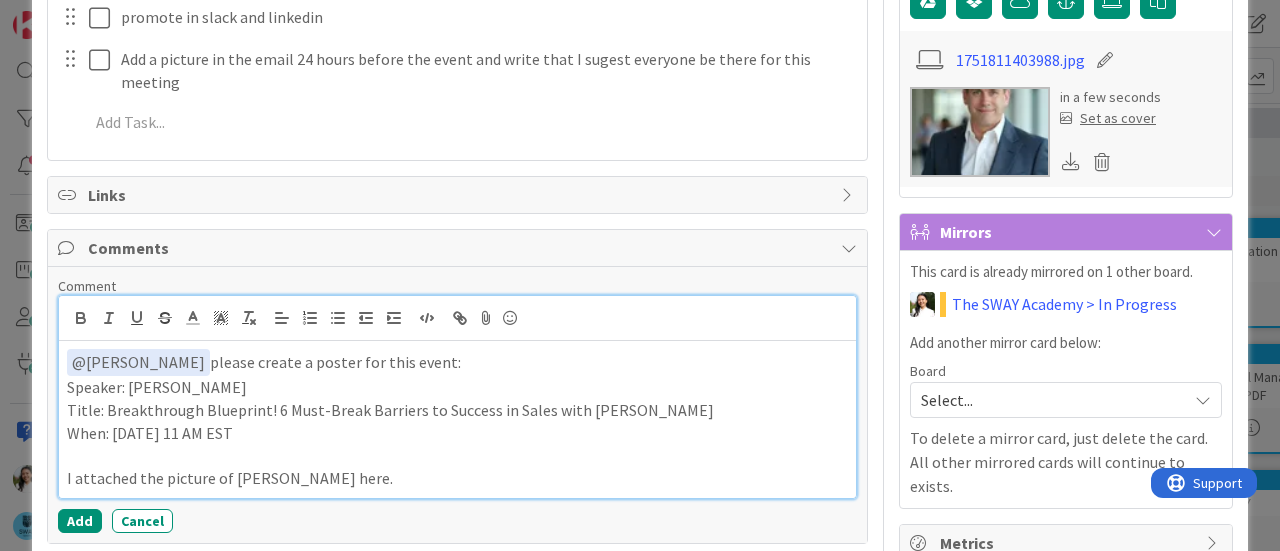 click on "I attached the picture of Leif here." at bounding box center [457, 478] 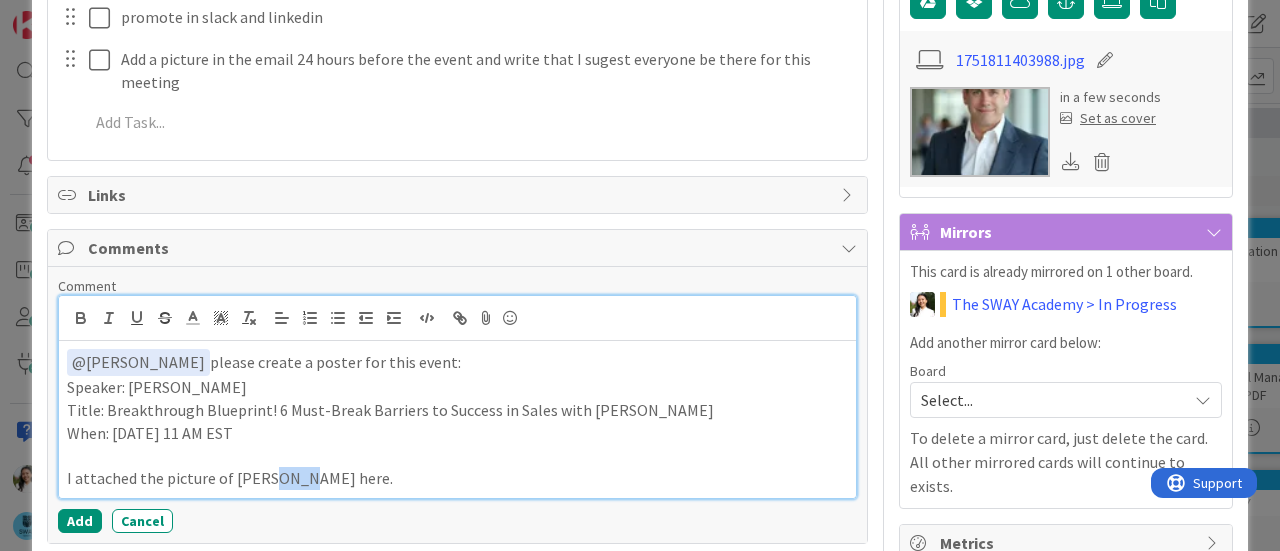 click on "I attached the picture of Leif here." at bounding box center [457, 478] 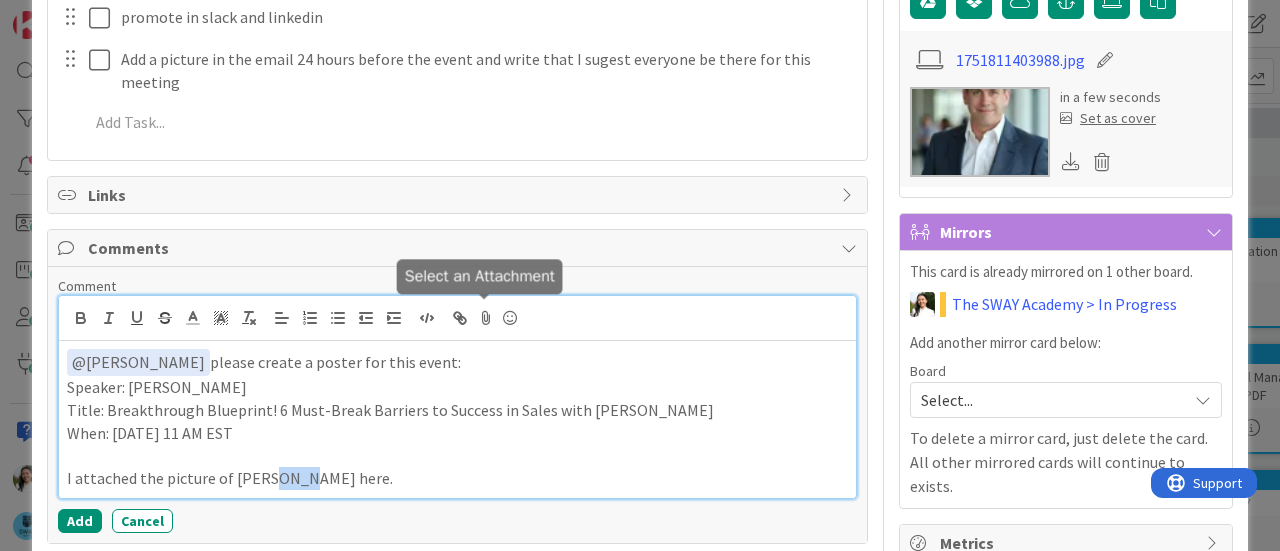 click at bounding box center [486, 318] 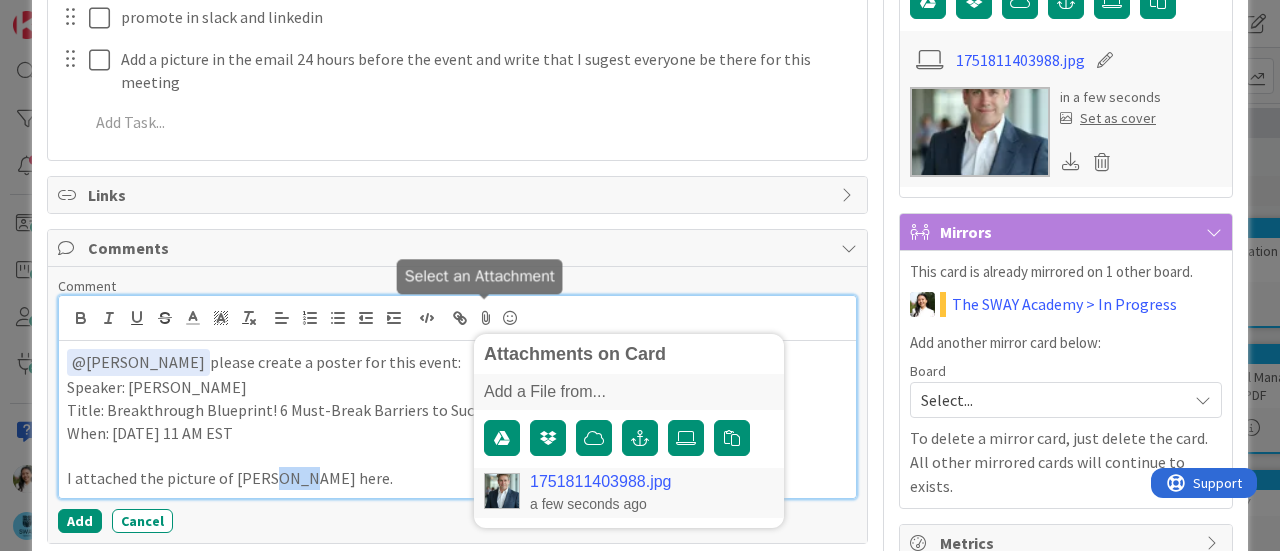 click on "1751811403988.jpg" at bounding box center [600, 482] 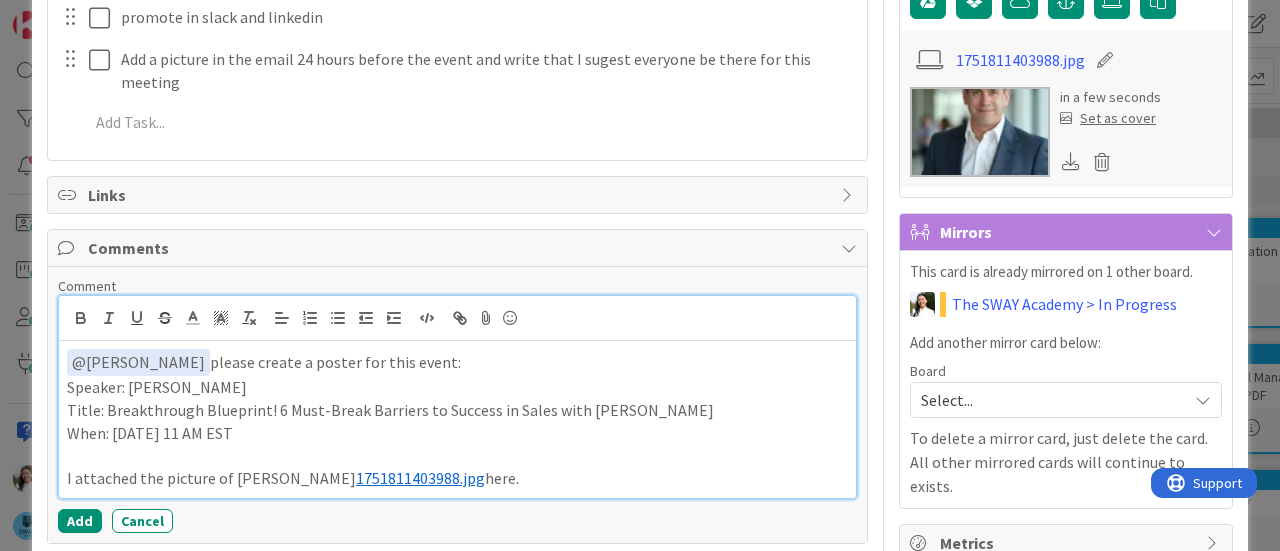 click on "I attached the picture of Leif  ﻿ 1751811403988.jpg ﻿  here." at bounding box center (457, 478) 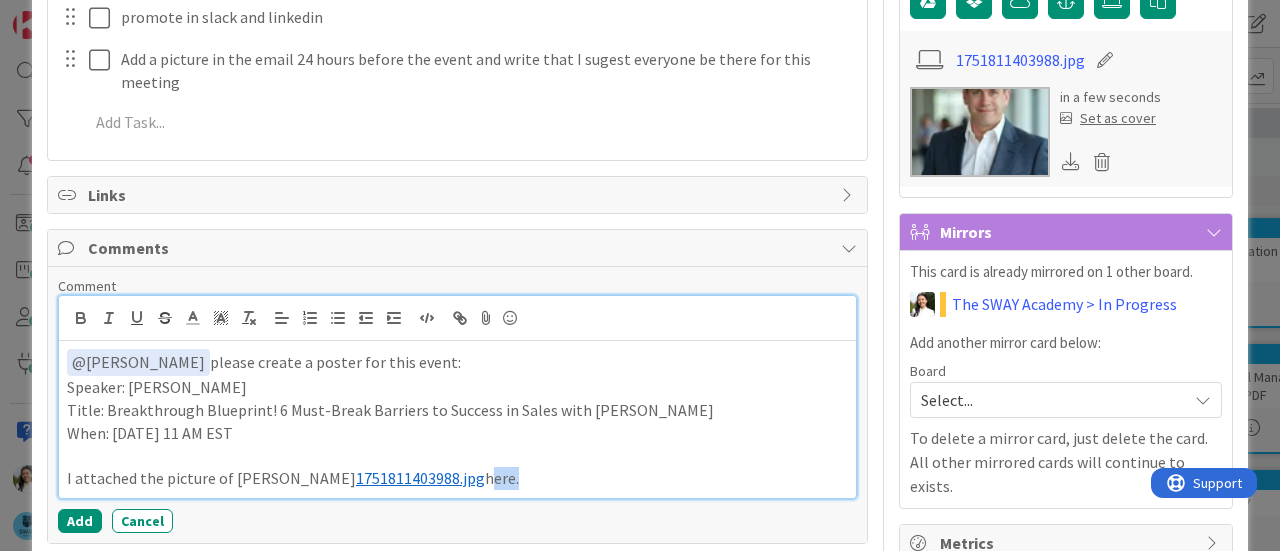 click on "I attached the picture of Leif  ﻿ 1751811403988.jpg ﻿  here." at bounding box center (457, 478) 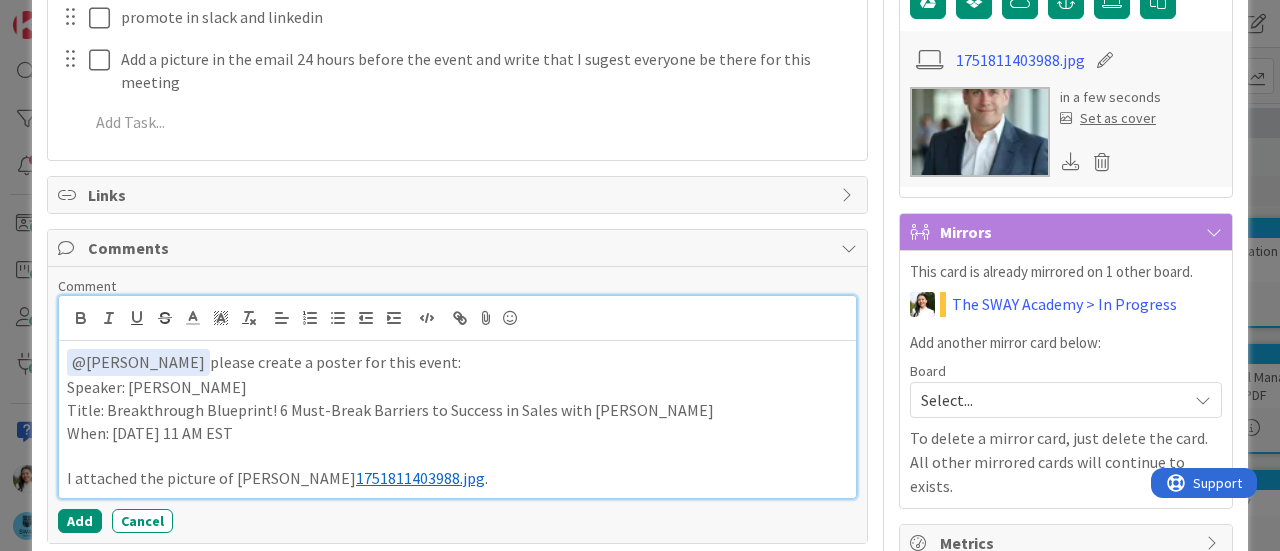 click on "I attached the picture of Leif  ﻿ 1751811403988.jpg ﻿ ." at bounding box center (457, 478) 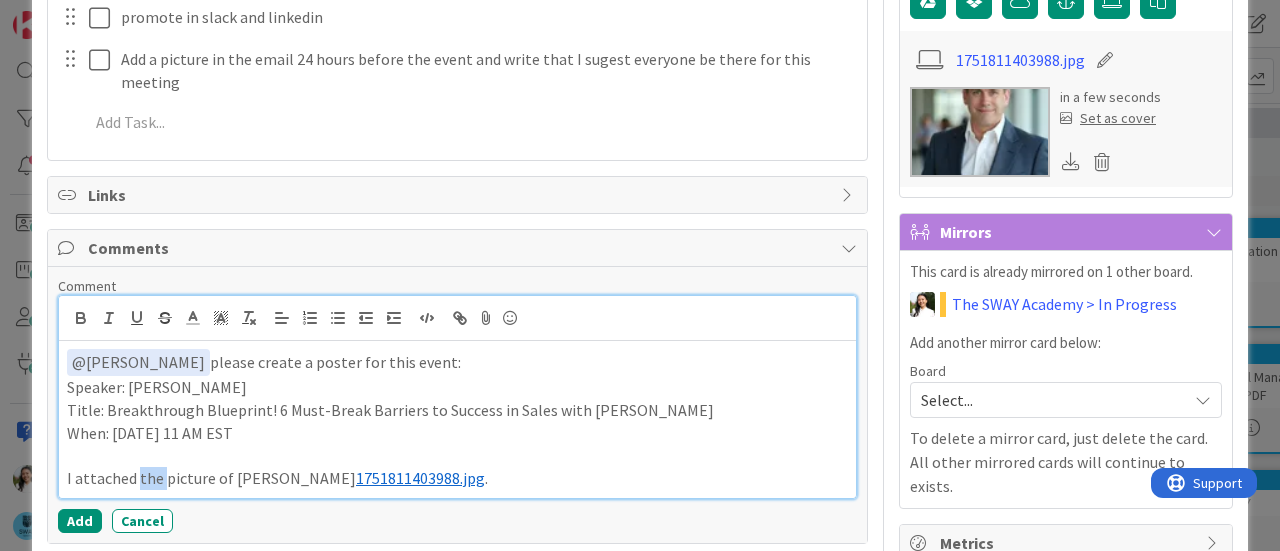click on "I attached the picture of Leif  ﻿ 1751811403988.jpg ﻿ ." at bounding box center [457, 478] 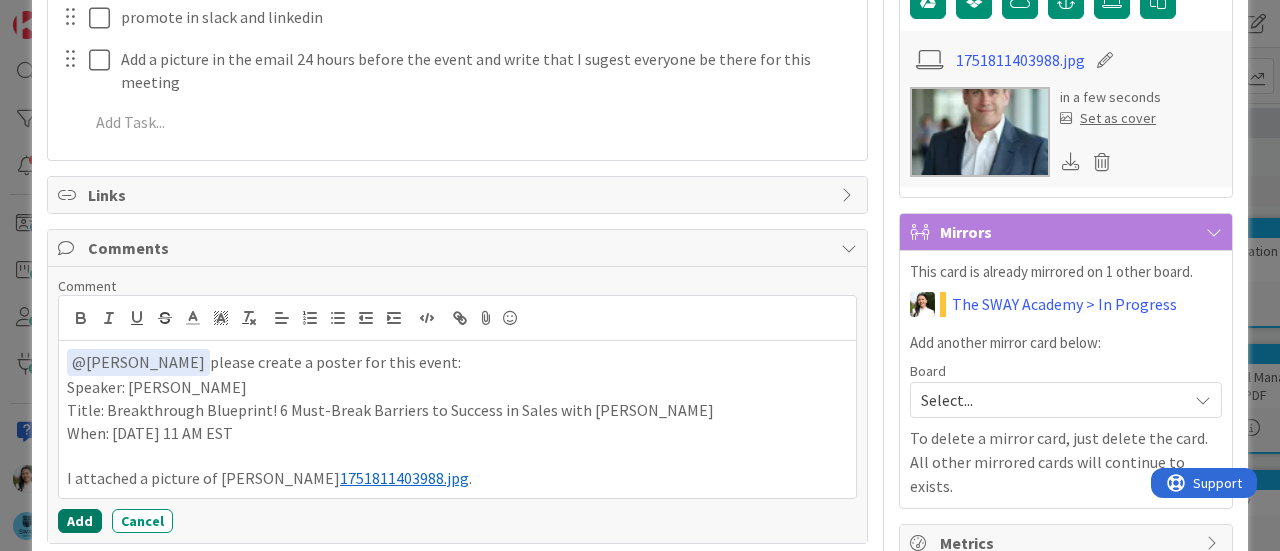 click on "Add" at bounding box center (80, 521) 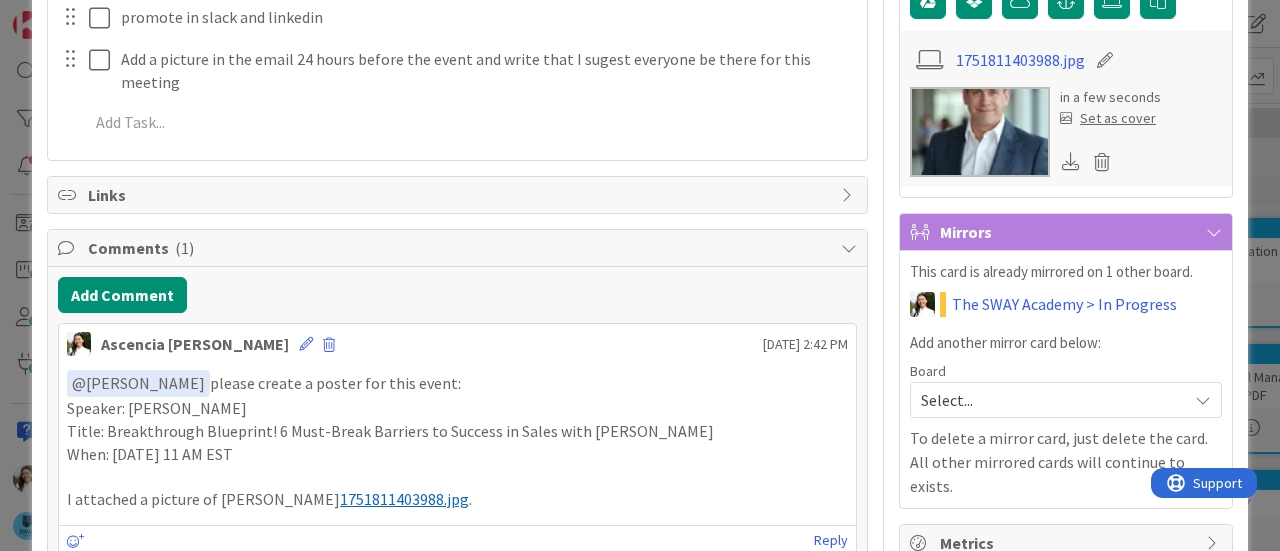 click on "ID  1395 SWAY- Visual  To Do Title 82 / 128 Crete stream for Leif talk and invite him to the LinkedIn life event as a speaker Description Ascencia Fike Komala joined  3 m ago Owner Watchers Marketing Tasks ( 6 ) Add Checklist Open & Closed Only Open All Only Mine to do  Checklist Name 6 / 64 to do 0 / 6 linkedin life Navigate forward to interact with the calendar and select a date. Press the question mark key to get the keyboard shortcuts for changing dates. Update Cancel pichure like we did with Karen Navigate forward to interact with the calendar and select a date. Press the question mark key to get the keyboard shortcuts for changing dates. Update Cancel Invite Leif as a speaker on LinkedIn Navigate forward to interact with the calendar and select a date. Press the question mark key to get the keyboard shortcuts for changing dates. Update Cancel write a post in linkedin group Update Cancel promote in slack and linkedin Update Cancel Update Cancel Add Add Multiple Cancel Links Comments ( 1 ) Add Comment ﻿" at bounding box center [640, 275] 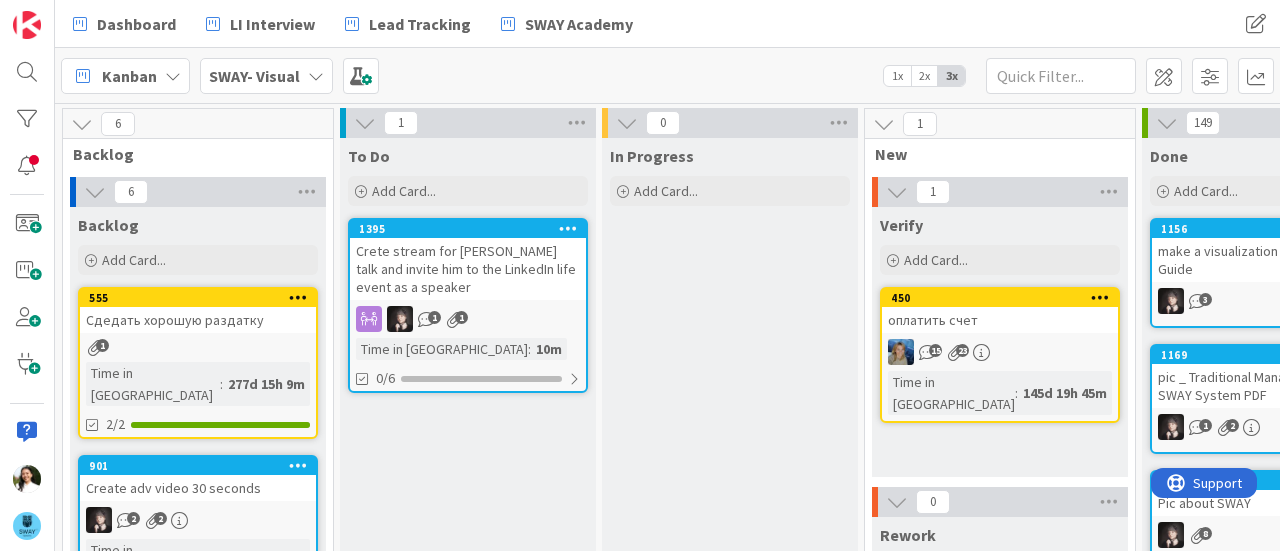 scroll, scrollTop: 0, scrollLeft: 0, axis: both 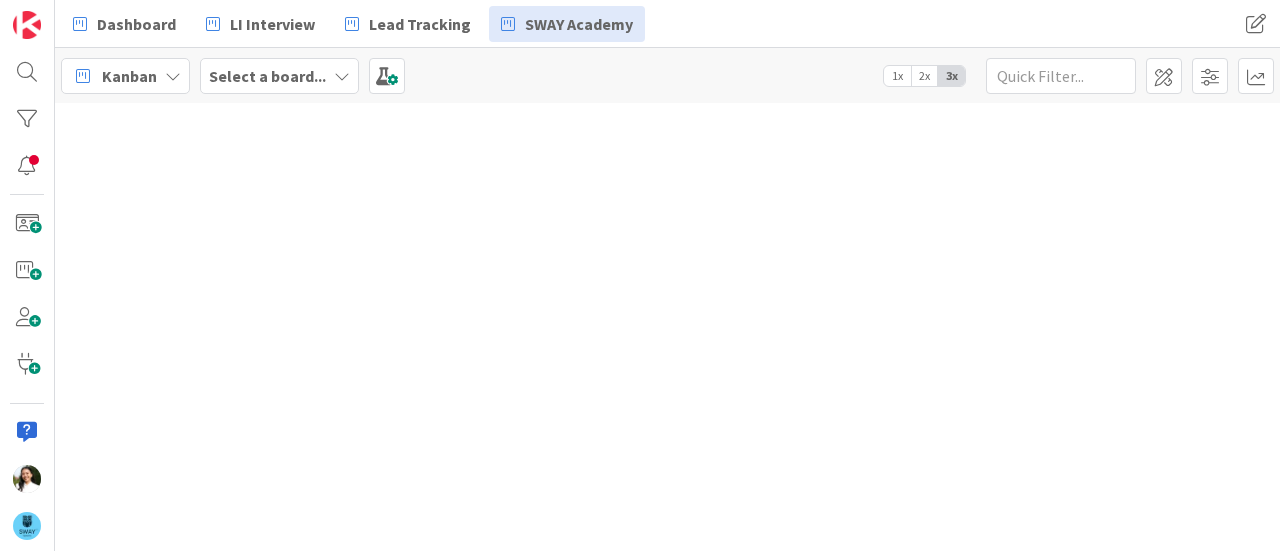 click on "SWAY Academy" at bounding box center (579, 24) 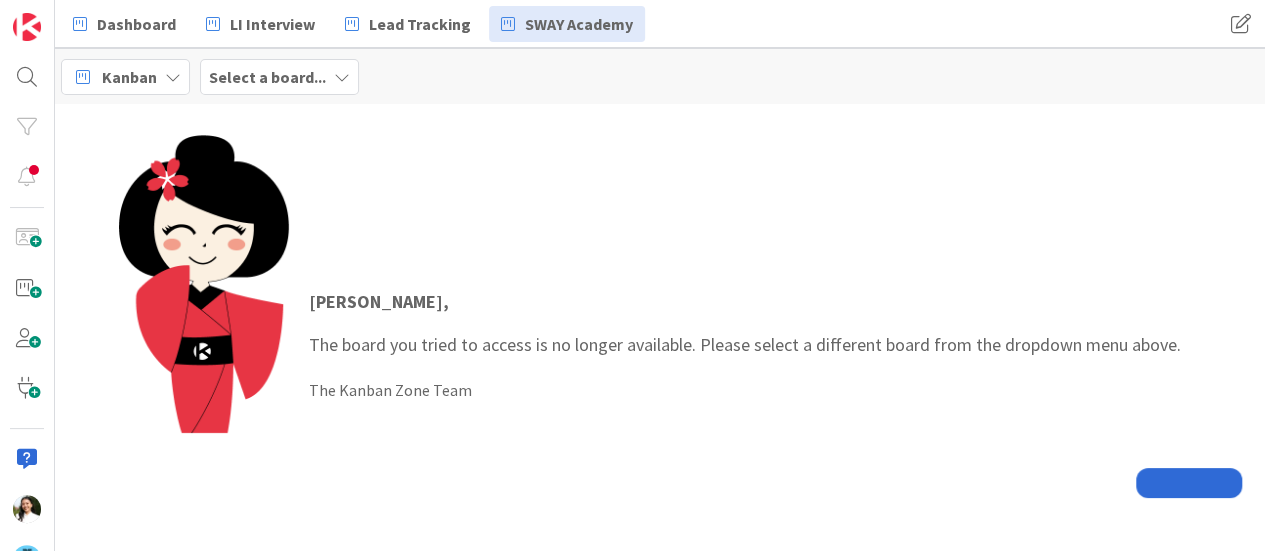 click on "SWAY Academy" at bounding box center (579, 24) 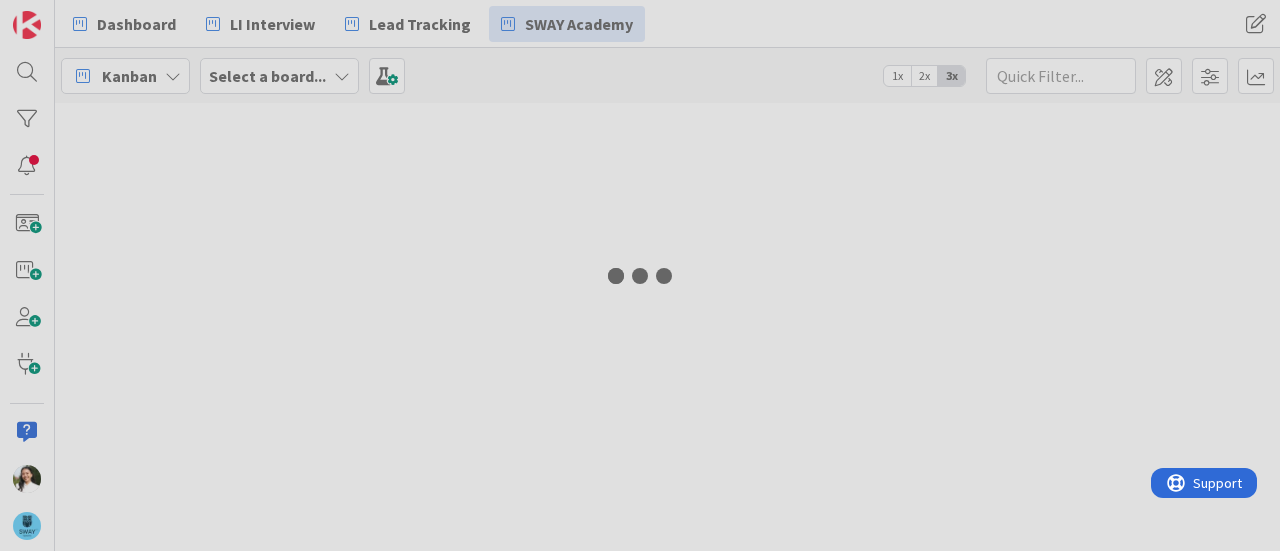 scroll, scrollTop: 0, scrollLeft: 0, axis: both 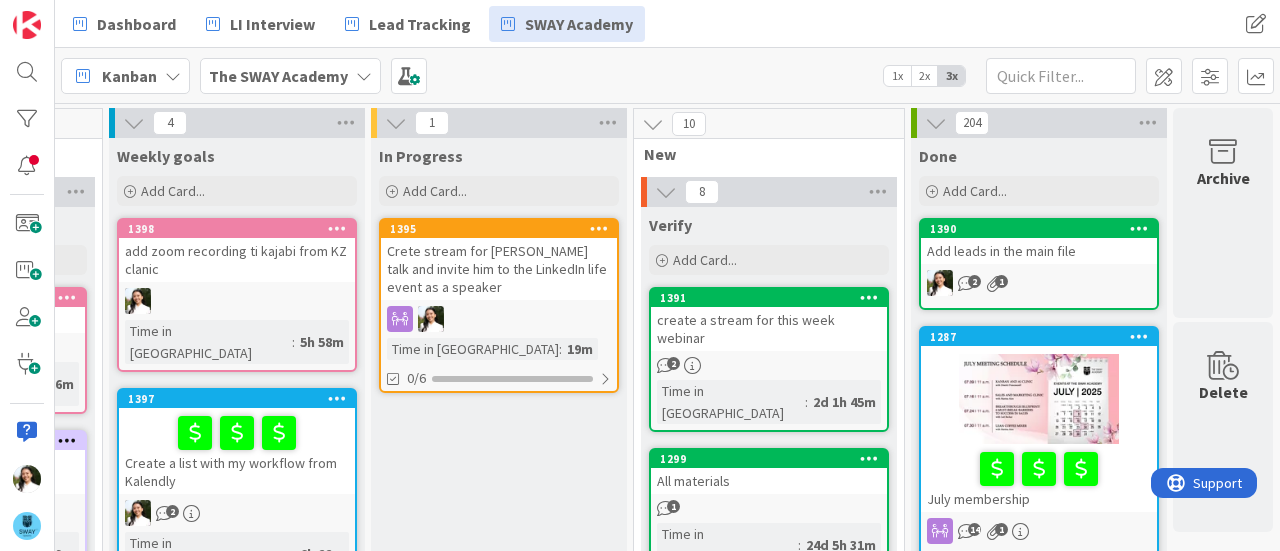 click at bounding box center [1039, 399] 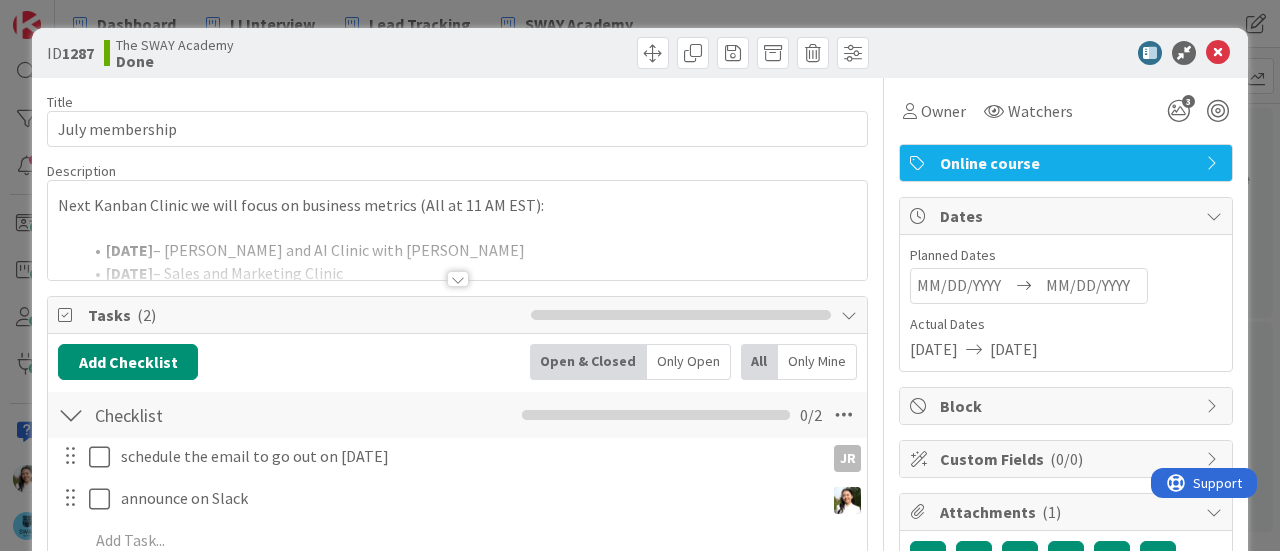 click at bounding box center [457, 254] 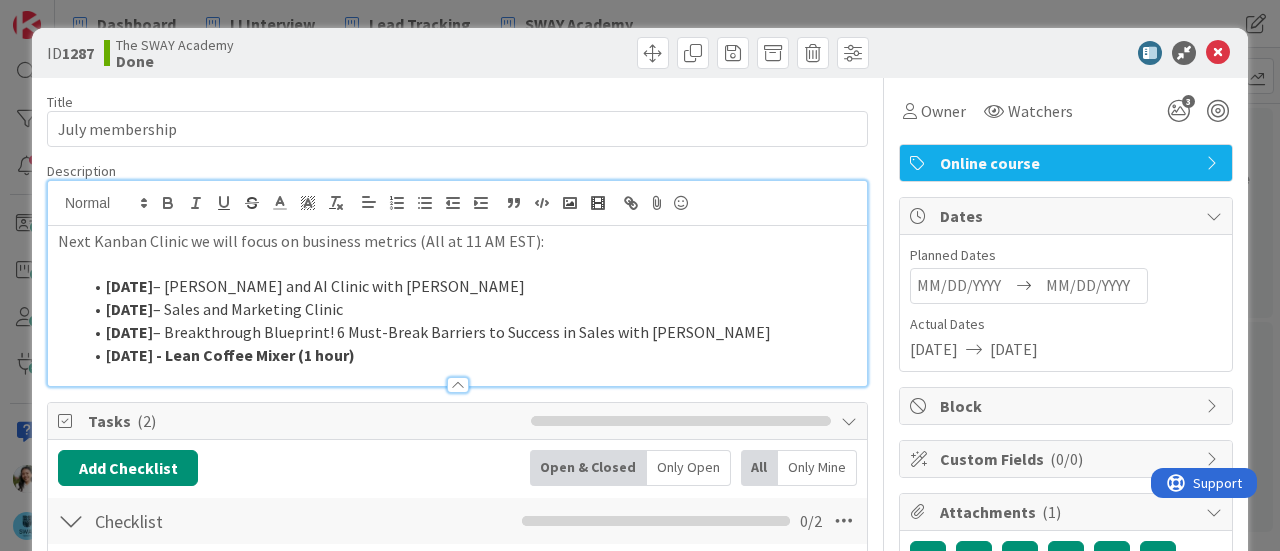 scroll, scrollTop: 0, scrollLeft: 0, axis: both 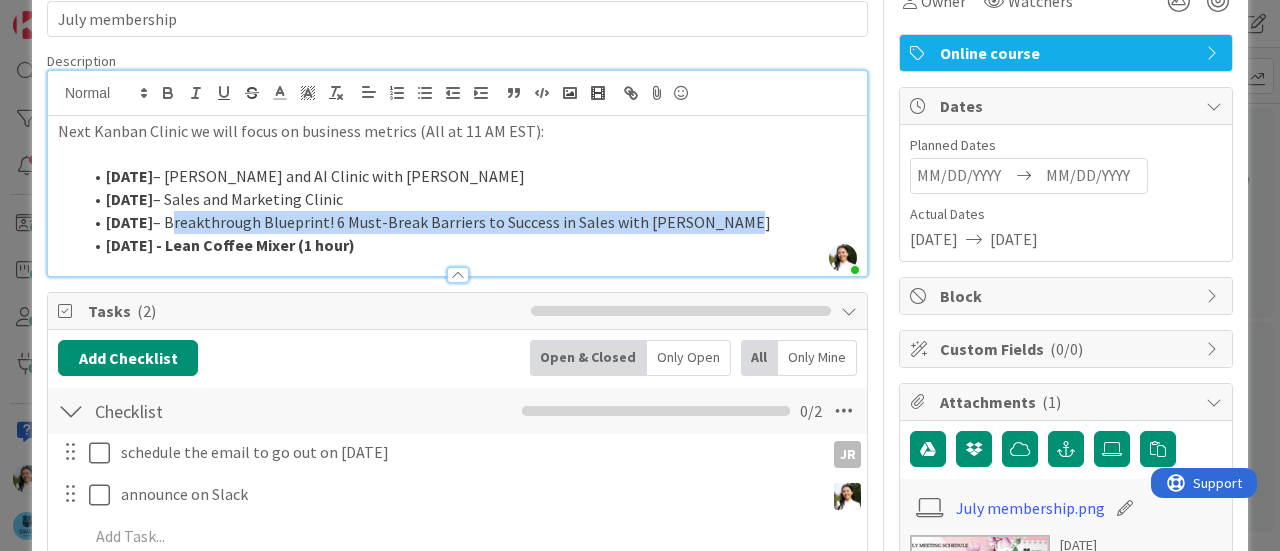 drag, startPoint x: 721, startPoint y: 220, endPoint x: 169, endPoint y: 225, distance: 552.02264 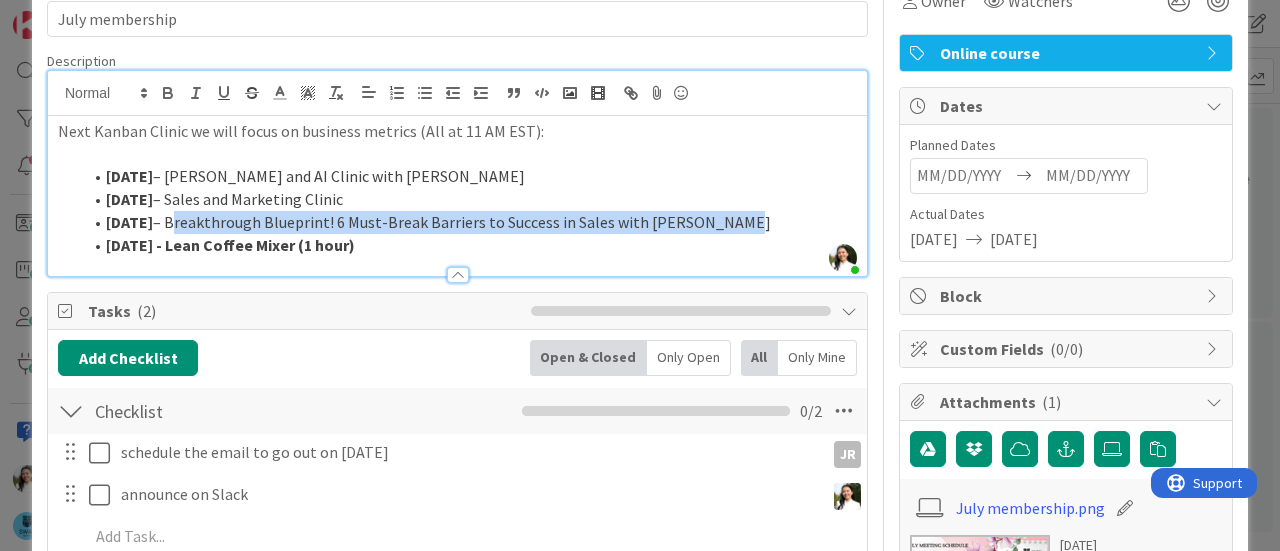 click on "[DATE]  – Breakthrough Blueprint! 6 Must-Break Barriers to Success in Sales with [PERSON_NAME]" at bounding box center [469, 222] 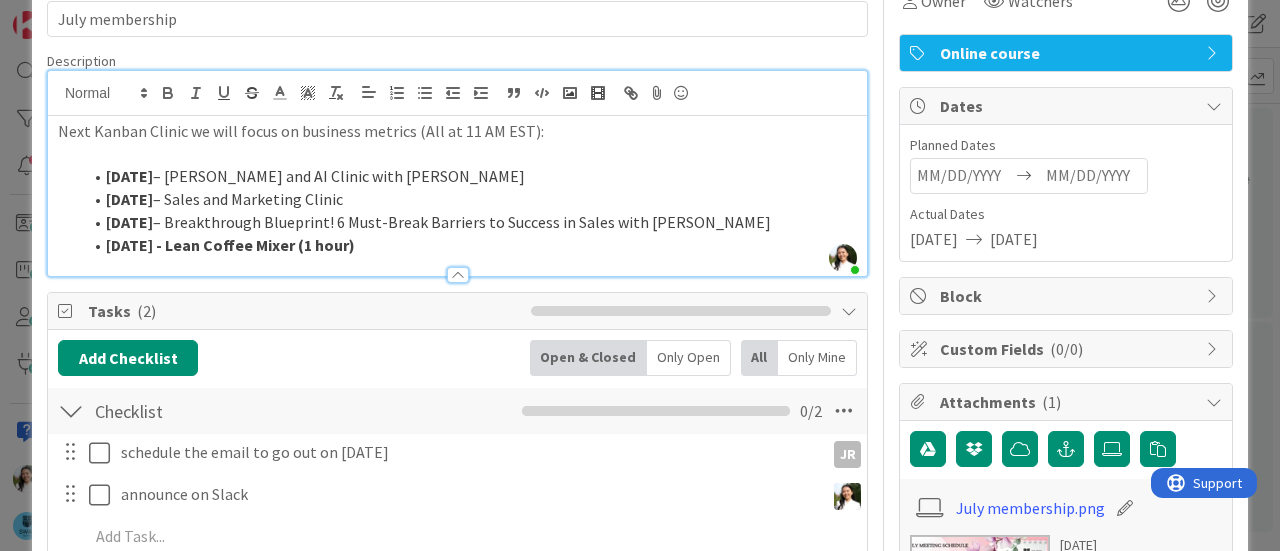 click on "ID  1287 The SWAY Academy Done Title 15 / 128 July membership Description Ascencia [PERSON_NAME] joined  1 m ago Next Kanban Clinic we will focus on business metrics (All at 11 AM EST): [DATE]  – [PERSON_NAME] and AI Clinic with [PERSON_NAME] [DATE]  – Sales and Marketing Clinic [DATE]  – Breakthrough Blueprint! 6 Must-Break Barriers to Success in Sales with [PERSON_NAME] [DATE] - Lean Coffee Mixer (1 hour) Owner Watchers 3 Online course  Tasks ( 2 ) Add Checklist Open & Closed Only Open All Only Mine Checklist Checklist Name 9 / 64 Checklist 0 / 2 schedule the email to go out on [DATE] JR JR Navigate forward to interact with the calendar and select a date. Press the question mark key to get the keyboard shortcuts for changing dates. Update Cancel announce on Slack Navigate forward to interact with the calendar and select a date. Press the question mark key to get the keyboard shortcuts for changing dates. Update Cancel Add Add Multiple Cancel Links Comments ( 14 ) Add Comment [PERSON_NAME] ﻿ @ ﻿ Reply" at bounding box center (640, 275) 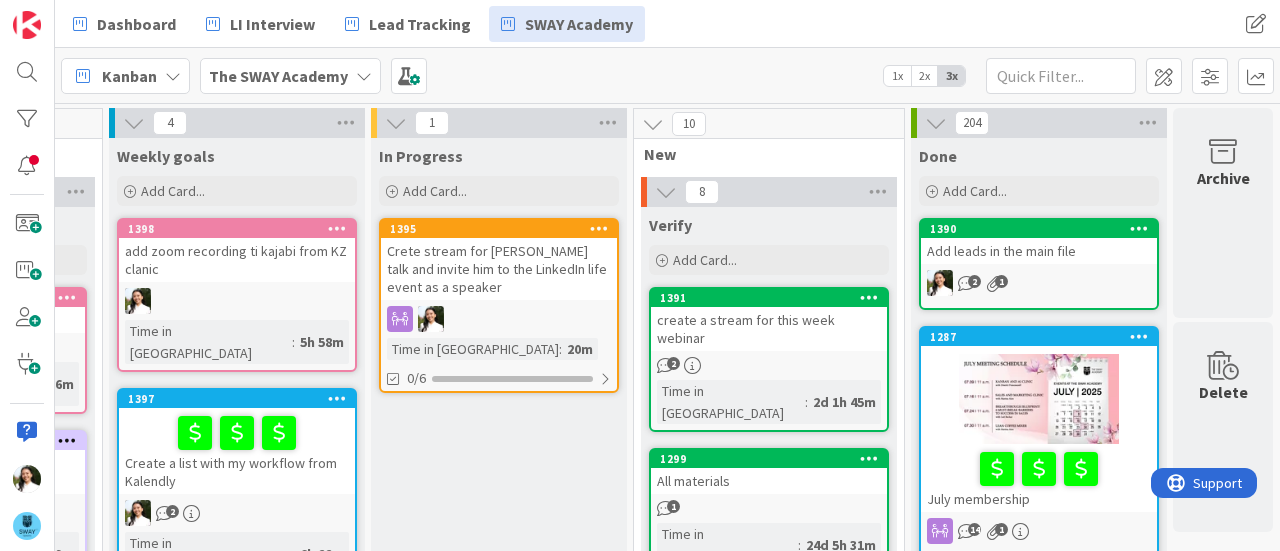 scroll, scrollTop: 46, scrollLeft: 244, axis: both 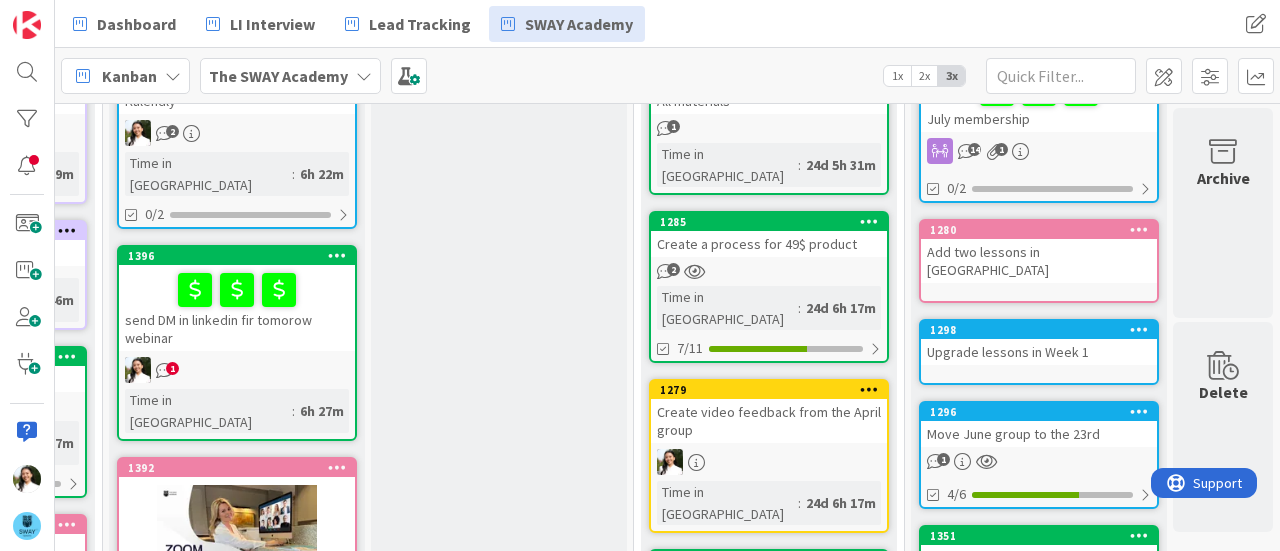 click on "send DM in linkedin fir tomorow webinar" at bounding box center (237, 308) 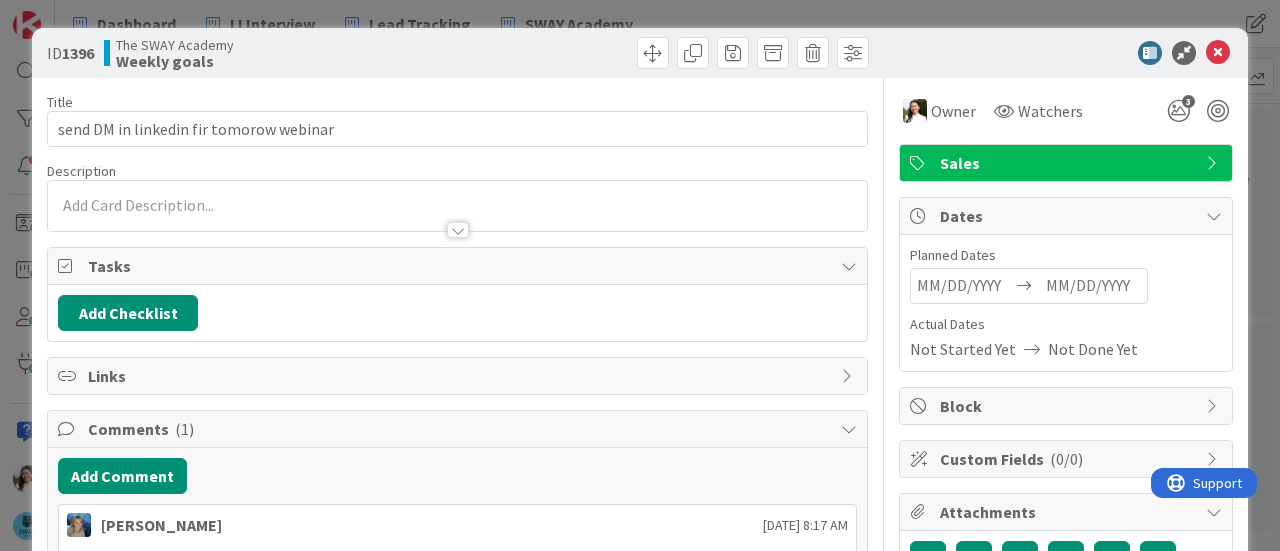 scroll, scrollTop: 0, scrollLeft: 0, axis: both 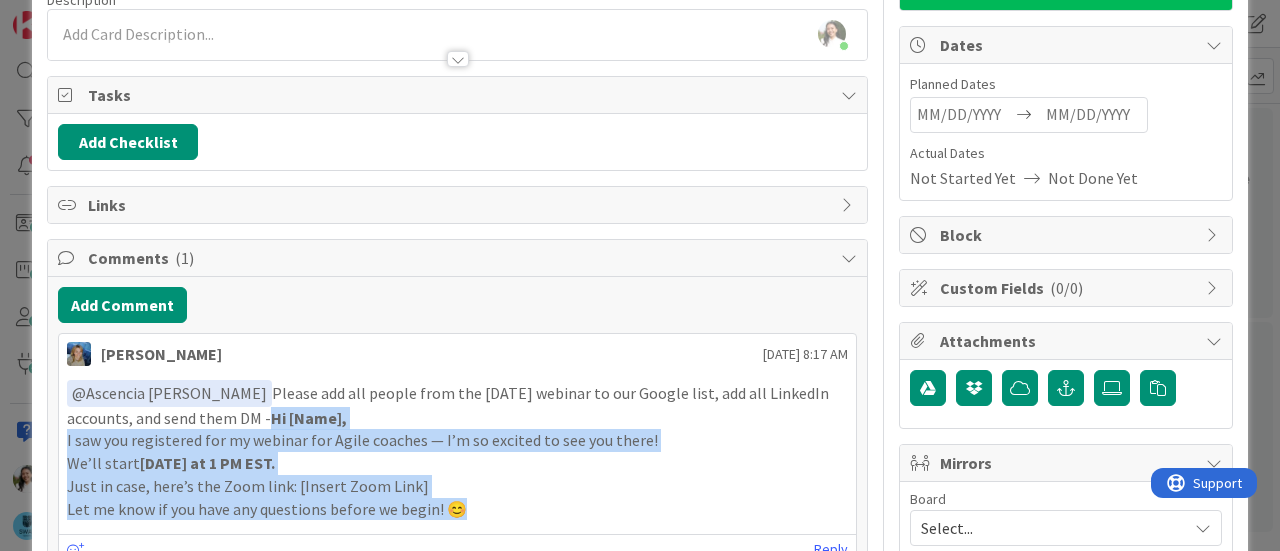 drag, startPoint x: 462, startPoint y: 508, endPoint x: 270, endPoint y: 413, distance: 214.21718 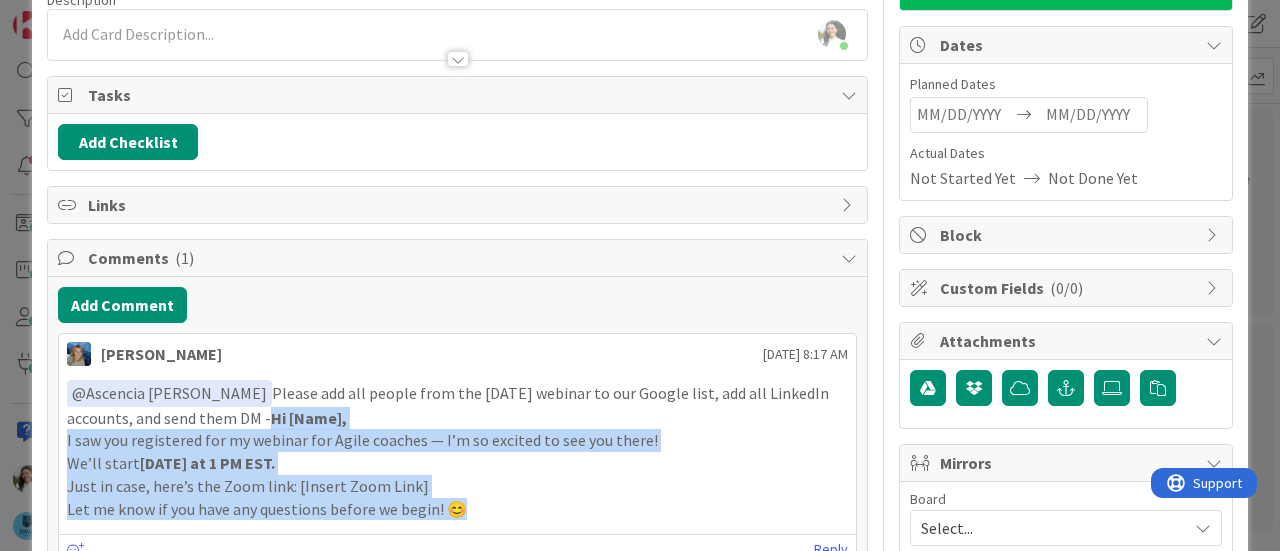 click on "﻿ @ Ascencia [PERSON_NAME] ﻿  Please add all people from the [DATE] webinar to our Google list, add all LinkedIn accounts, and send them DM -  Hi [Name], I saw you registered for my webinar for Agile coaches — I’m so excited to see you there! We’ll start  [DATE] at 1 PM EST. Just in case, here’s the Zoom link: [Insert Zoom Link] Let me know if you have any questions before we begin! 😊" at bounding box center (457, 450) 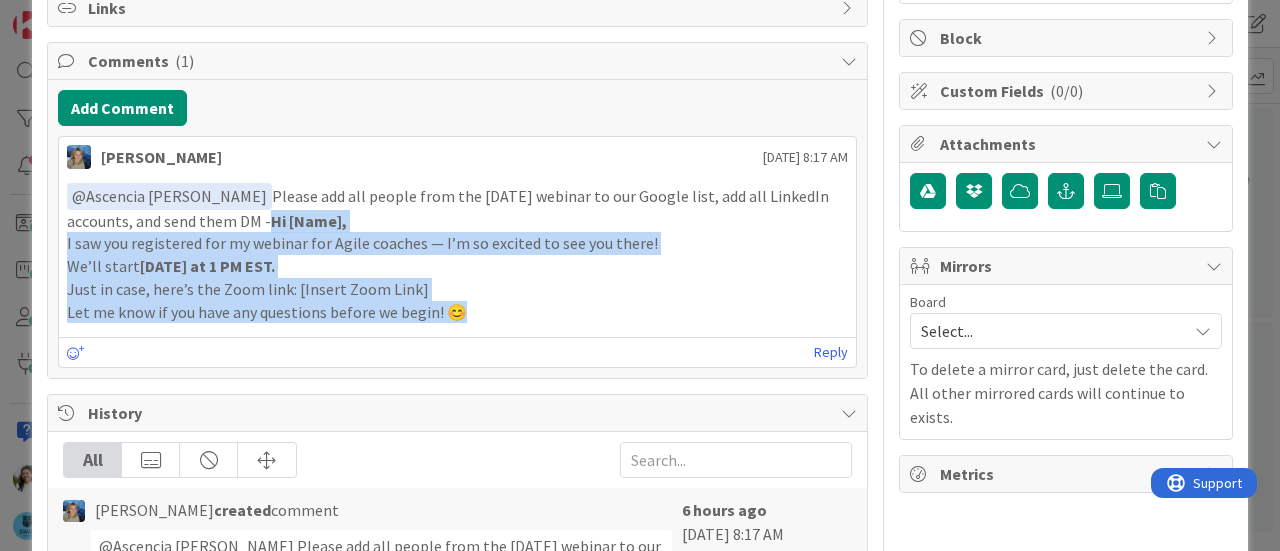 scroll, scrollTop: 369, scrollLeft: 0, axis: vertical 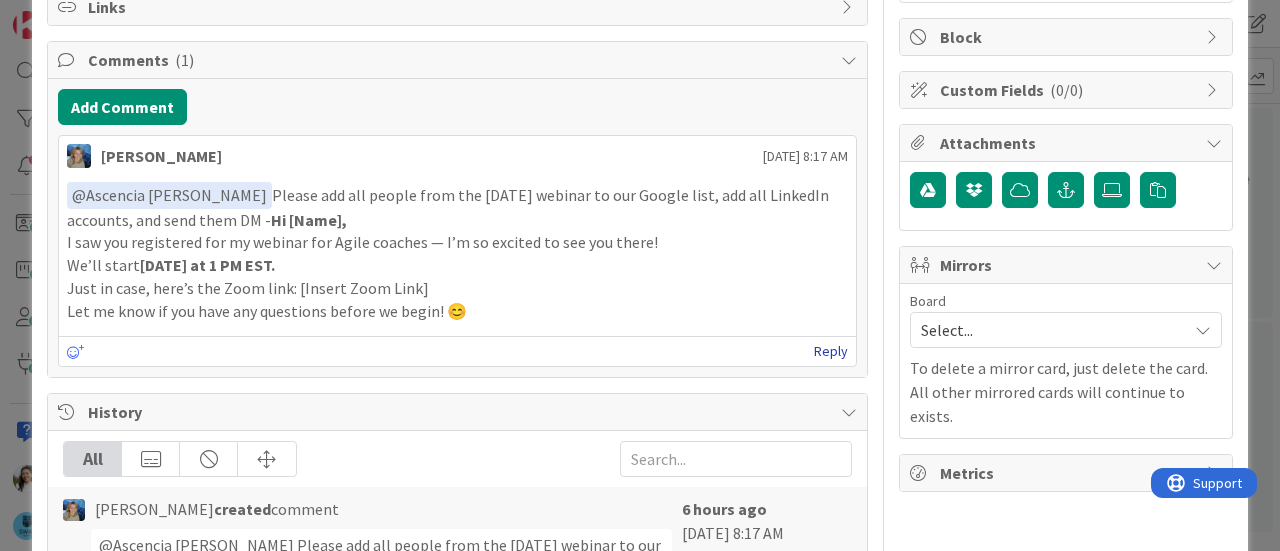 click on "Reply" at bounding box center (831, 351) 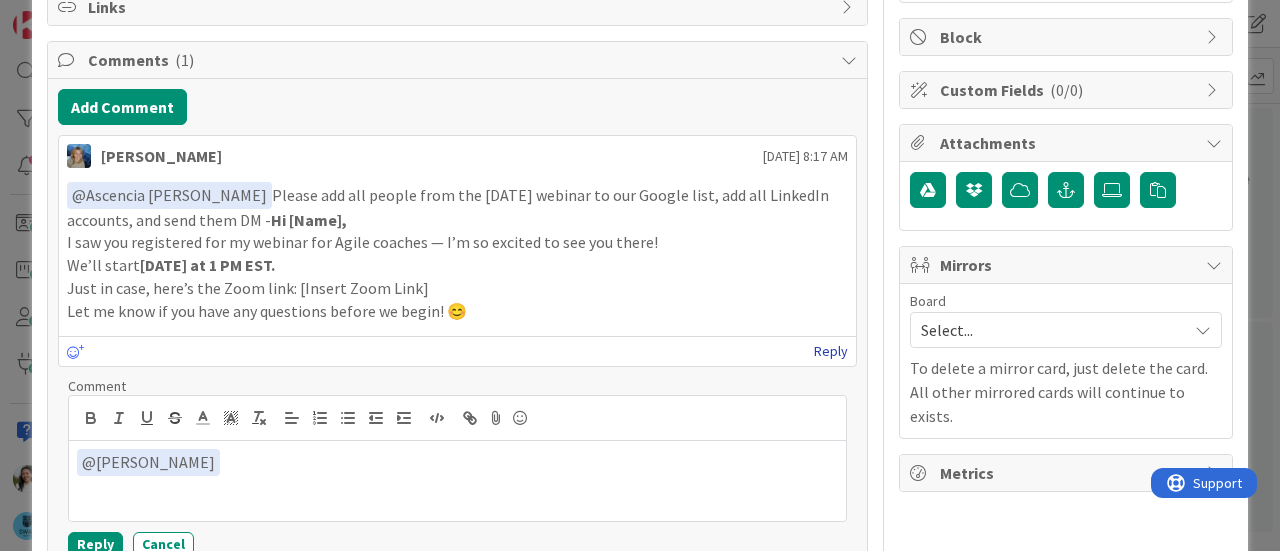 type 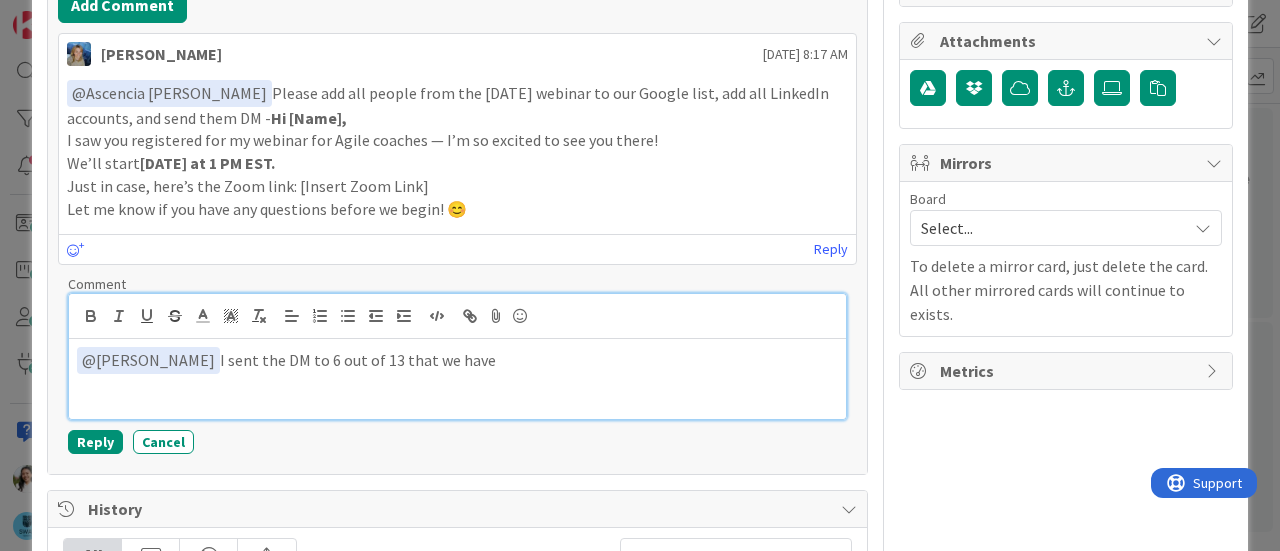 scroll, scrollTop: 473, scrollLeft: 0, axis: vertical 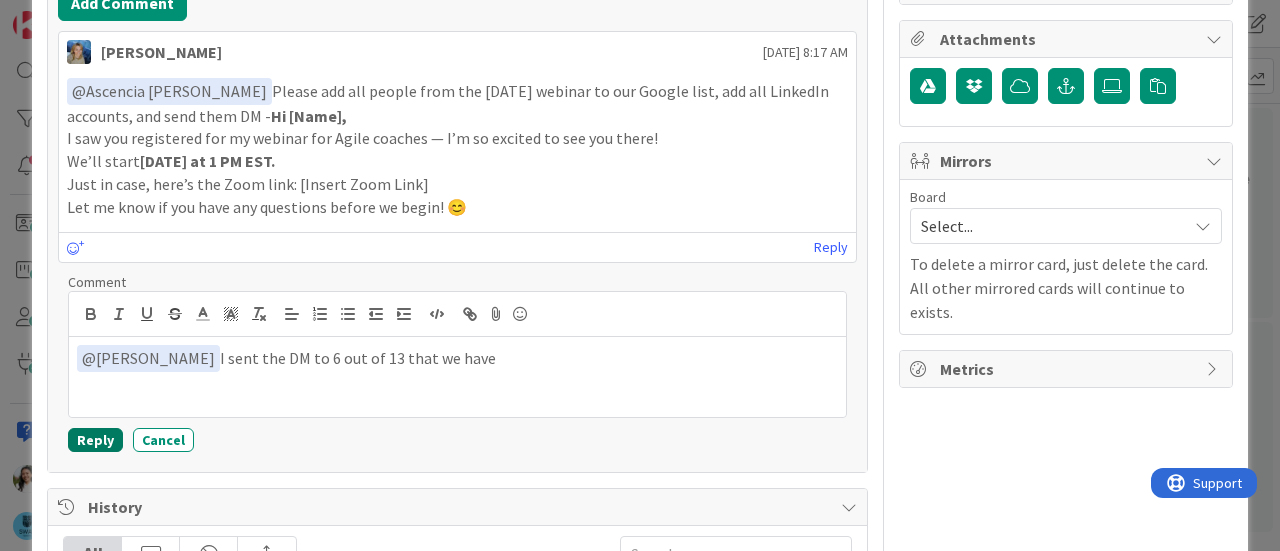 click on "Reply" at bounding box center (95, 440) 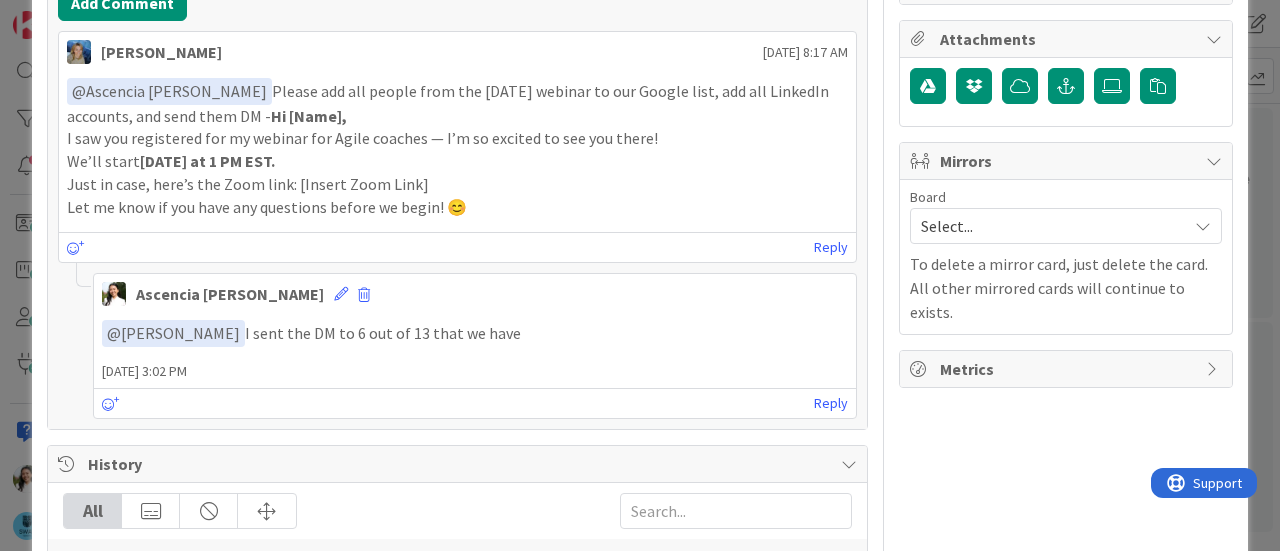 click on "ID  1396 The SWAY Academy Weekly goals Title 40 / 128 send DM in linkedin fir tomorow webinar Description Ascencia [PERSON_NAME] joined  19 m ago Owner Watchers 3 Sales Tasks Add Checklist Links Comments ( 2 ) Add Comment [PERSON_NAME] [DATE] 8:17 AM ﻿ @ Ascencia [PERSON_NAME] ﻿  Please add all people from the [DATE] webinar to our Google list, add all LinkedIn accounts, and send them DM -  Hi [Name], I saw you registered for my webinar for Agile coaches — I’m so excited to see you there! We’ll start  [DATE] at 1 PM EST. Just in case, here’s the Zoom link: [Insert Zoom Link] Let me know if you have any questions before we begin! 😊 [DATE] 8:17 AM Reply Ascencia [PERSON_NAME] [DATE] 3:02 PM ﻿ @ [PERSON_NAME] ﻿  I sent the DM to 6 out of 13 that we have [DATE] 3:02 PM Reply History All [PERSON_NAME]  created  comment 7 hours ago [DATE] 8:17 AM [PERSON_NAME]  added  token 'Important ' 7 hours ago [DATE] 8:12 AM [PERSON_NAME]  added  token 'Important ' added 3 (" at bounding box center (640, 275) 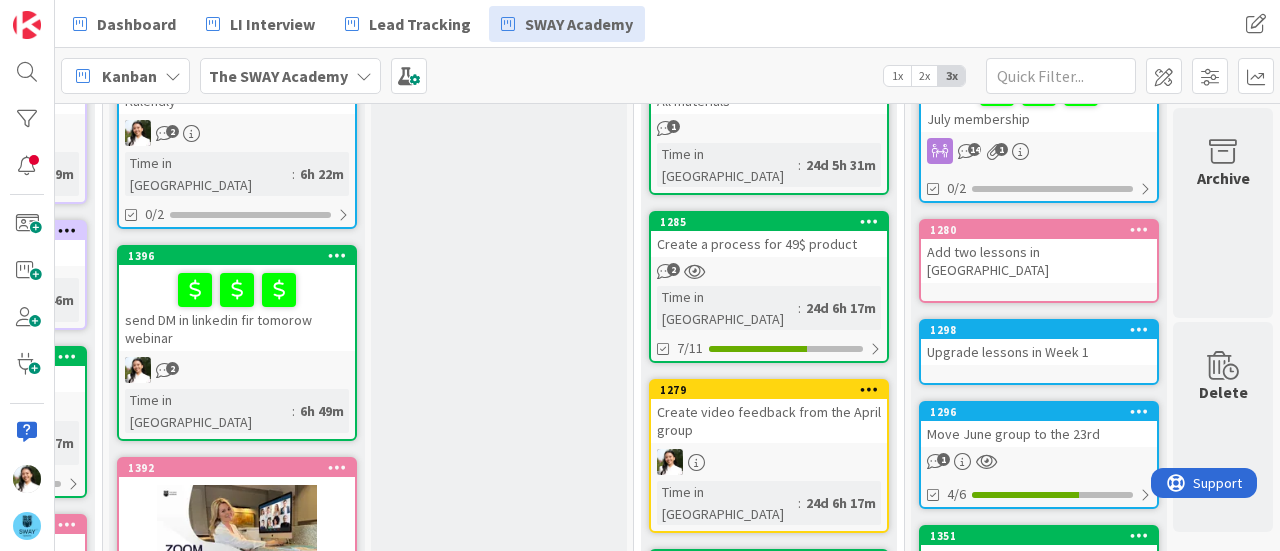 scroll, scrollTop: 164, scrollLeft: 244, axis: both 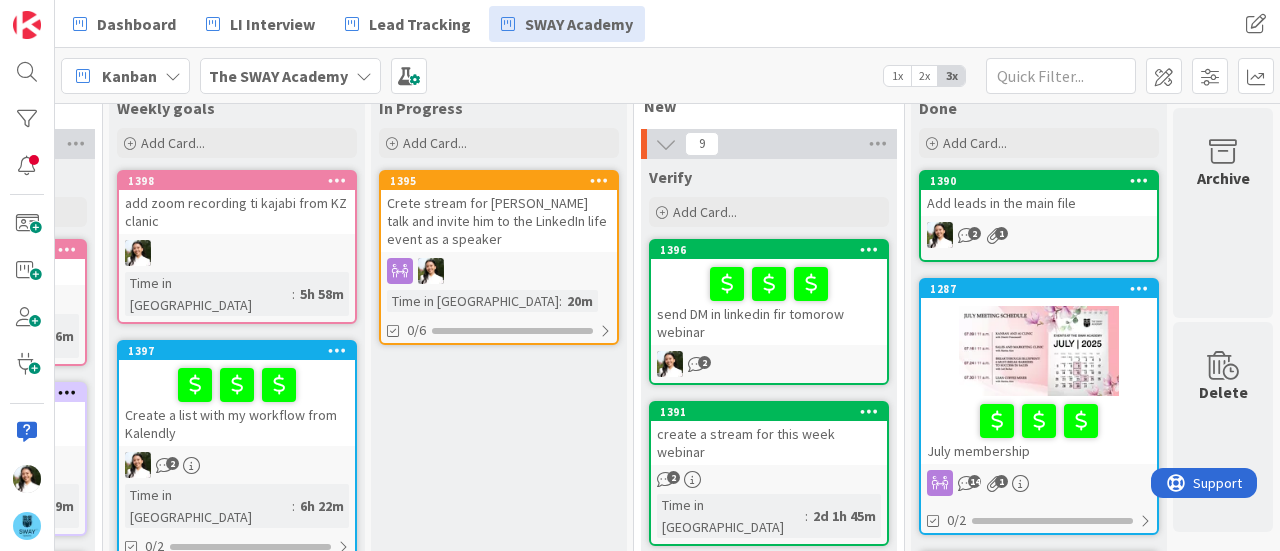 click on "Create a list with my workflow from Kalendly" at bounding box center [237, 403] 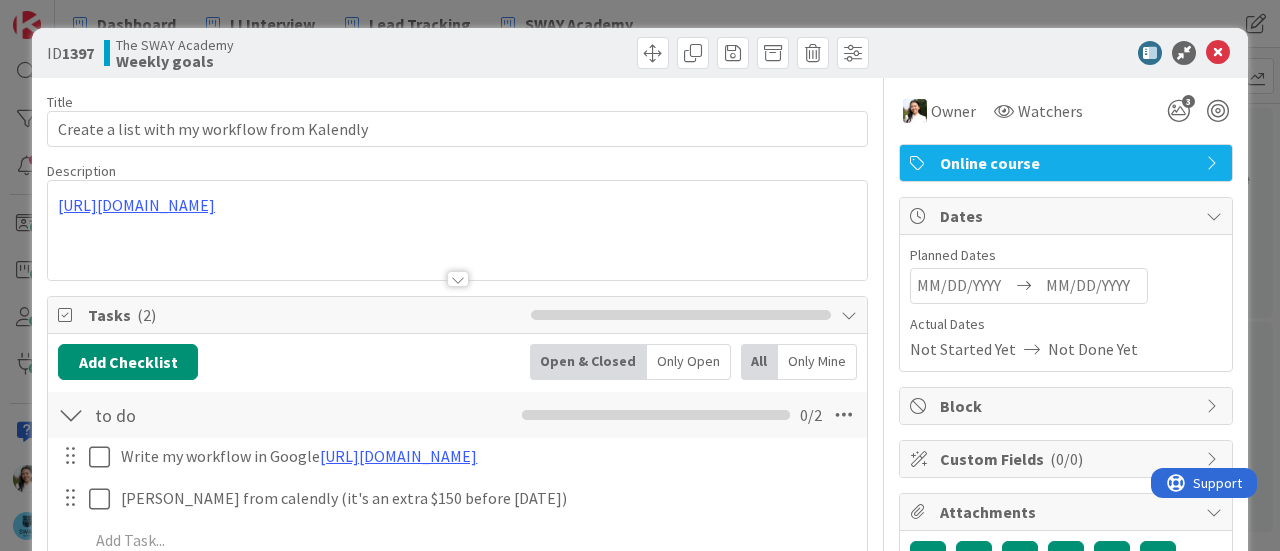 scroll, scrollTop: 0, scrollLeft: 0, axis: both 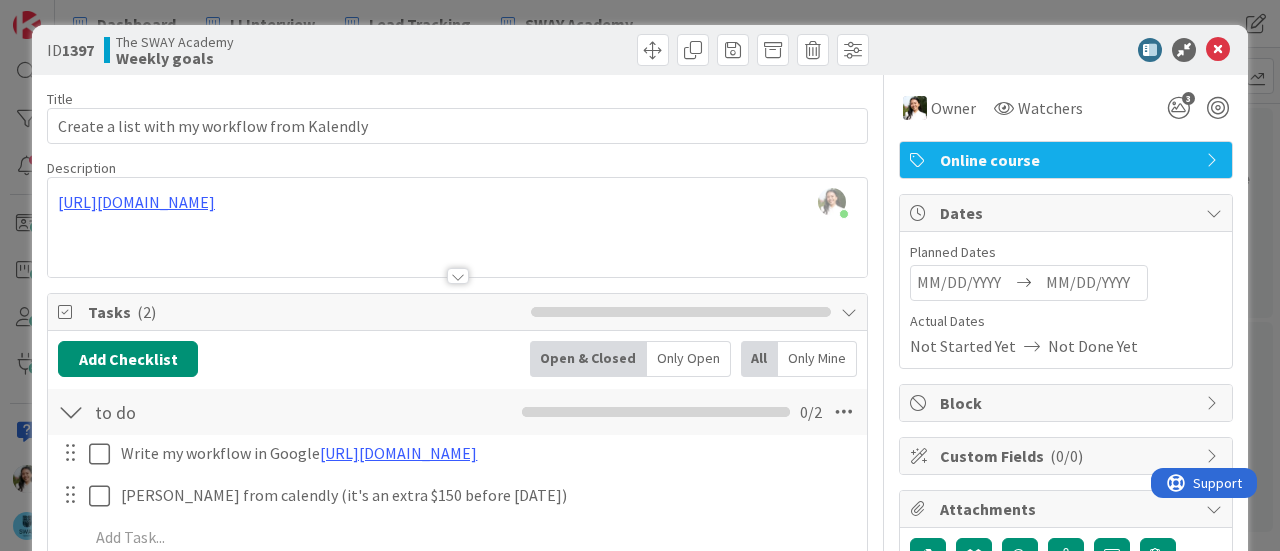 click on "ID  1397 The SWAY Academy Weekly goals Title 44 / 128 Create a list with my workflow from Kalendly Description Ascencia [PERSON_NAME] just joined [URL][DOMAIN_NAME] Owner Watchers 3 Online course  Tasks ( 2 ) Add Checklist Open & Closed Only Open All Only Mine to do  Checklist Name 6 / 64 to do 0 / 2 Write my workflow in Google  [URL][DOMAIN_NAME] Navigate forward to interact with the calendar and select a date. Press the question mark key to get the keyboard shortcuts for changing dates. Update Cancel [PERSON_NAME] from calendly (it's an extra $150 before [DATE]) Navigate forward to interact with the calendar and select a date. Press the question mark key to get the keyboard shortcuts for changing dates. Update Cancel Navigate forward to interact with the calendar and select a date. Press the question mark key to get the keyboard shortcuts for changing dates. Add Add Multiple Cancel Links Comments (" at bounding box center (640, 275) 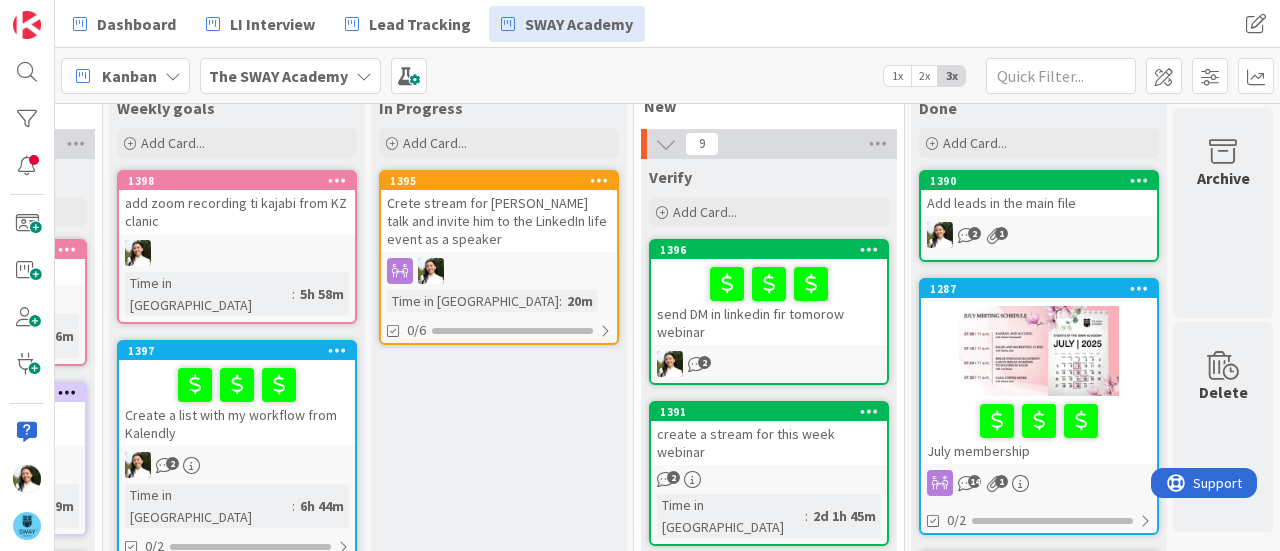 scroll, scrollTop: 0, scrollLeft: 0, axis: both 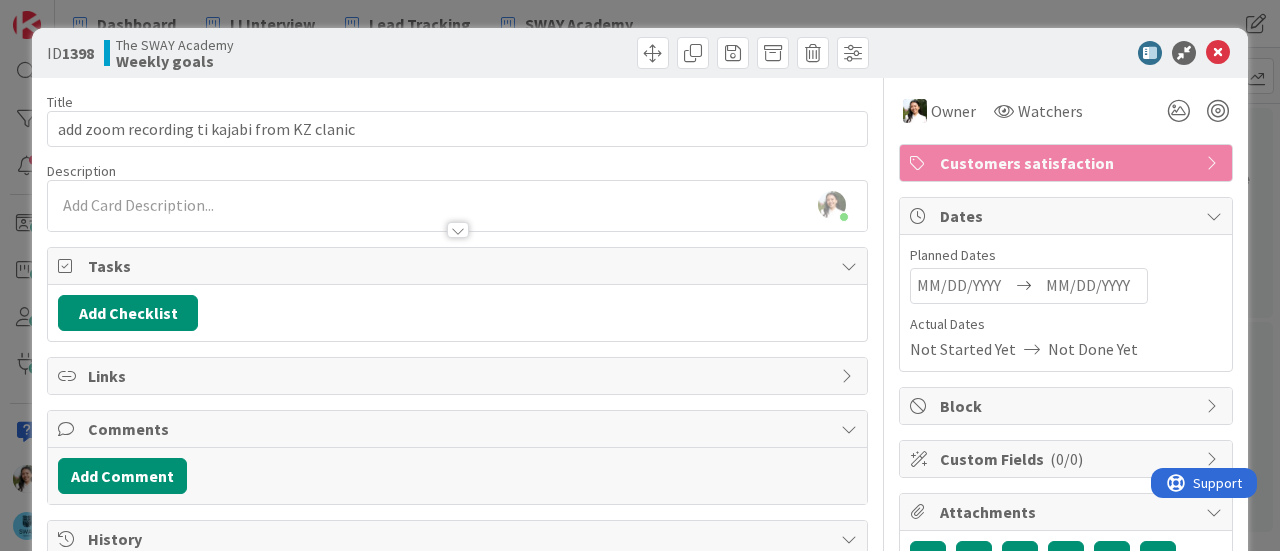 click on "ID  1398 The SWAY Academy Weekly goals Title 44 / 128 add zoom recording ti kajabi from KZ clanic Description Ascencia [PERSON_NAME] just joined Owner Watchers Customers satisfaction  Tasks Add Checklist Links Comments Add Comment History All [PERSON_NAME]  assigned  Ascencia [PERSON_NAME] as the owner of this card 6 hours ago [DATE] 8:42 AM [PERSON_NAME]  created  this card 6 hours ago [DATE] 8:42 AM Owner Watchers Customers satisfaction  Dates Planned Dates Navigate forward to interact with the calendar and select a date. Press the question mark key to get the keyboard shortcuts for changing dates. Navigate backward to interact with the calendar and select a date. Press the question mark key to get the keyboard shortcuts for changing dates. Actual Dates Not Started Yet Not Done Yet Block Custom Fields ( 0/0 ) Attachments Mirrors Board Select... To delete a mirror card, just delete the card. All other mirrored cards will continue to exists. Metrics" at bounding box center (640, 275) 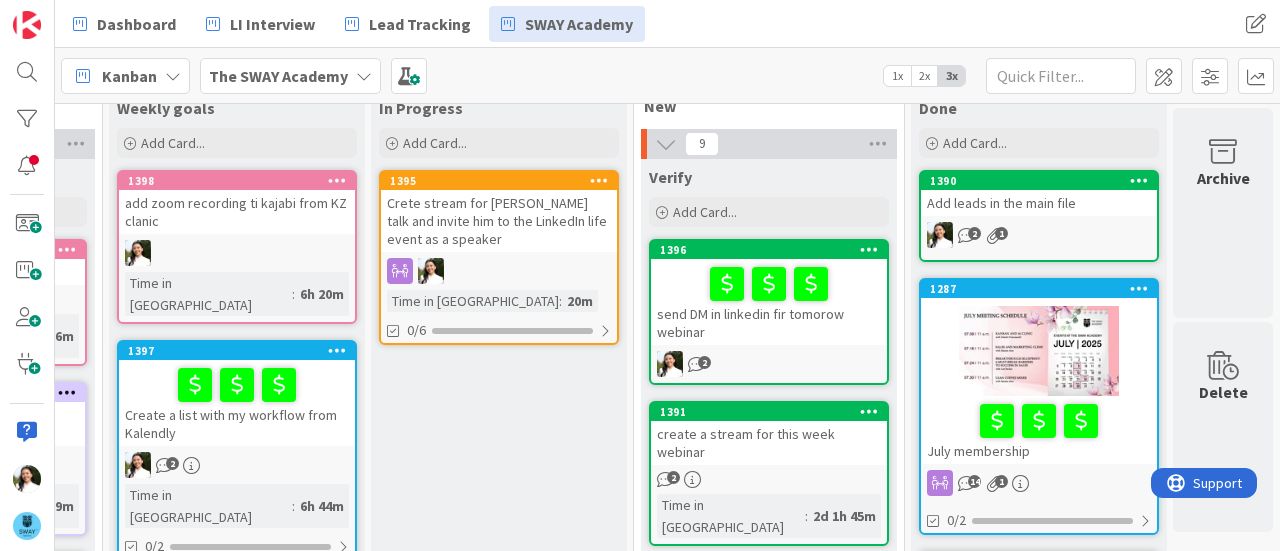 scroll, scrollTop: 0, scrollLeft: 0, axis: both 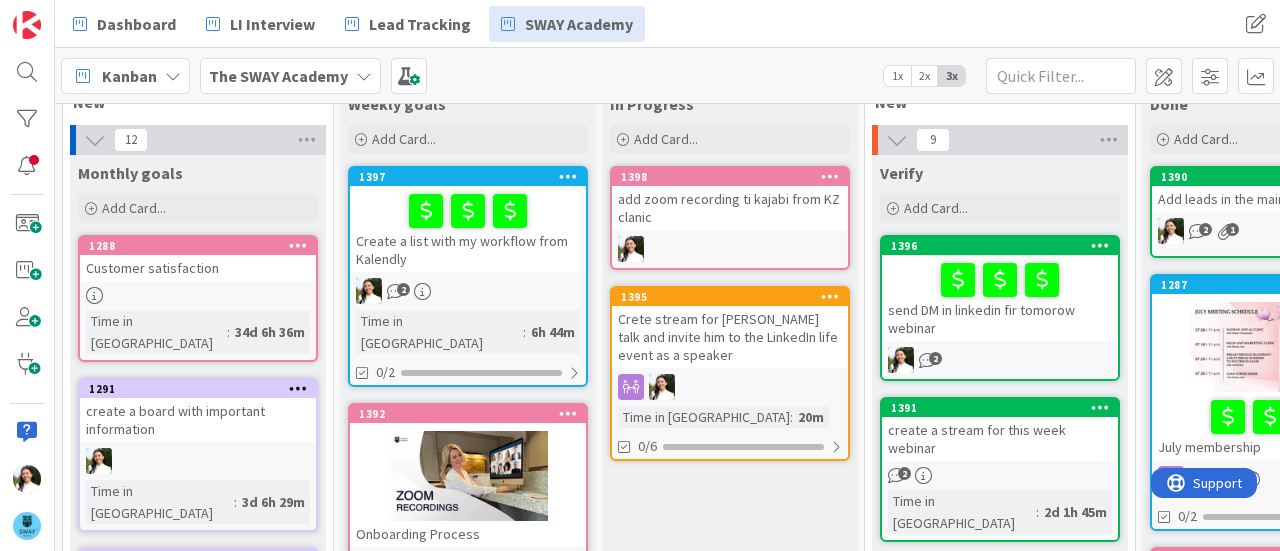 click on "Create a list with my workflow from Kalendly" at bounding box center [468, 229] 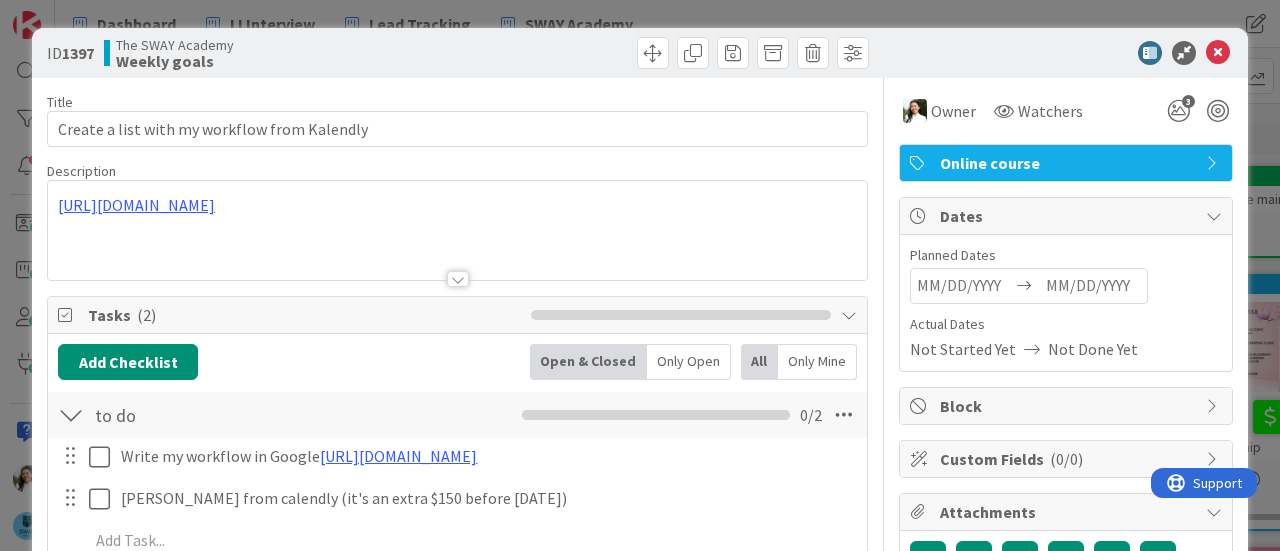 scroll, scrollTop: 0, scrollLeft: 0, axis: both 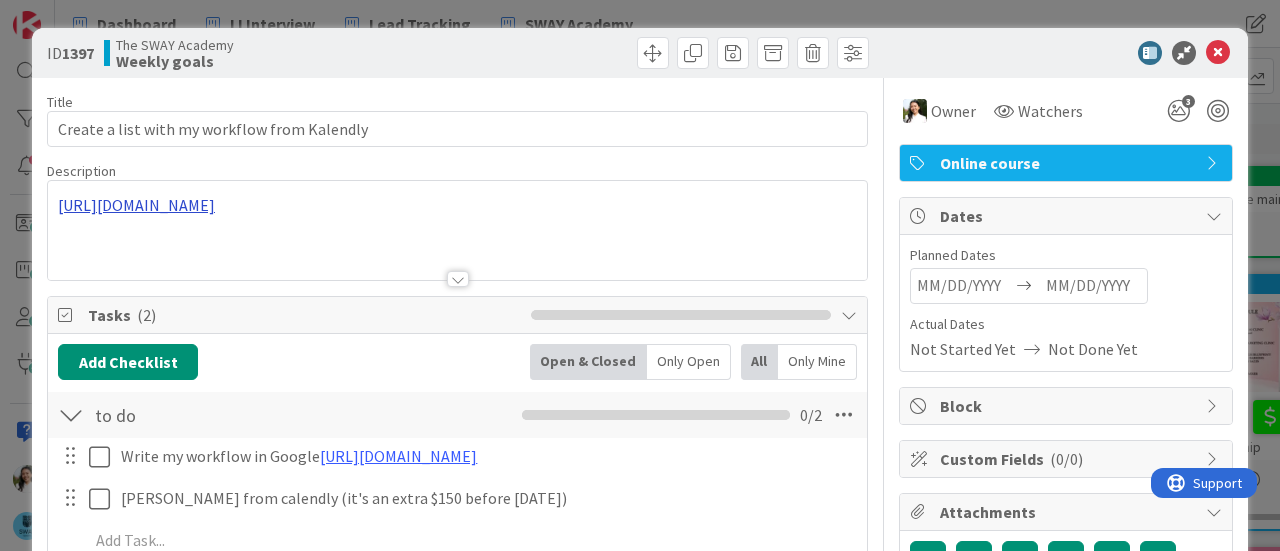 click on "[URL][DOMAIN_NAME]" at bounding box center [457, 230] 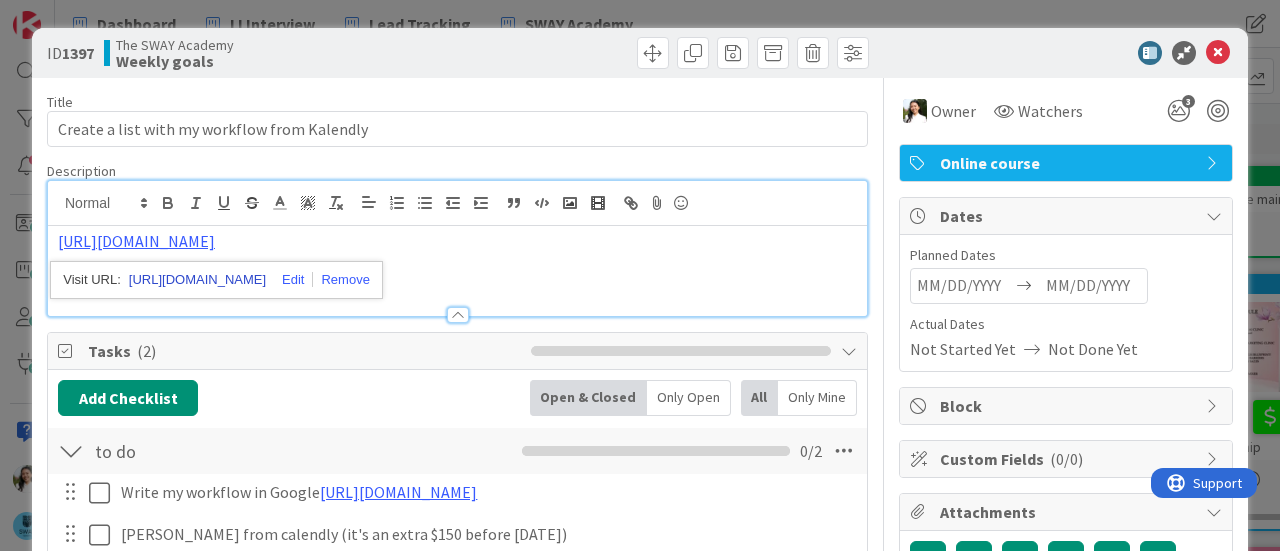 click on "[URL][DOMAIN_NAME]" at bounding box center [197, 280] 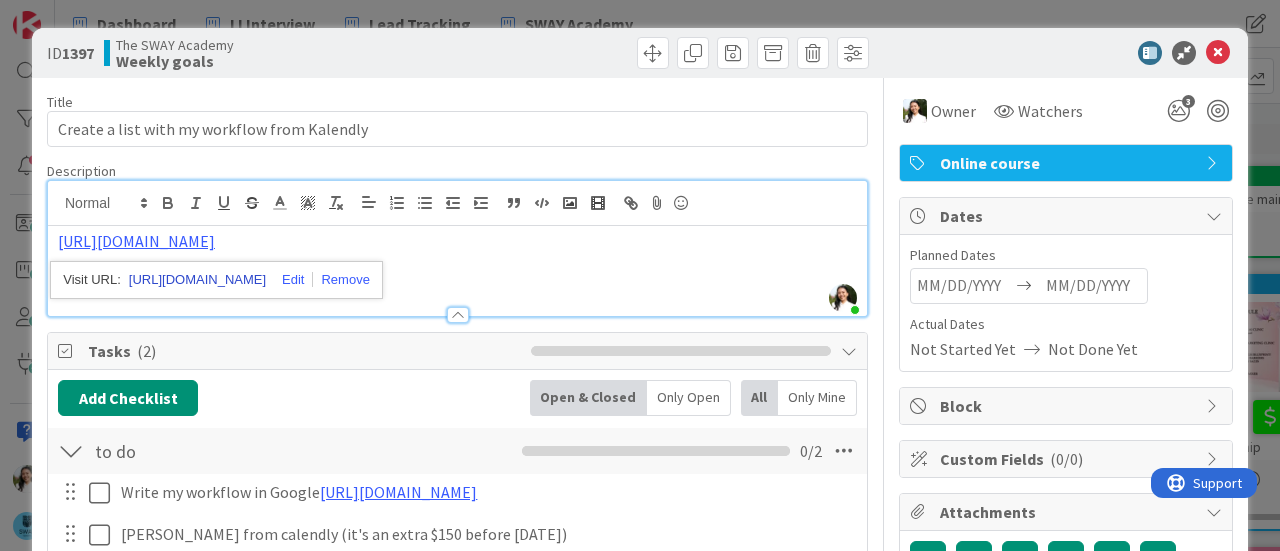 click on "[URL][DOMAIN_NAME]" at bounding box center (197, 280) 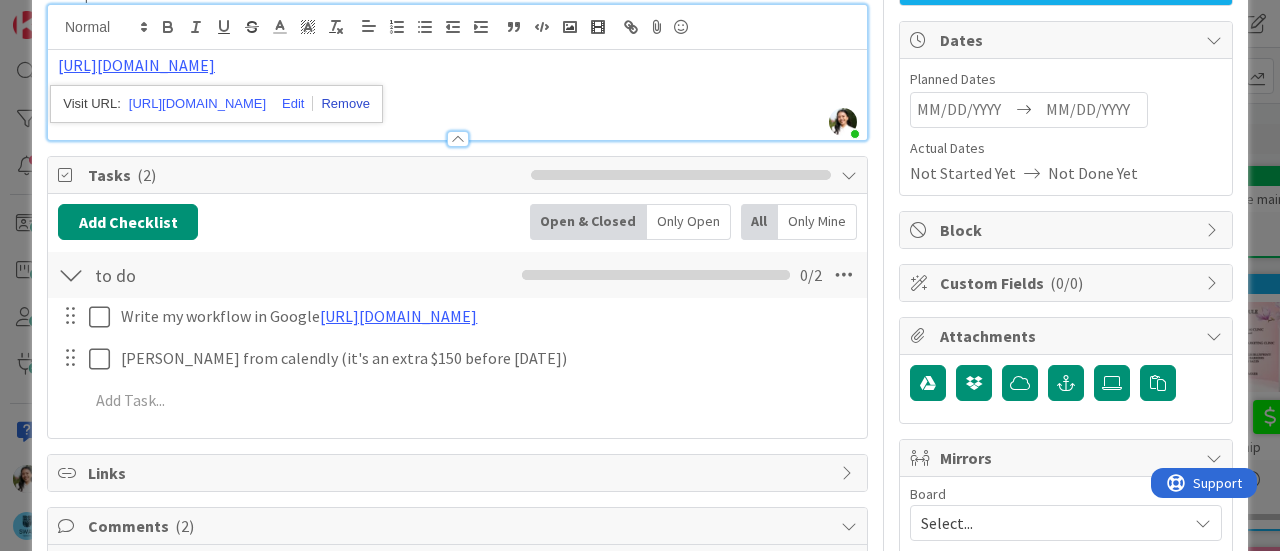 scroll, scrollTop: 194, scrollLeft: 0, axis: vertical 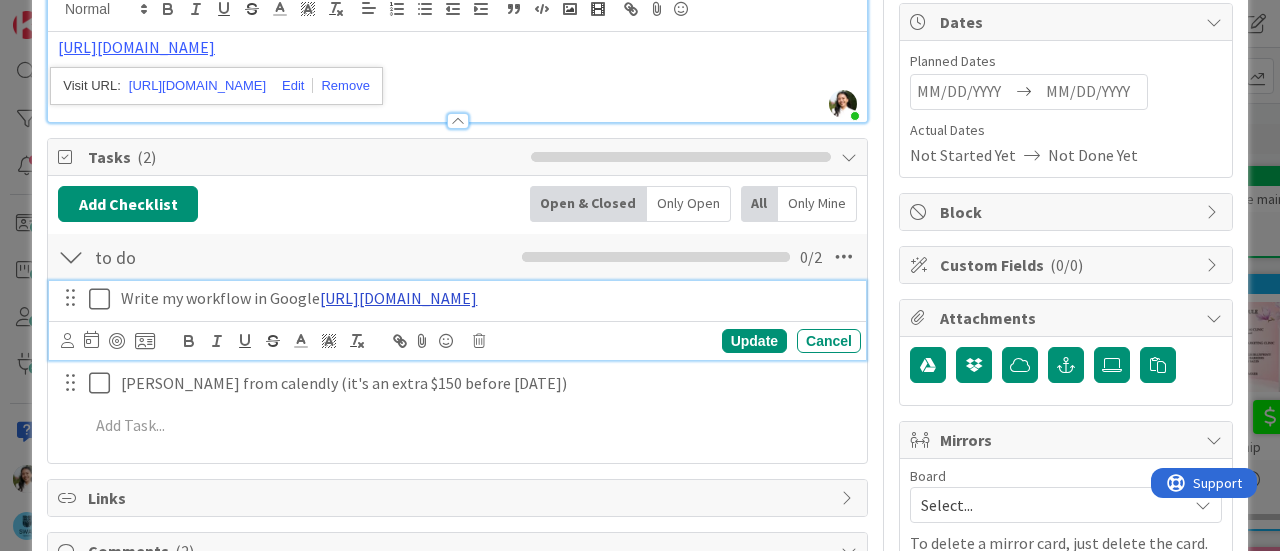 click on "[URL][DOMAIN_NAME]" at bounding box center (398, 298) 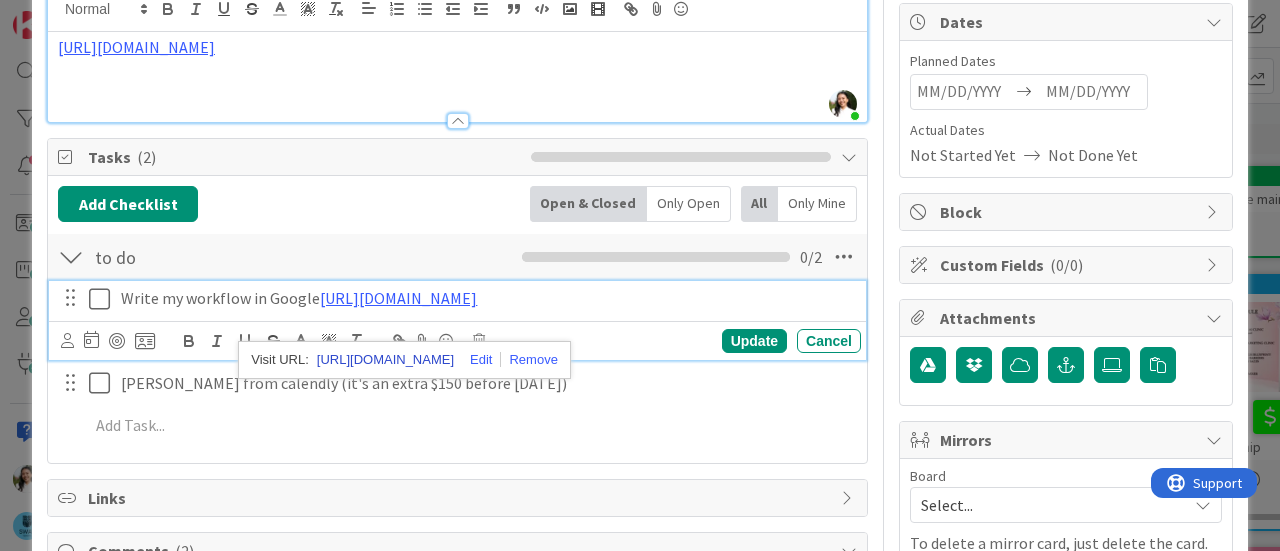click on "[URL][DOMAIN_NAME]" at bounding box center [385, 360] 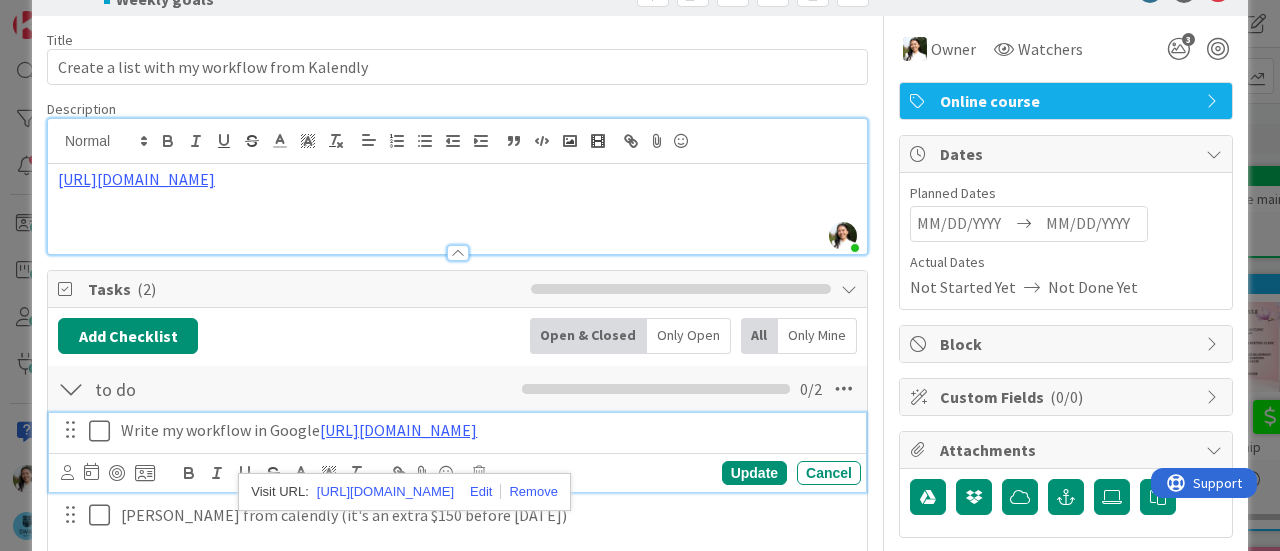 scroll, scrollTop: 60, scrollLeft: 0, axis: vertical 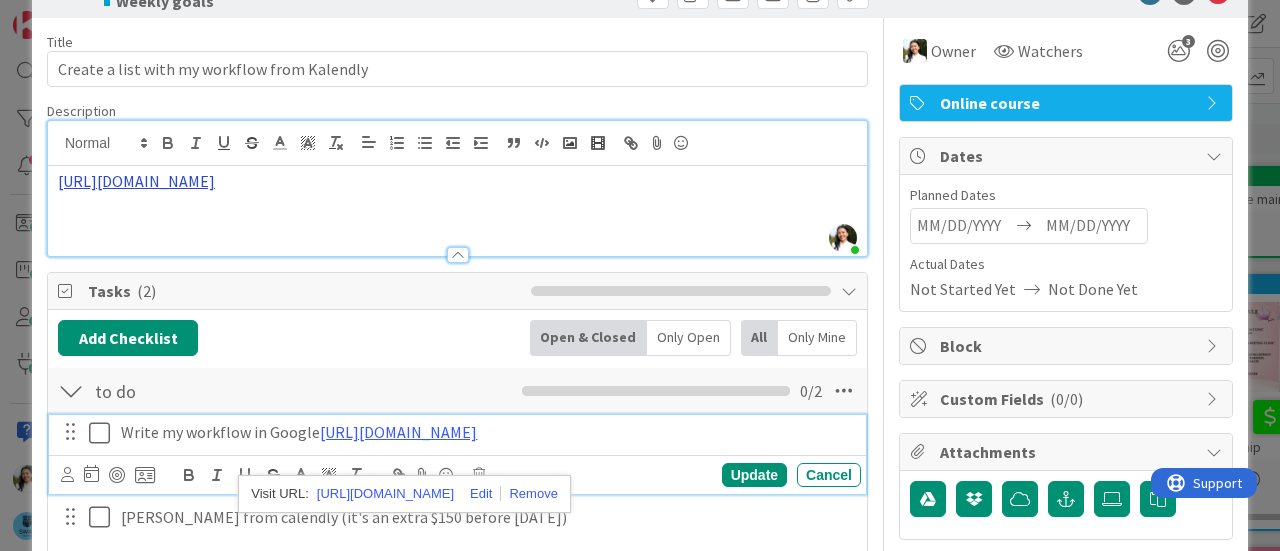 click on "[URL][DOMAIN_NAME]" at bounding box center (136, 181) 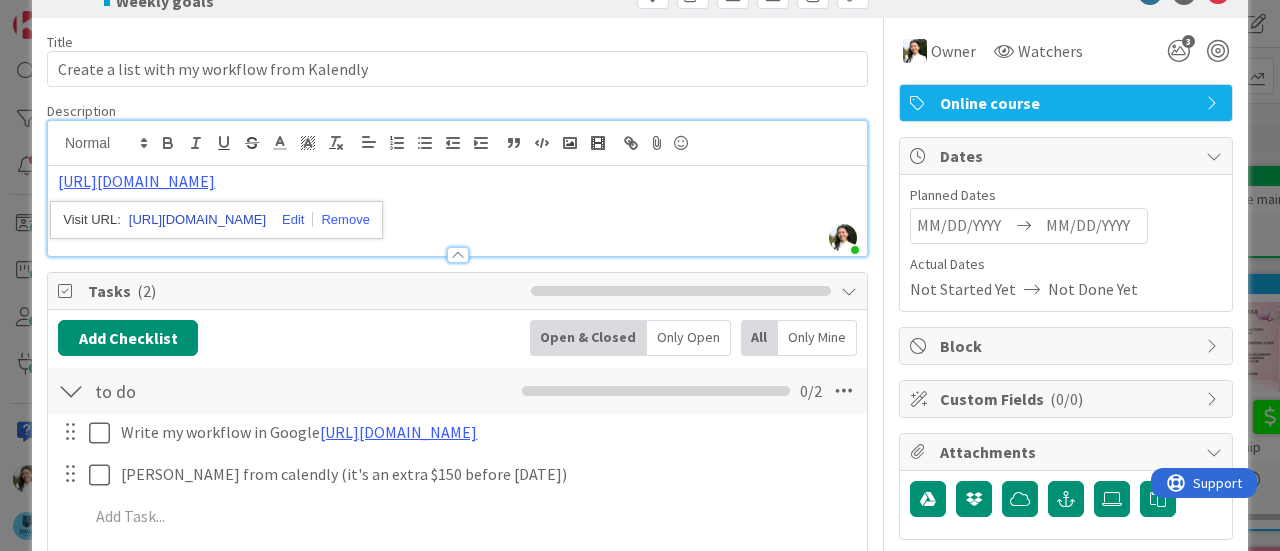 click on "[URL][DOMAIN_NAME]" at bounding box center [197, 220] 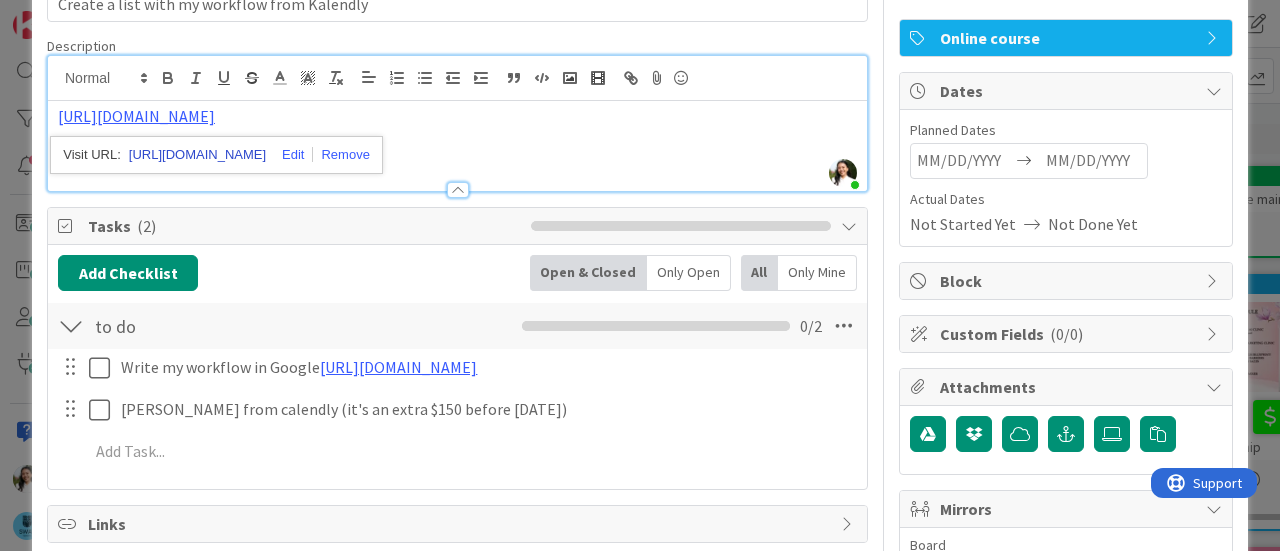 scroll, scrollTop: 0, scrollLeft: 0, axis: both 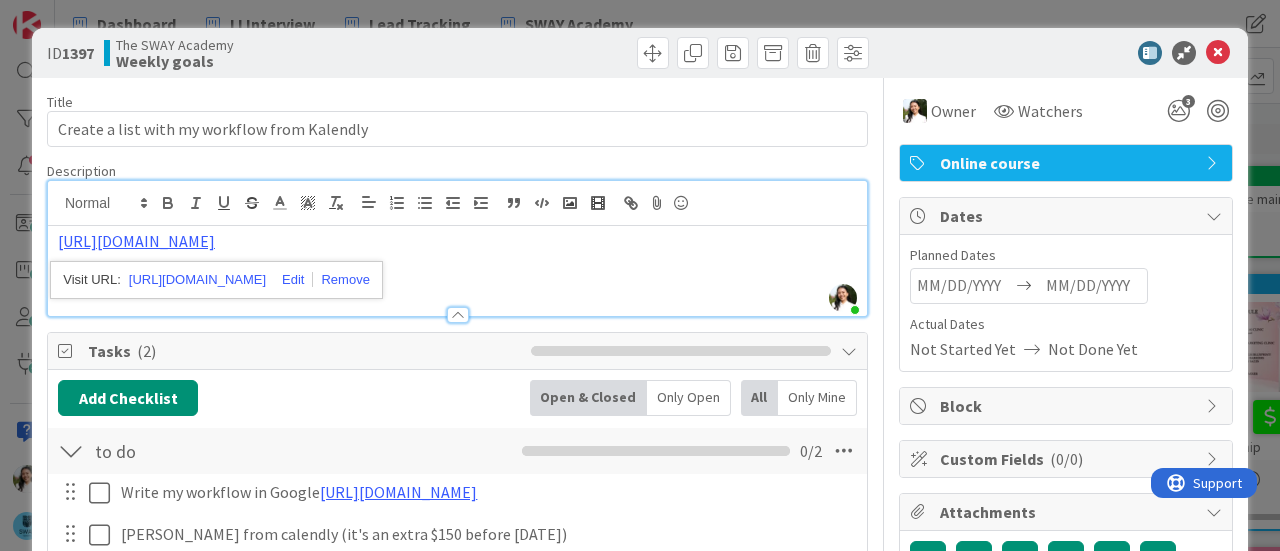 click on "ID  1397 The SWAY Academy Weekly goals Title 44 / 128 Create a list with my workflow from Kalendly Description Ascencia [PERSON_NAME] joined  5 m ago [URL][DOMAIN_NAME] [URL][DOMAIN_NAME] Owner Watchers 3 Online course  Tasks ( 2 ) Add Checklist Open & Closed Only Open All Only Mine to do  Checklist Name 6 / 64 to do 0 / 2 Write my workflow in Google  [URL][DOMAIN_NAME] [URL][DOMAIN_NAME] Navigate forward to interact with the calendar and select a date. Press the question mark key to get the keyboard shortcuts for changing dates. Update Cancel [PERSON_NAME] from calendly (it's an extra $150 before [DATE]) Navigate forward to interact with the calendar and select a date. Press the question mark key to get the keyboard shortcuts for changing dates. Update Cancel Add Add Multiple Cancel Links (" at bounding box center [640, 275] 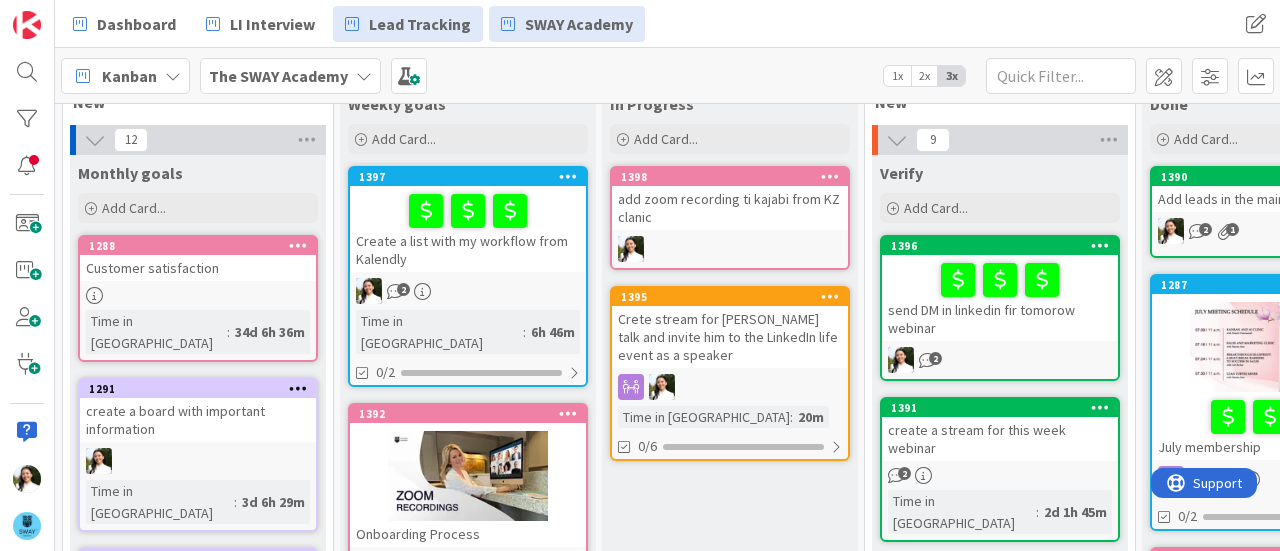 scroll, scrollTop: 0, scrollLeft: 0, axis: both 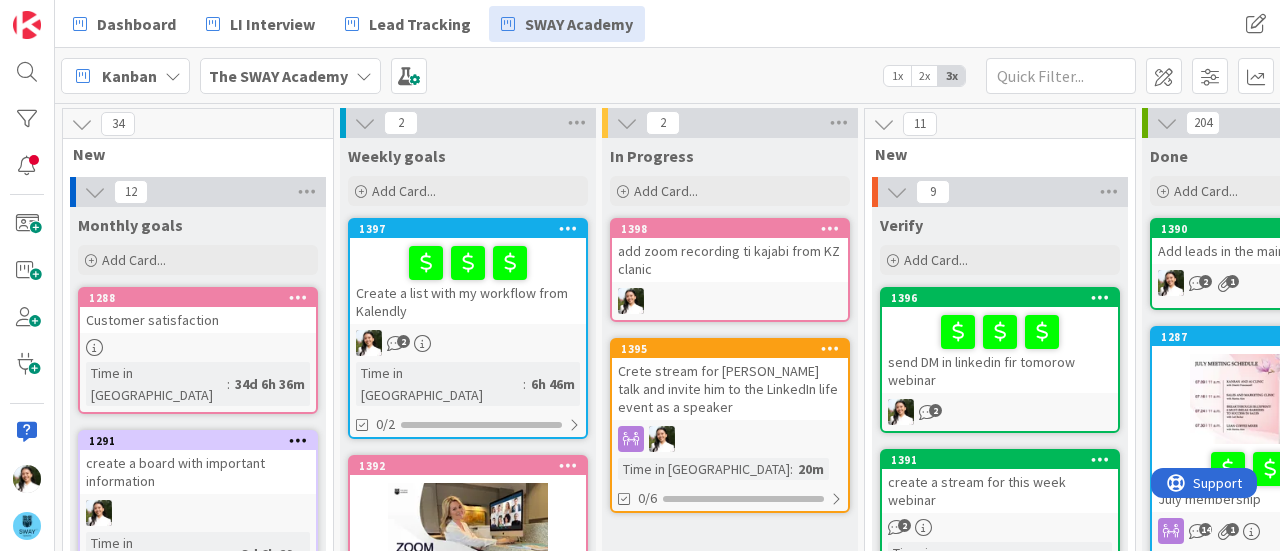 click on "The SWAY Academy" at bounding box center (278, 76) 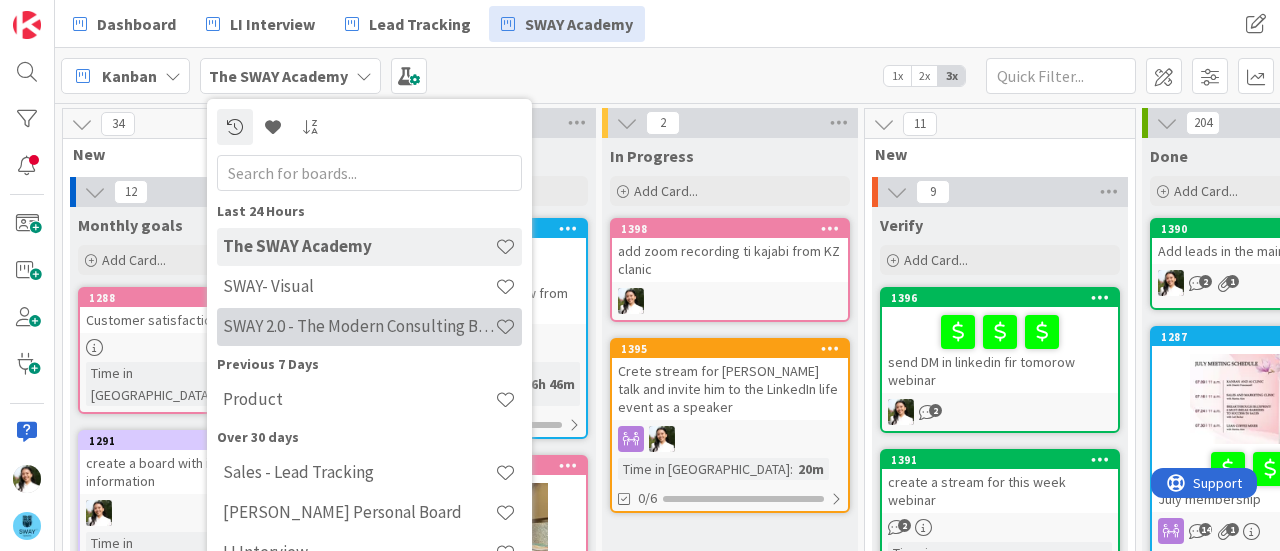 click on "SWAY 2.0 - The Modern Consulting Blueprint" at bounding box center (359, 326) 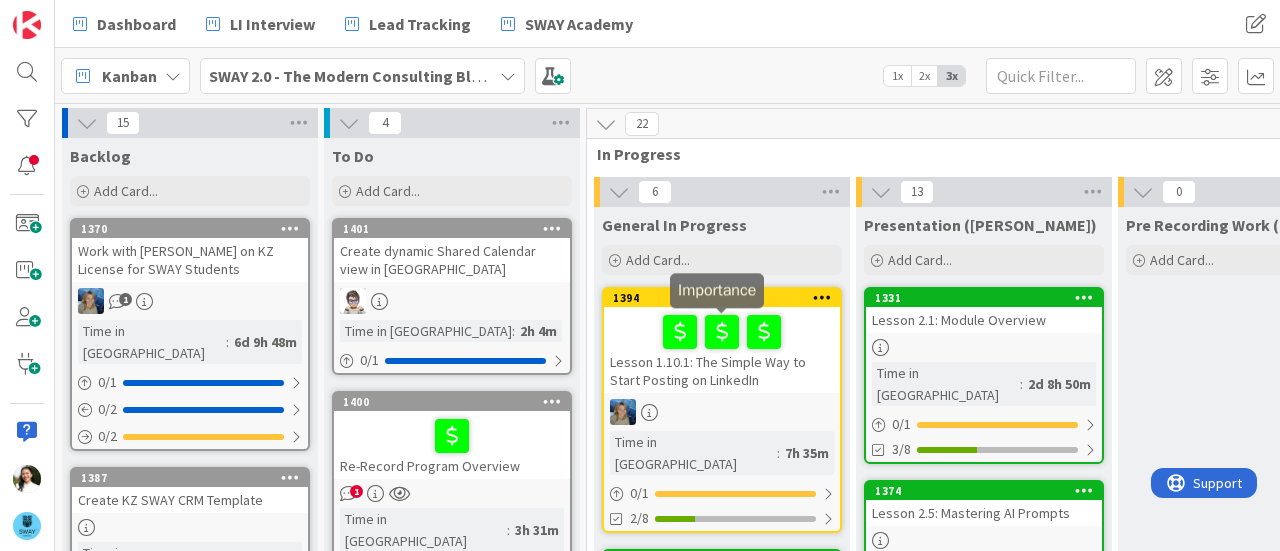 scroll, scrollTop: 0, scrollLeft: 0, axis: both 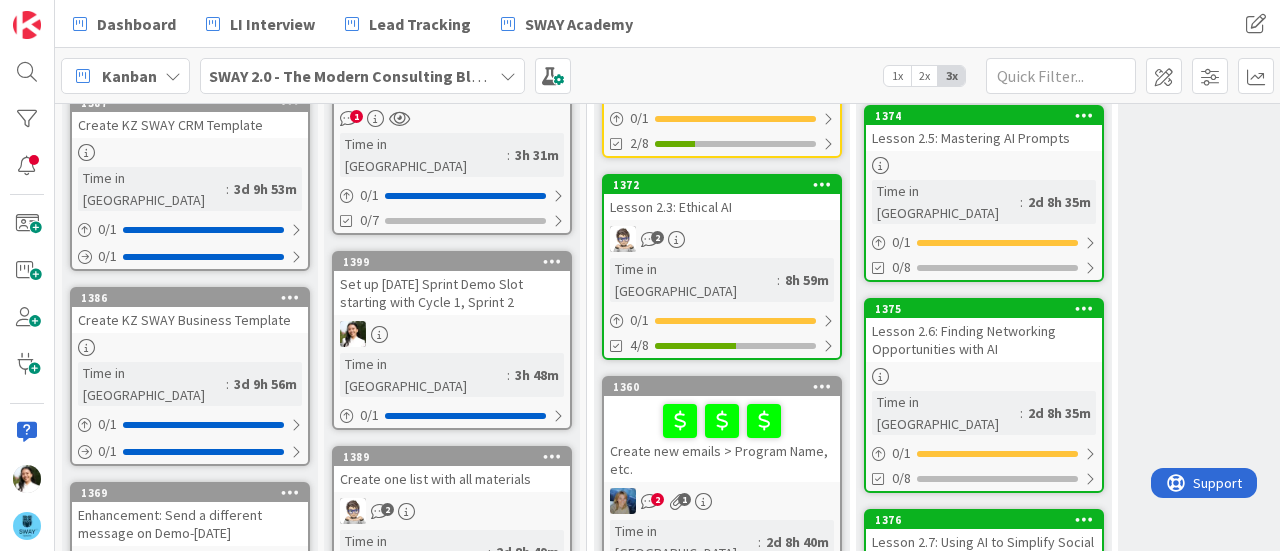 click on "Set up [DATE] Sprint Demo Slot starting with Cycle 1, Sprint 2" at bounding box center [452, 293] 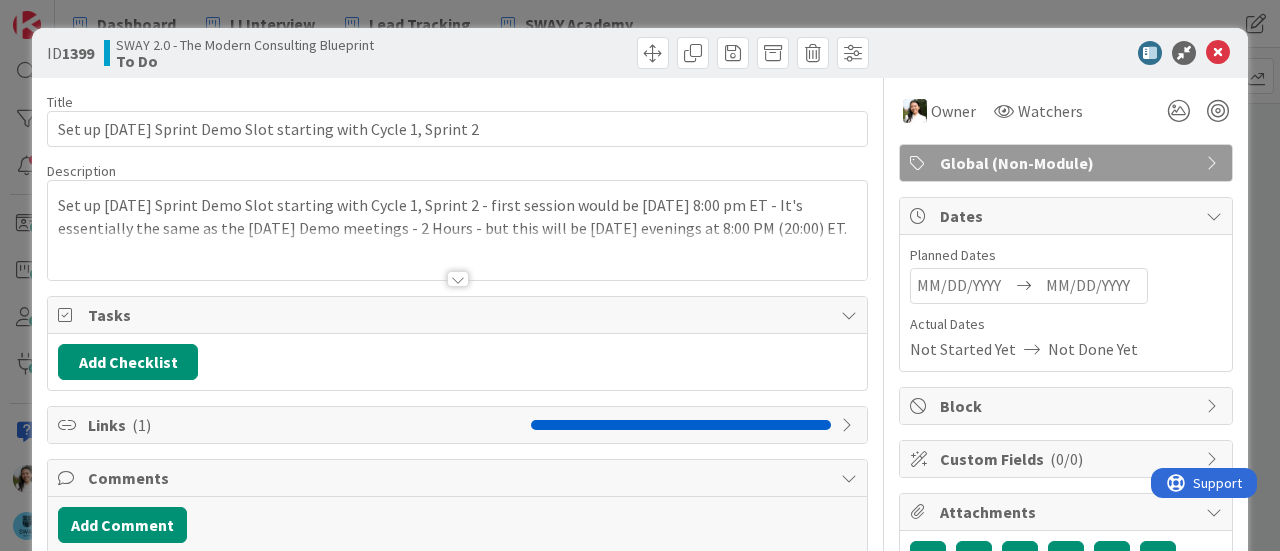 scroll, scrollTop: 0, scrollLeft: 0, axis: both 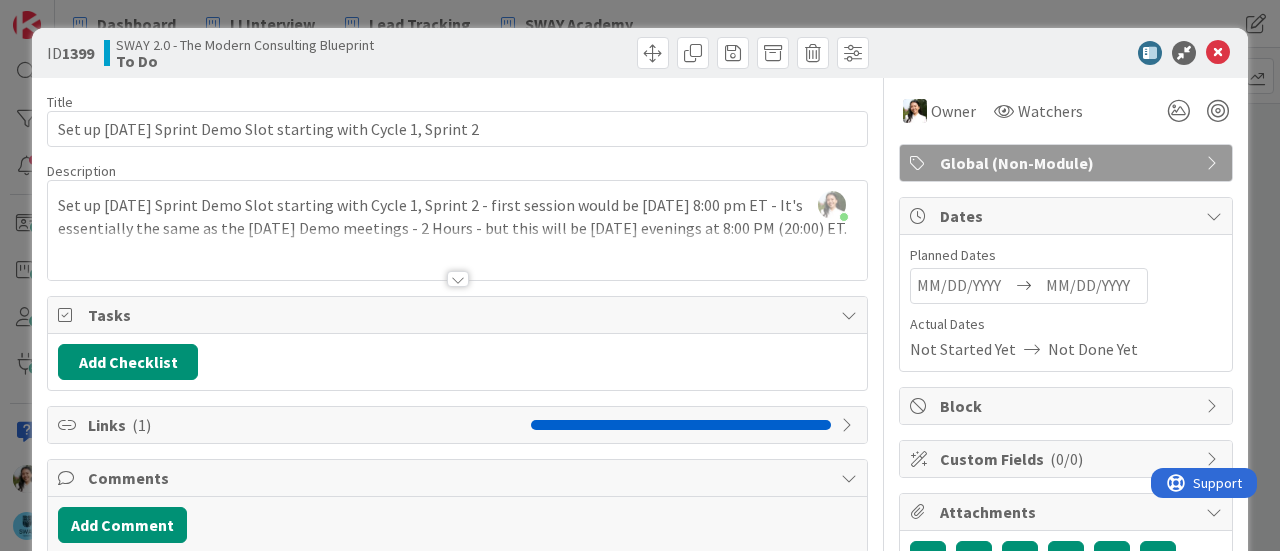 click on "ID  1399 SWAY 2.0 - The Modern Consulting Blueprint To Do Title 64 / 128 Set up [DATE] Sprint Demo Slot starting with Cycle 1, Sprint 2 Description Ascencia [PERSON_NAME] just joined Set up [DATE] Sprint Demo Slot starting with Cycle 1, Sprint 2 - first session would be [DATE] 8:00 pm ET - It's essentially the same as the [DATE] Demo meetings - 2 Hours - but this will be [DATE] evenings at 8:00 PM (20:00) ET. Owner Watchers Global (Non-Module) Tasks Add Checklist Links ( 1 ) Comments Add Comment History All [PERSON_NAME]  updated  the description of this card Show Updated Description 4 hours ago [DATE] 11:44 AM [PERSON_NAME]  updated  the description of this card Show Updated Description 4 hours ago [DATE] 11:38 AM [PERSON_NAME]  updated  the description of this card Show Updated Description 4 hours ago [DATE] 11:36 AM [PERSON_NAME]  updated  the description of this card Show Updated Description 4 hours ago [DATE] 11:33 AM [PERSON_NAME]  assigned 4 hours ago Show More... Owner" at bounding box center [640, 275] 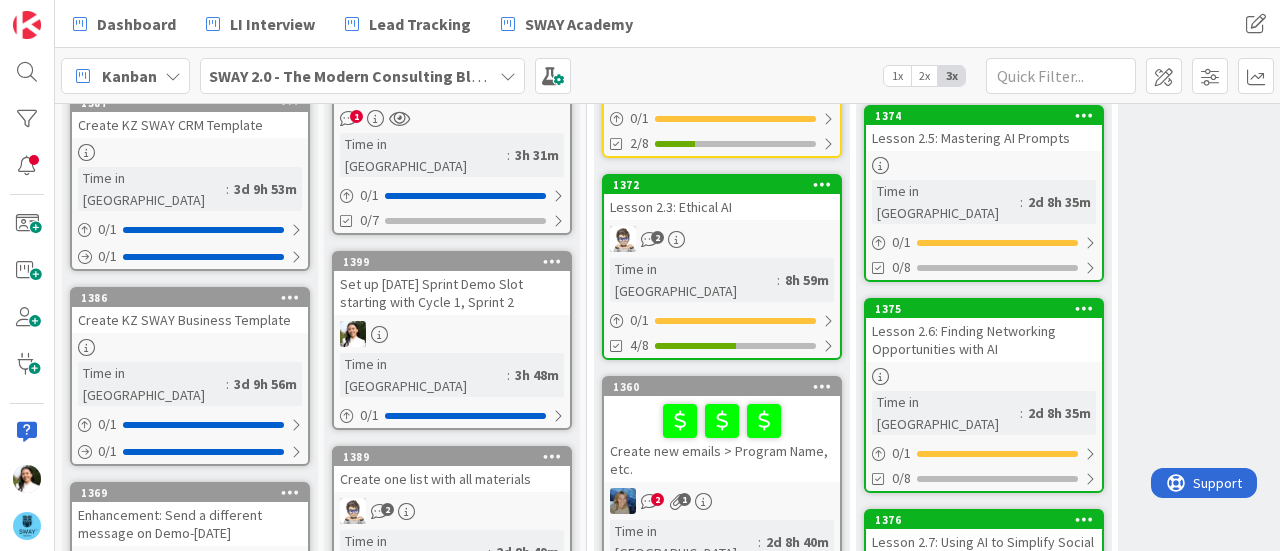 scroll, scrollTop: 0, scrollLeft: 0, axis: both 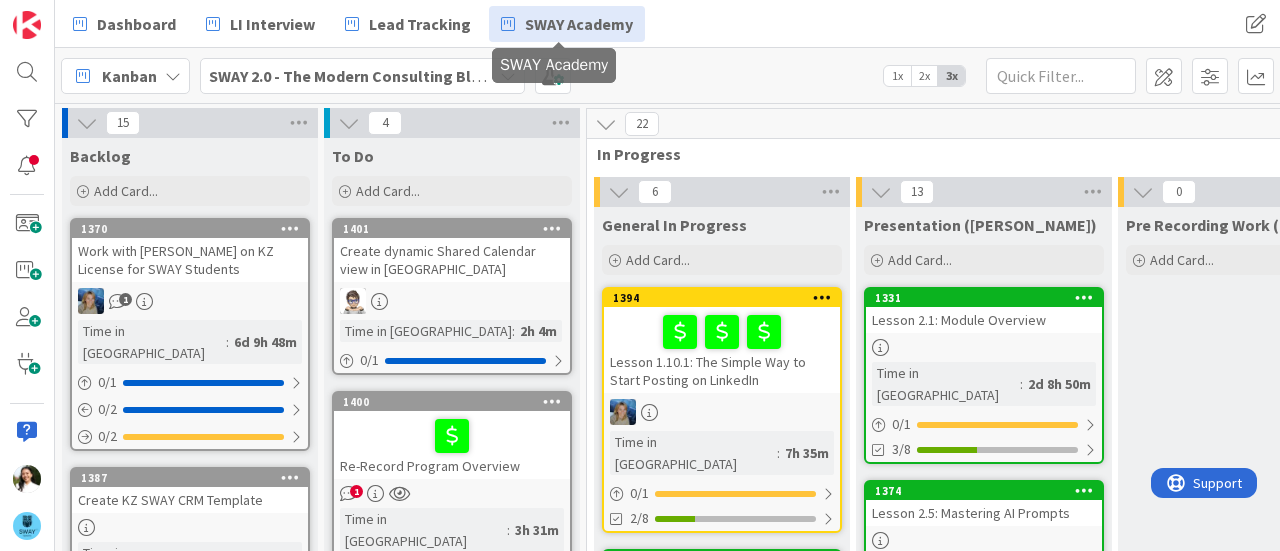 click on "SWAY Academy" at bounding box center (579, 24) 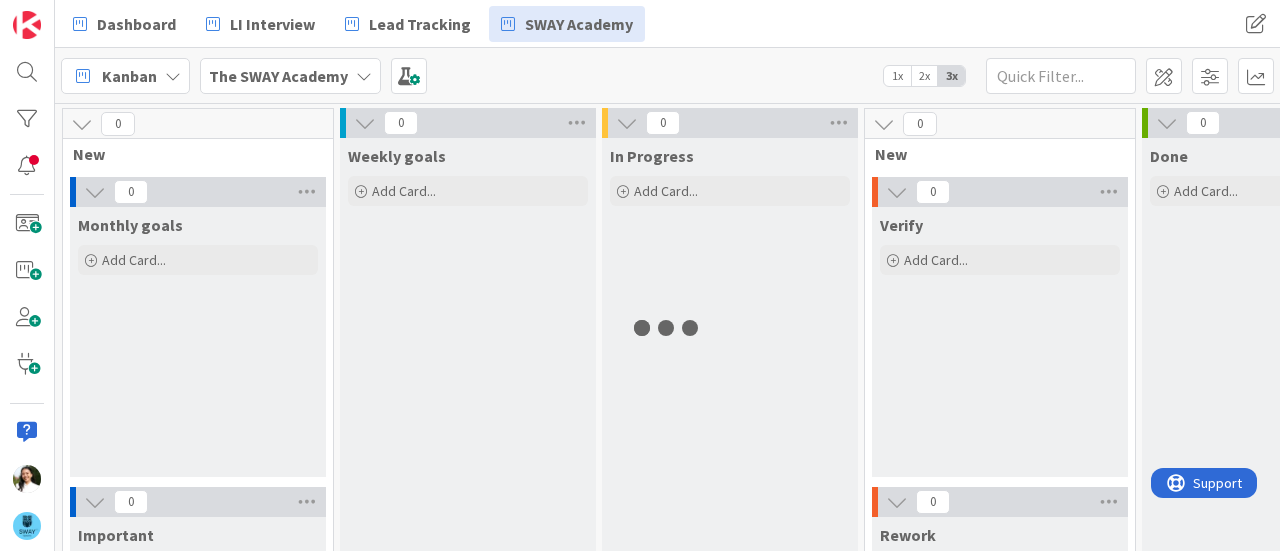 scroll, scrollTop: 0, scrollLeft: 0, axis: both 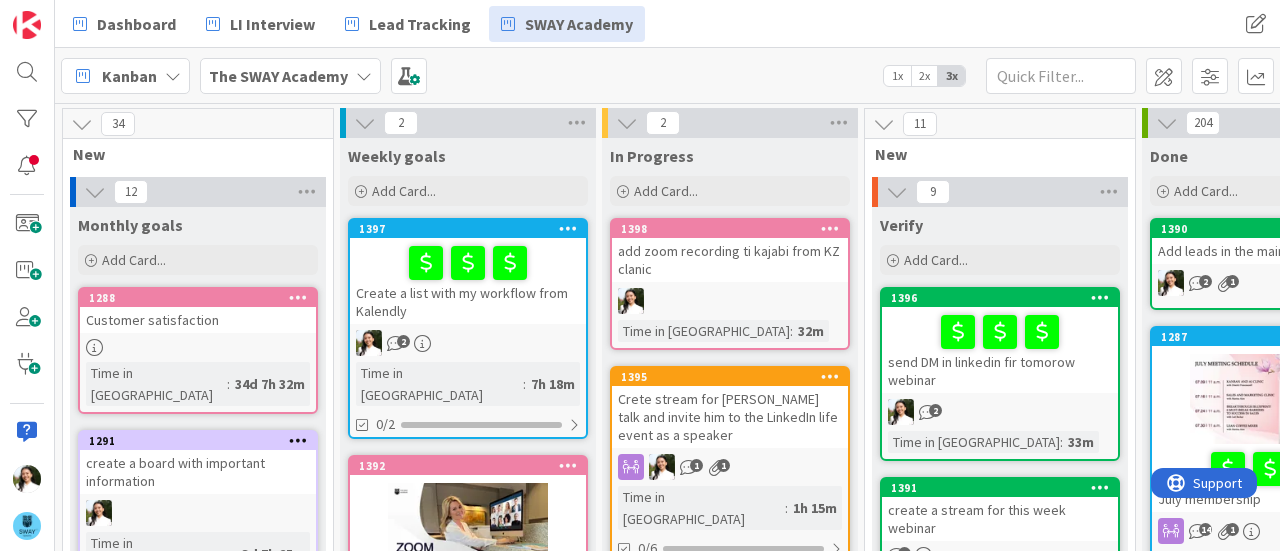 click on "add zoom recording ti kajabi from KZ clanic" at bounding box center (730, 260) 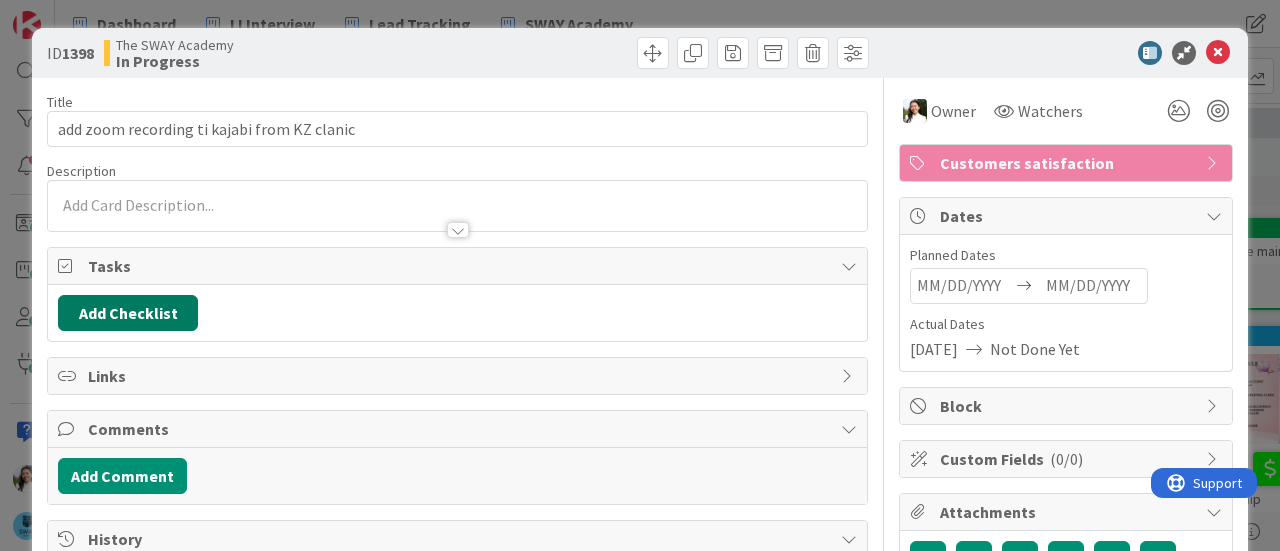 scroll, scrollTop: 0, scrollLeft: 0, axis: both 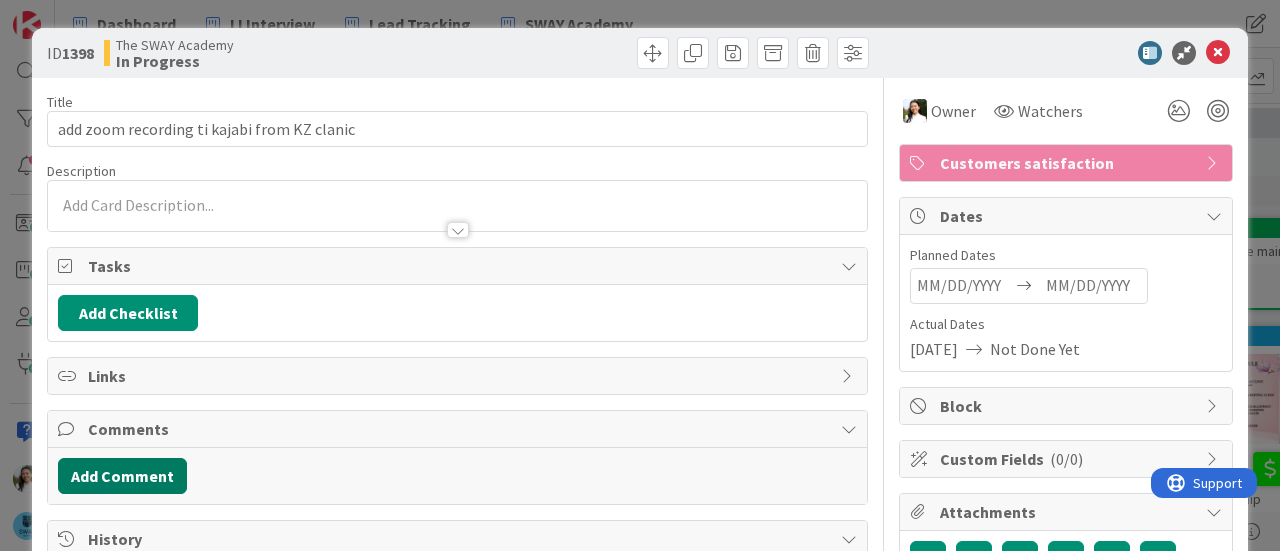 click on "Add Comment" at bounding box center [122, 476] 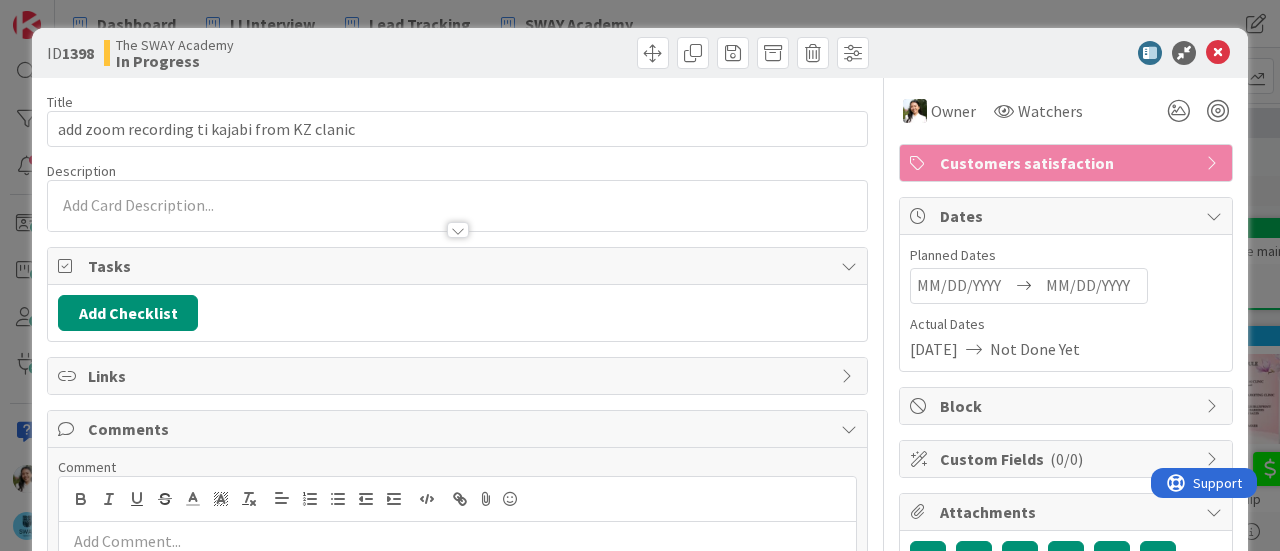 type 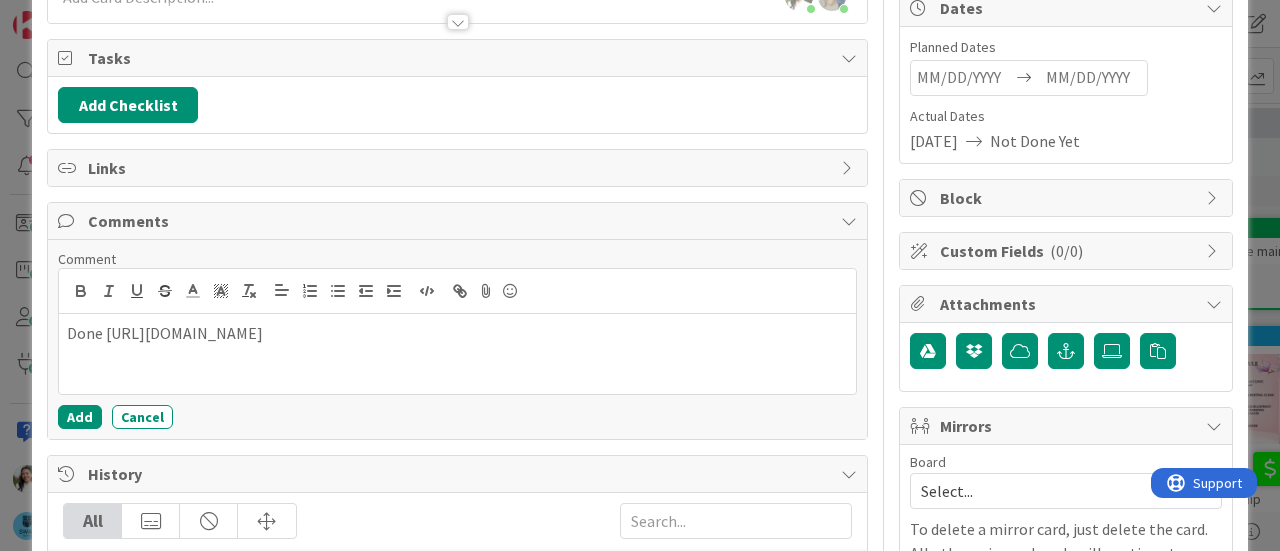 scroll, scrollTop: 216, scrollLeft: 0, axis: vertical 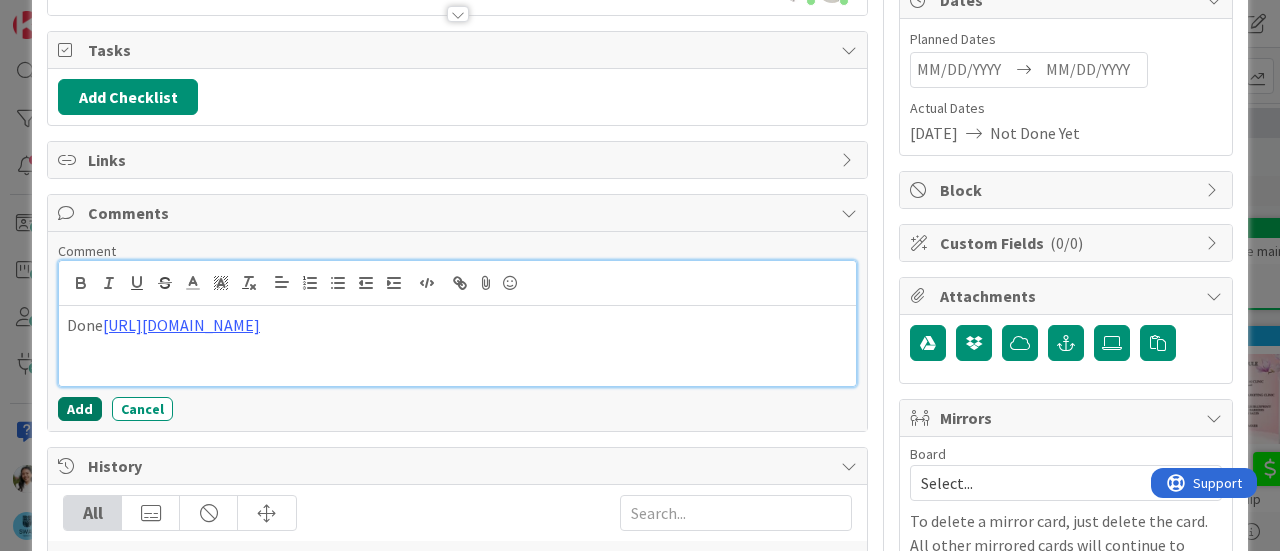 click on "Add" at bounding box center [80, 409] 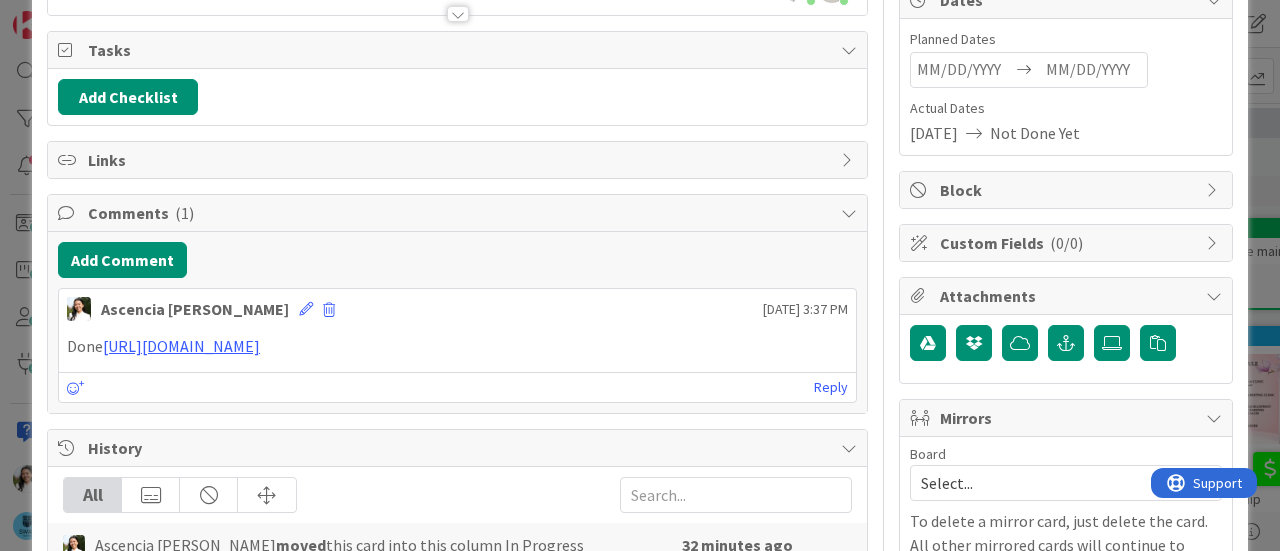 click on "ID  1398 The SWAY Academy In Progress Title 44 / 128 add zoom recording ti kajabi from KZ clanic Description Ascencia [PERSON_NAME] just joined [PERSON_NAME] joined  5 m ago Owner Watchers Customers satisfaction  Tasks Add Checklist Links Comments ( 1 ) Add Comment Ascencia [PERSON_NAME] [DATE] 3:37 PM Done  [URL][DOMAIN_NAME] [DATE] 3:37 PM Reply History All Ascencia [PERSON_NAME]  moved  this card into this column In Progress 32 minutes ago [DATE] 3:04 PM [PERSON_NAME]  assigned  Ascencia [PERSON_NAME] as the owner of this card 7 hours ago [DATE] 8:42 AM [PERSON_NAME]  created  this card 7 hours ago [DATE] 8:42 AM Owner Watchers Customers satisfaction  Dates Planned Dates Navigate forward to interact with the calendar and select a date. Press the question mark key to get the keyboard shortcuts for changing dates. Actual Dates [DATE] Not Done Yet Block Custom Fields ( 0/0 ) Attachments Mirrors" at bounding box center (640, 275) 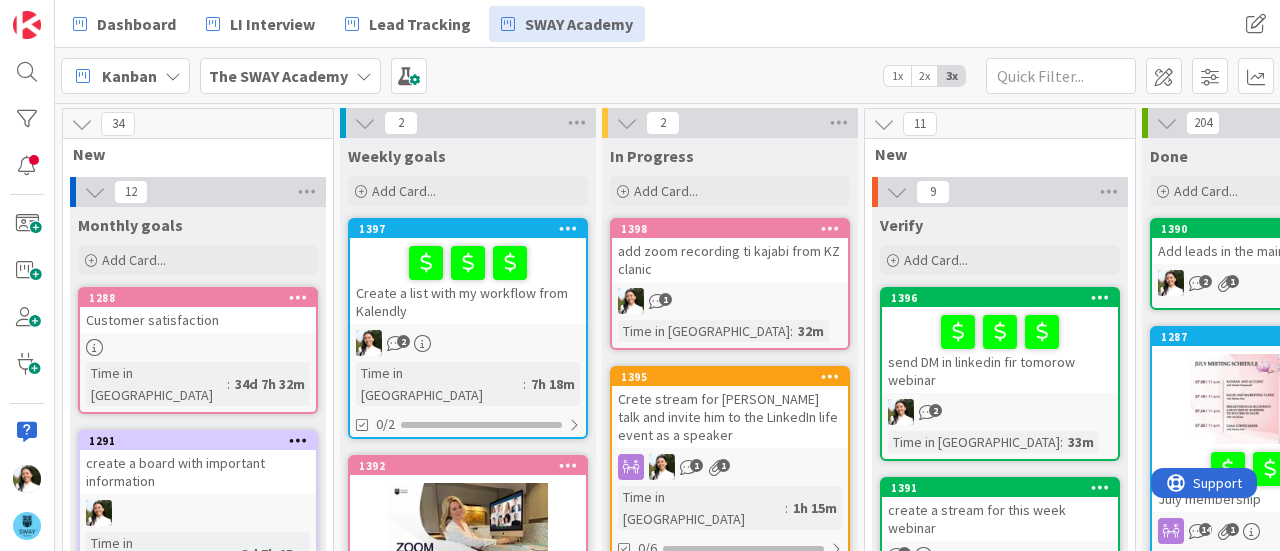scroll, scrollTop: 0, scrollLeft: 0, axis: both 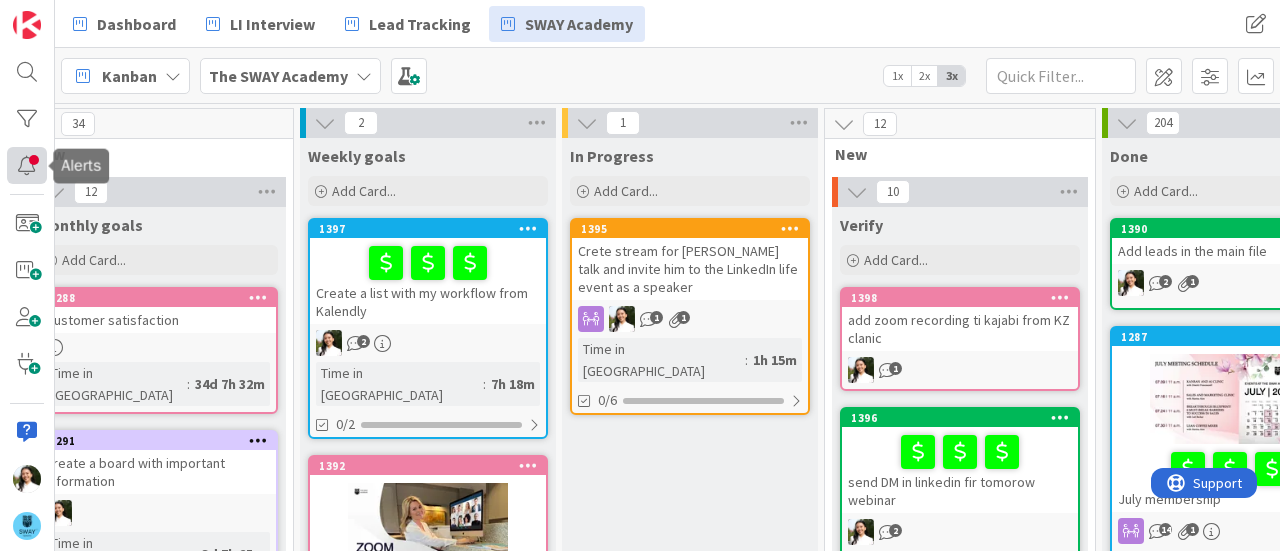 click at bounding box center (27, 165) 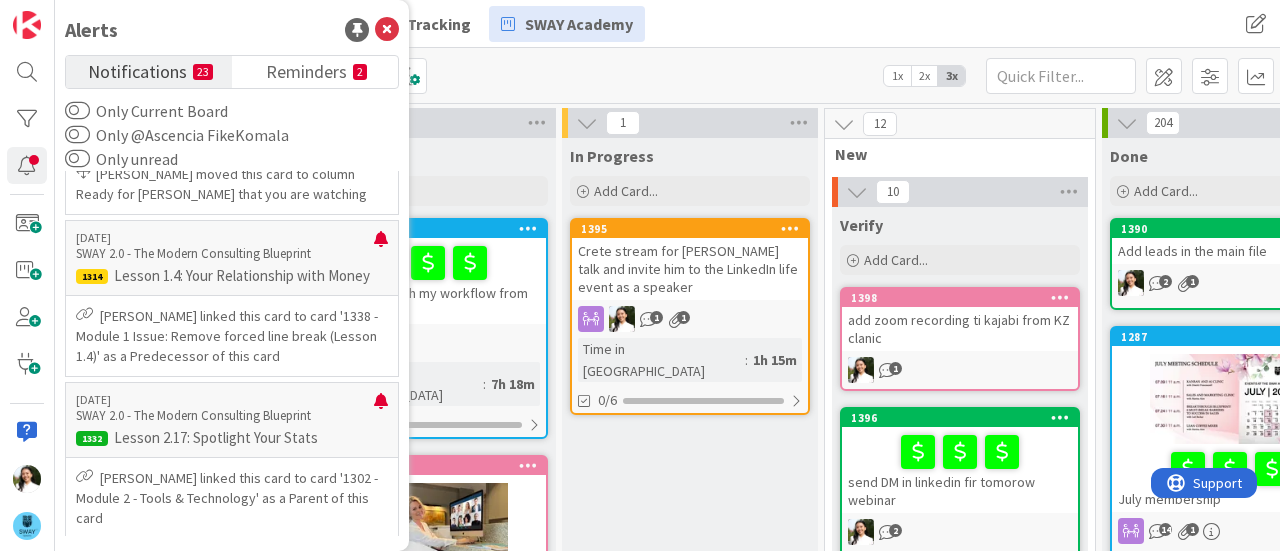scroll, scrollTop: 6351, scrollLeft: 0, axis: vertical 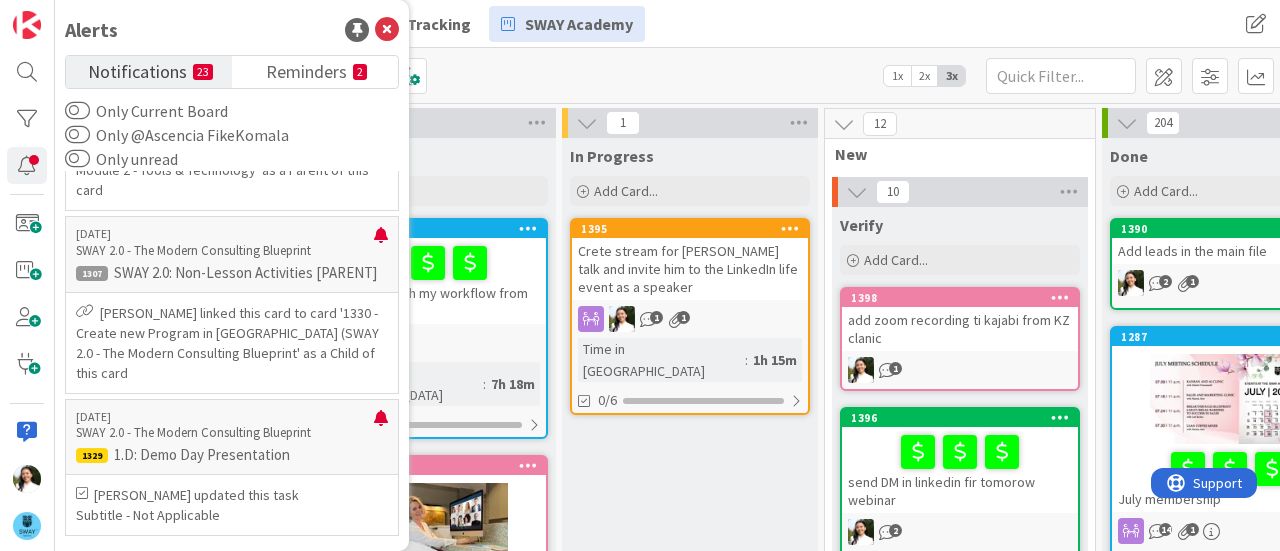 click on "Kanban The SWAY Academy 1x 2x 3x" at bounding box center [667, 75] 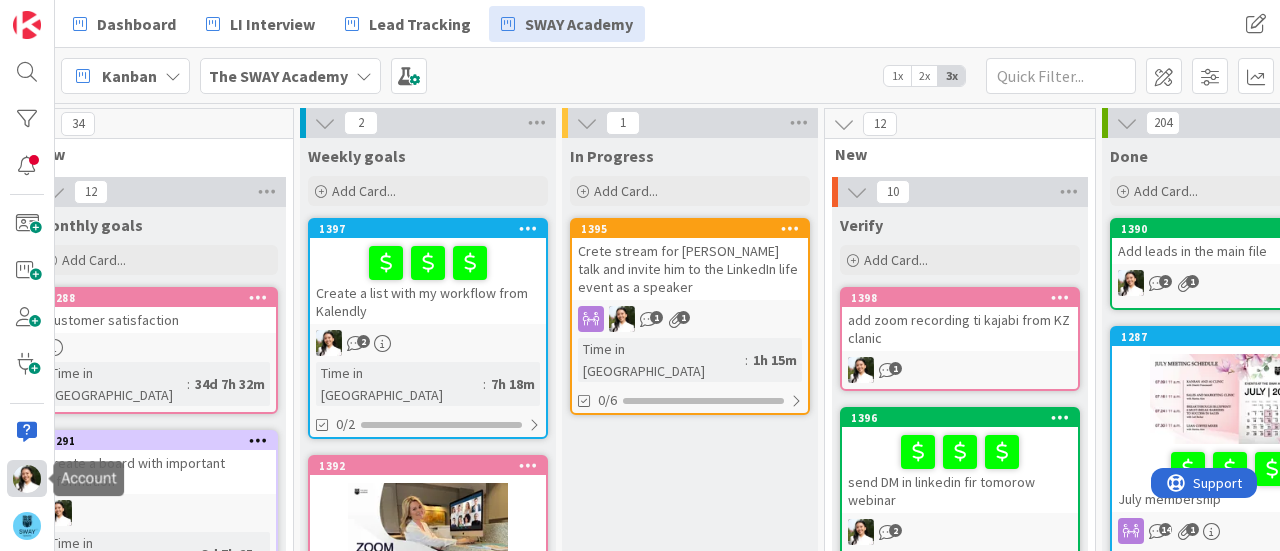 click at bounding box center [27, 479] 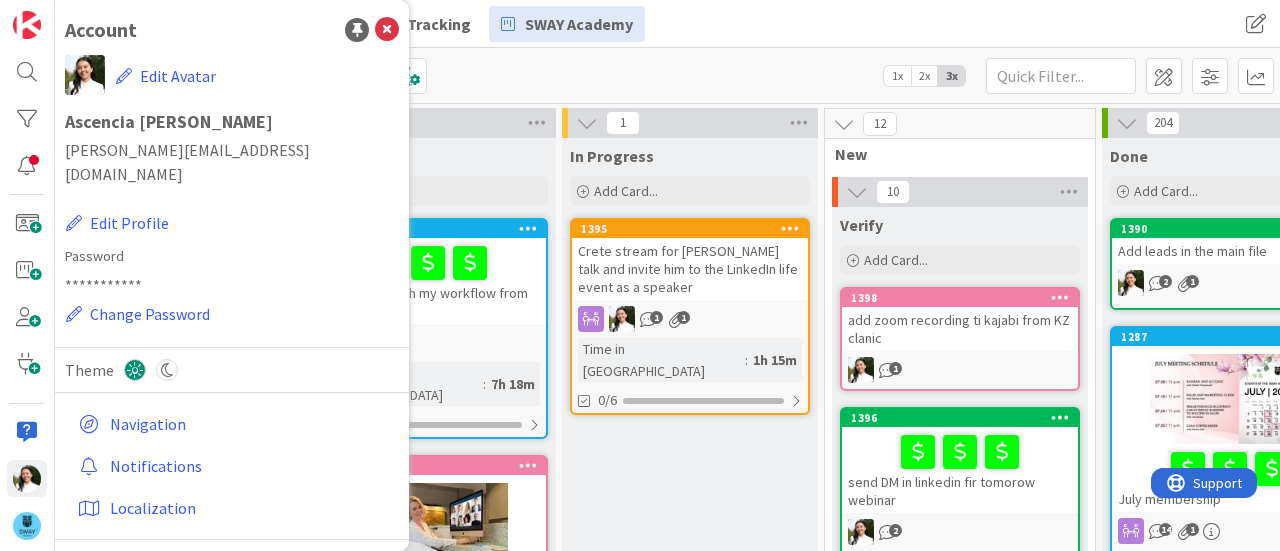 click on "Logout" at bounding box center [250, 571] 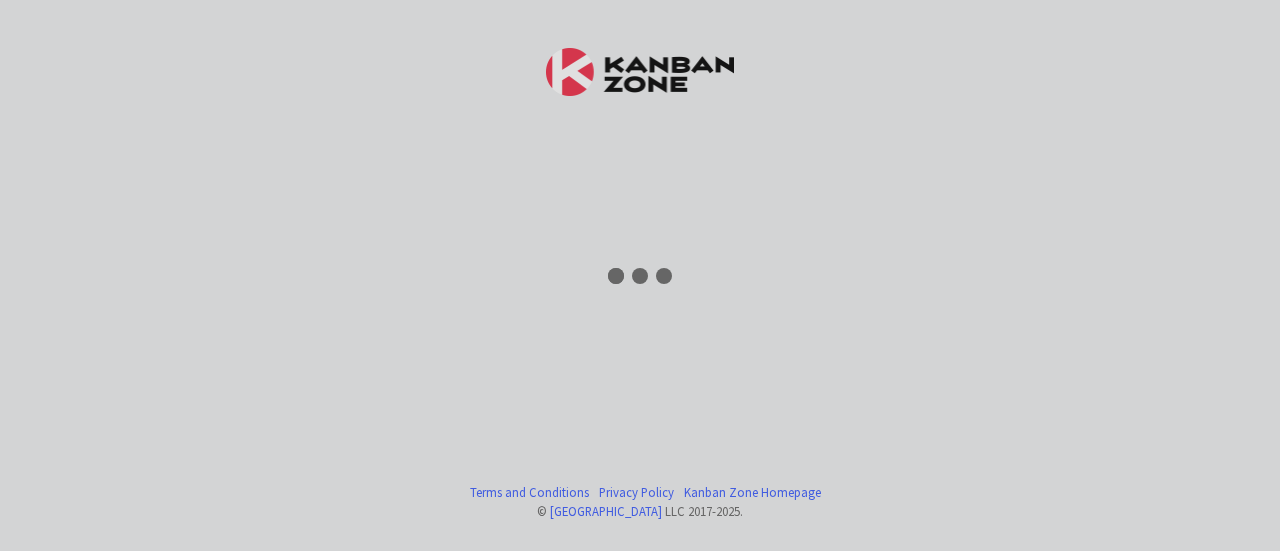 scroll, scrollTop: 0, scrollLeft: 0, axis: both 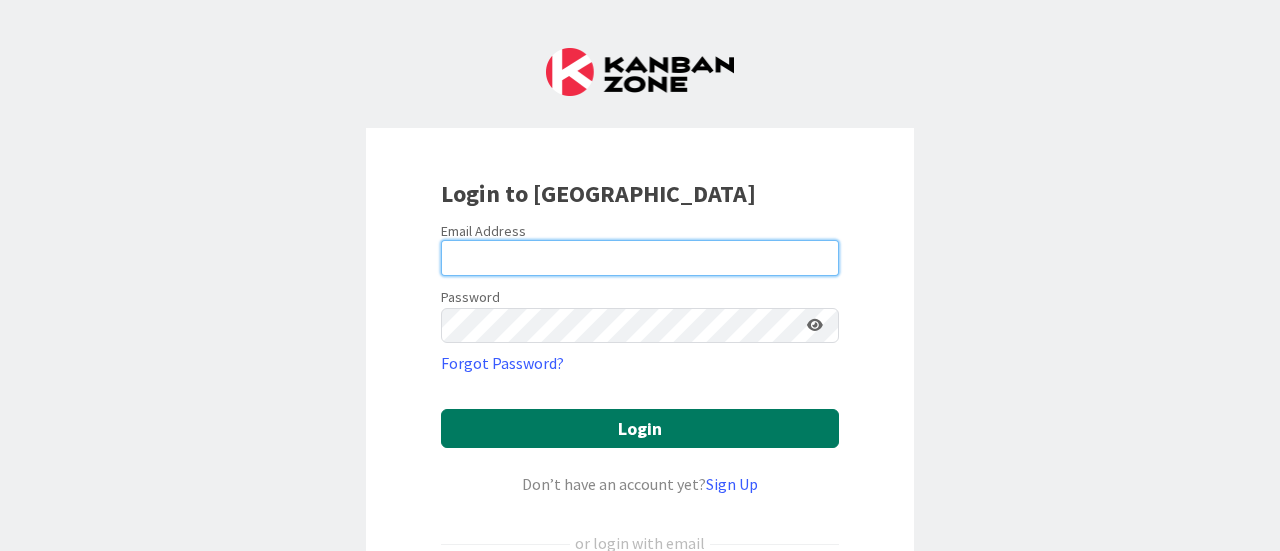 type on "[PERSON_NAME][EMAIL_ADDRESS][DOMAIN_NAME]" 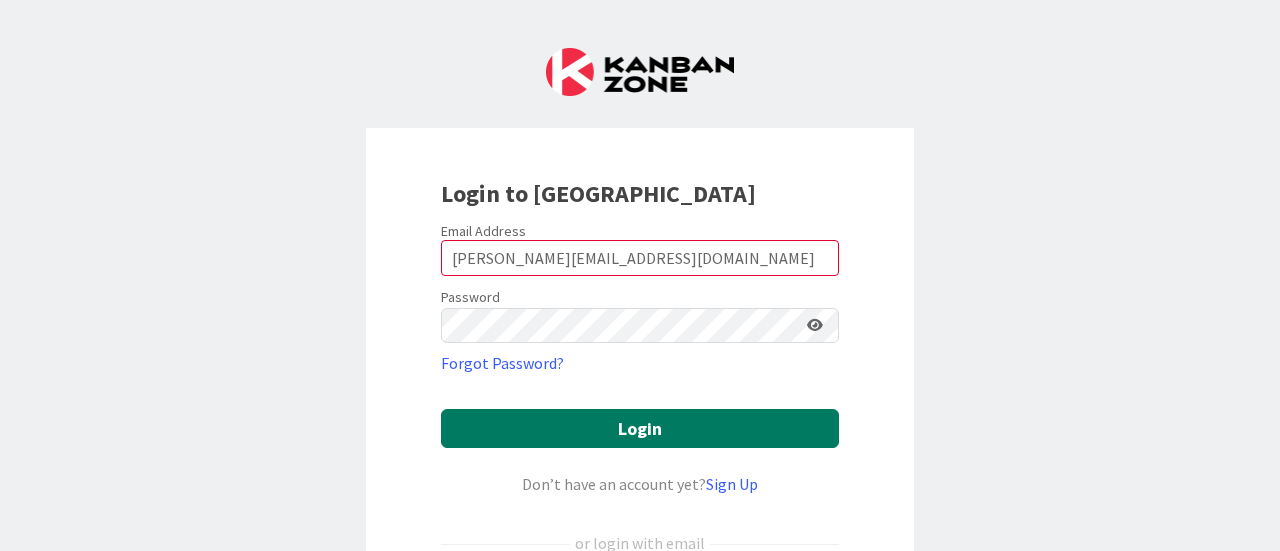 click on "Login" at bounding box center (640, 428) 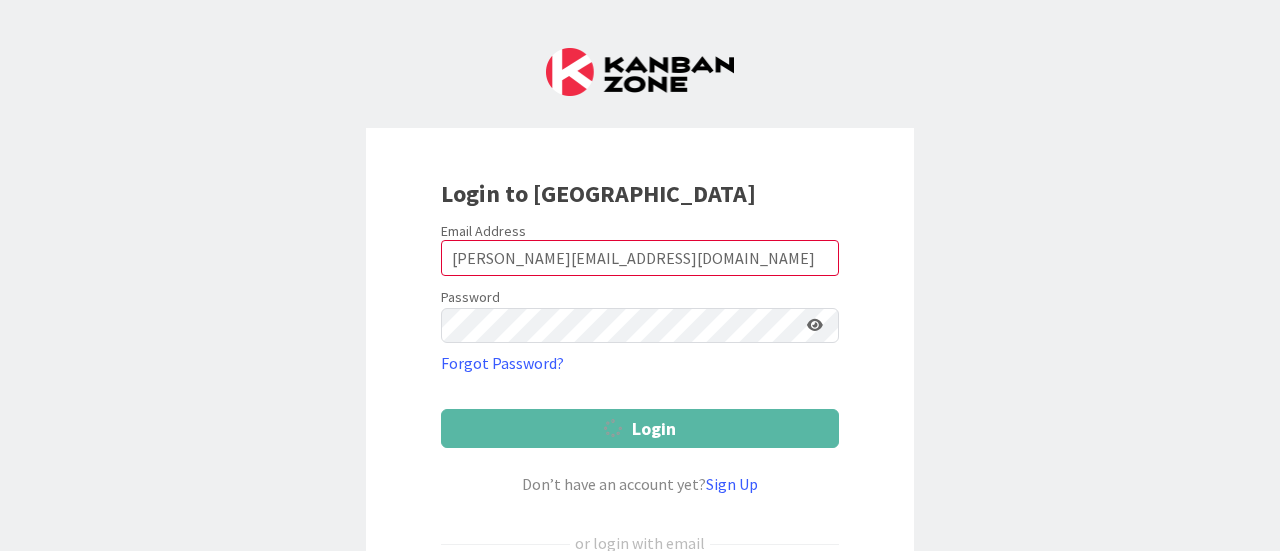 scroll, scrollTop: 0, scrollLeft: 0, axis: both 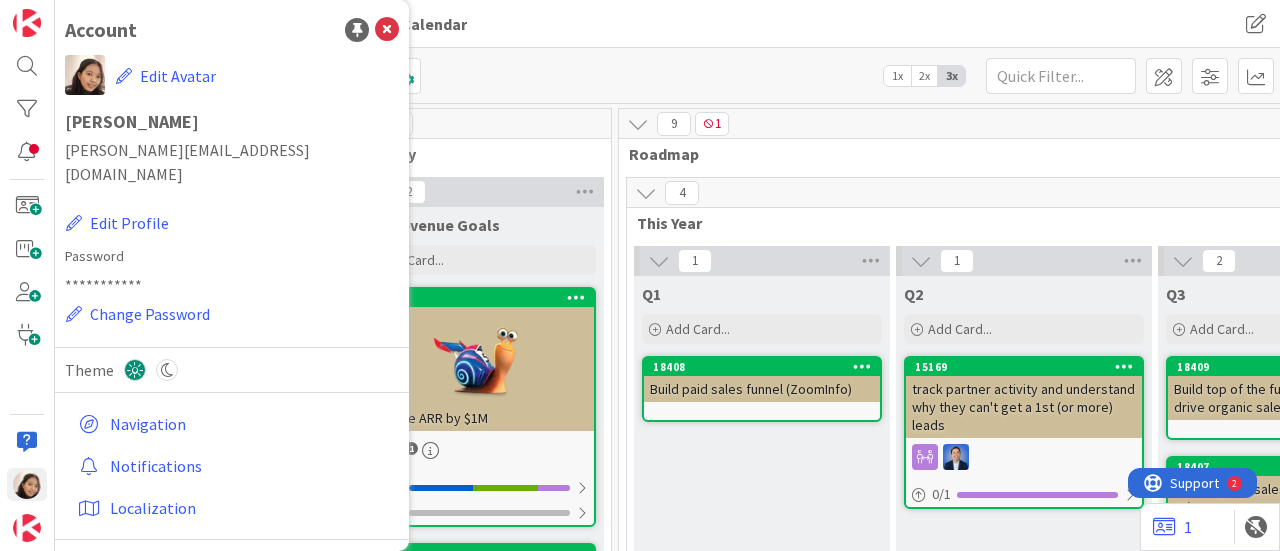 click on "Video Social Media Content Calendar" at bounding box center [455, 24] 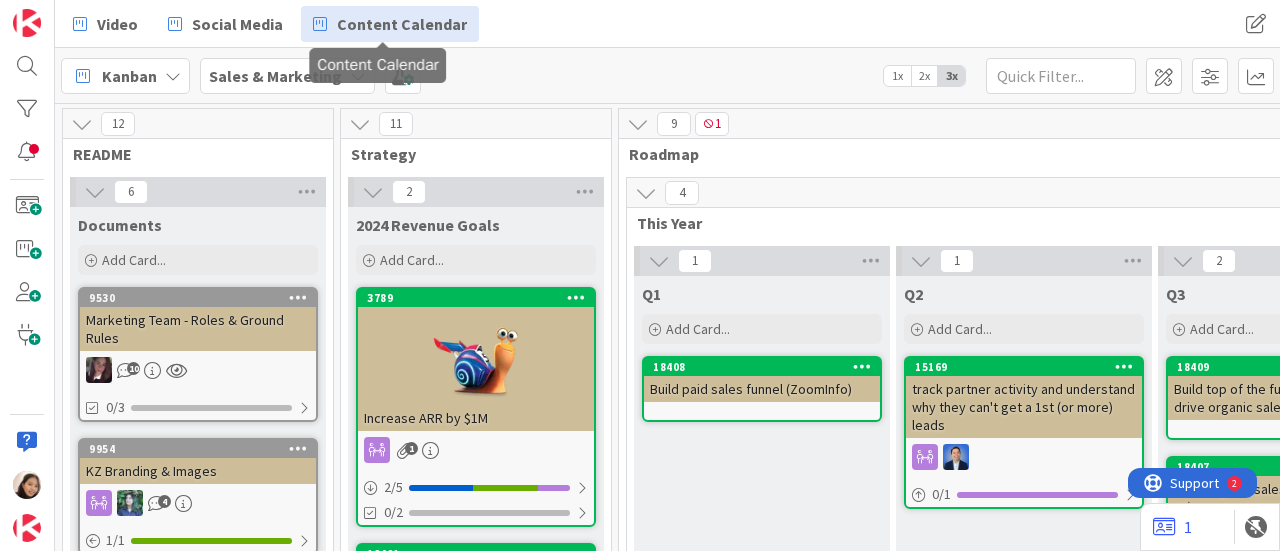 scroll, scrollTop: 0, scrollLeft: 0, axis: both 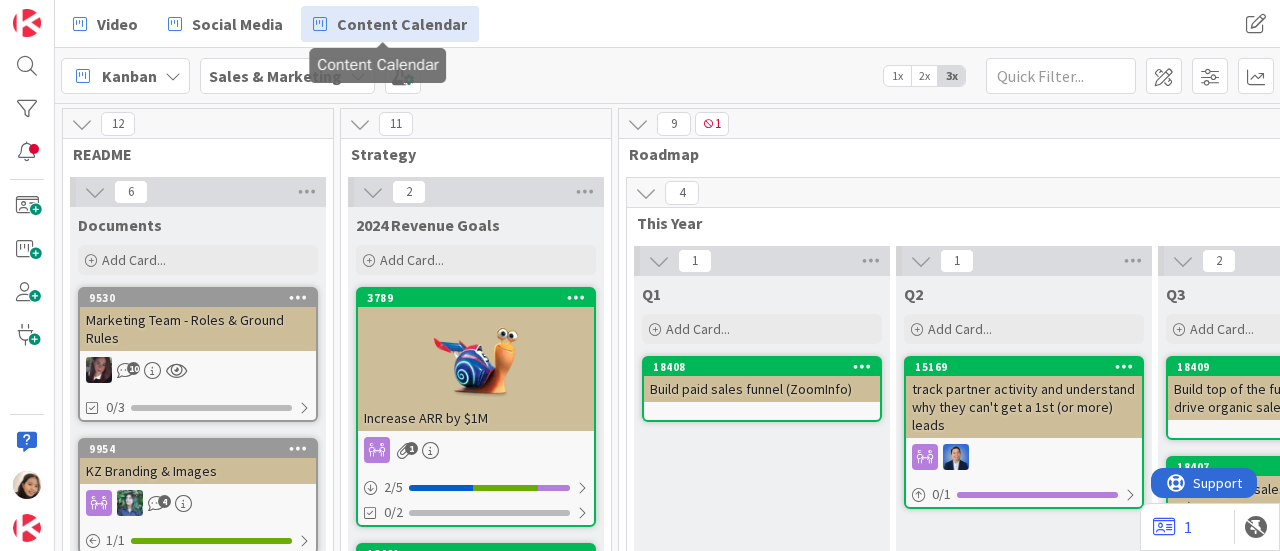 click on "Content Calendar" at bounding box center [402, 24] 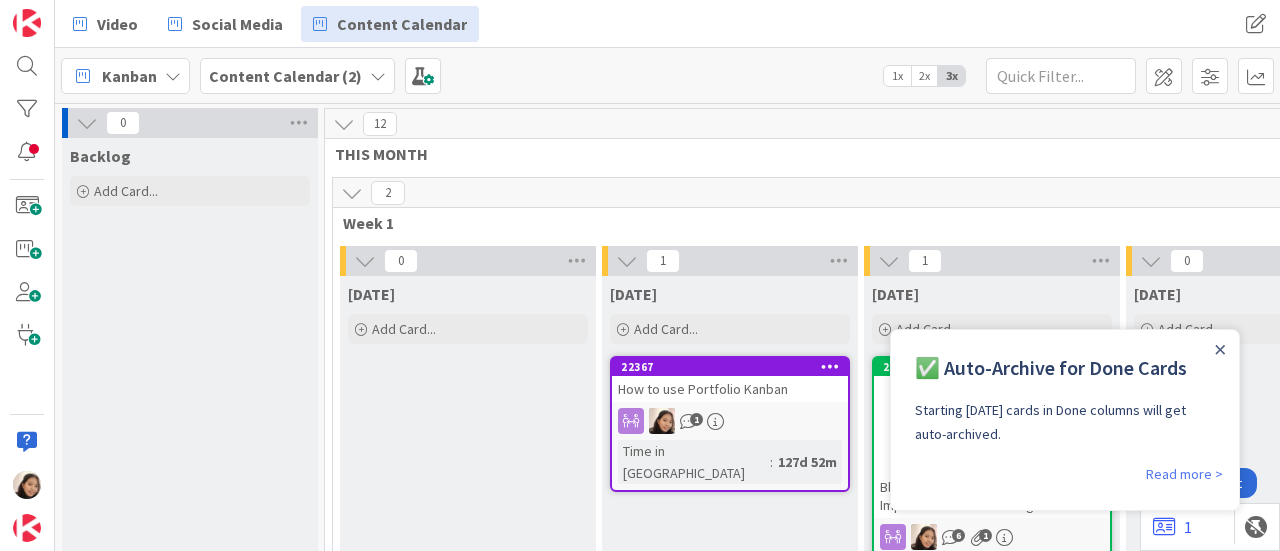 scroll, scrollTop: 0, scrollLeft: 0, axis: both 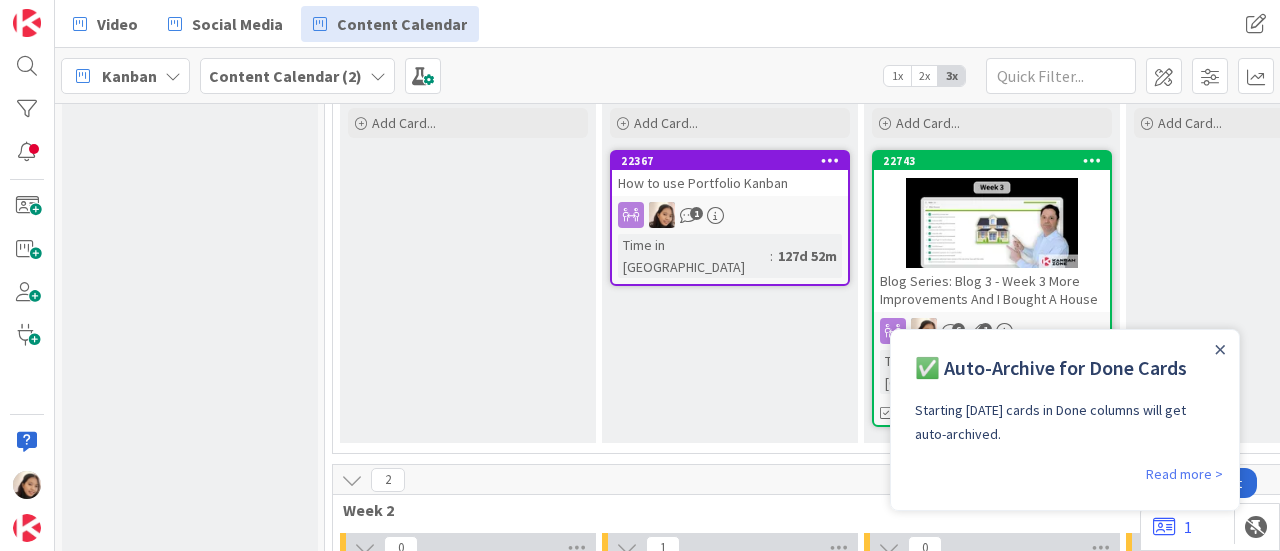 click at bounding box center [1220, 349] 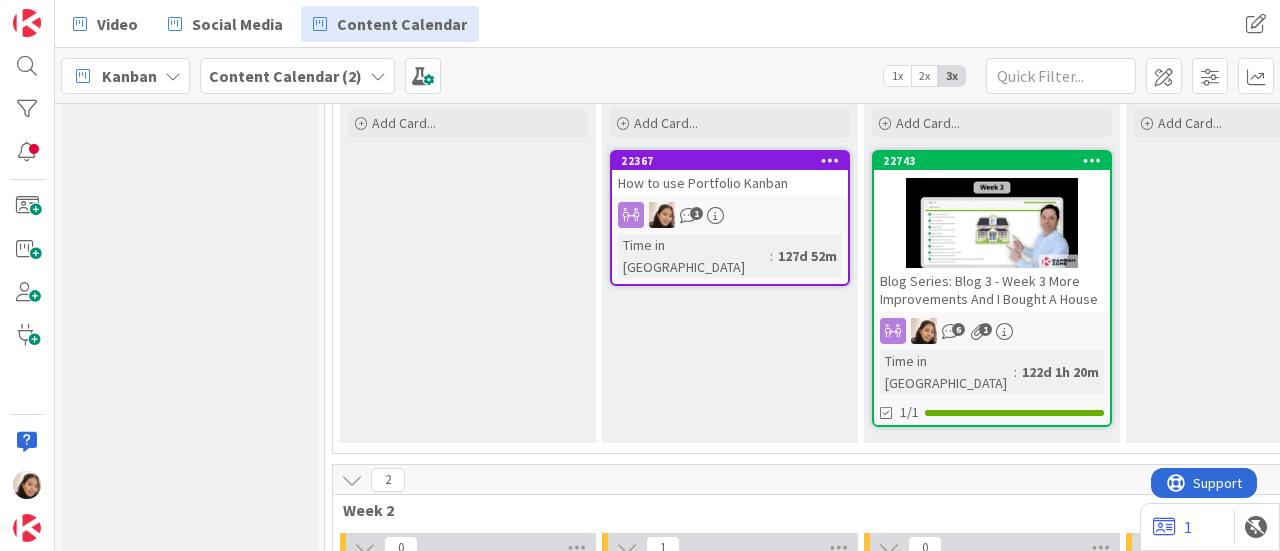 scroll, scrollTop: 0, scrollLeft: 0, axis: both 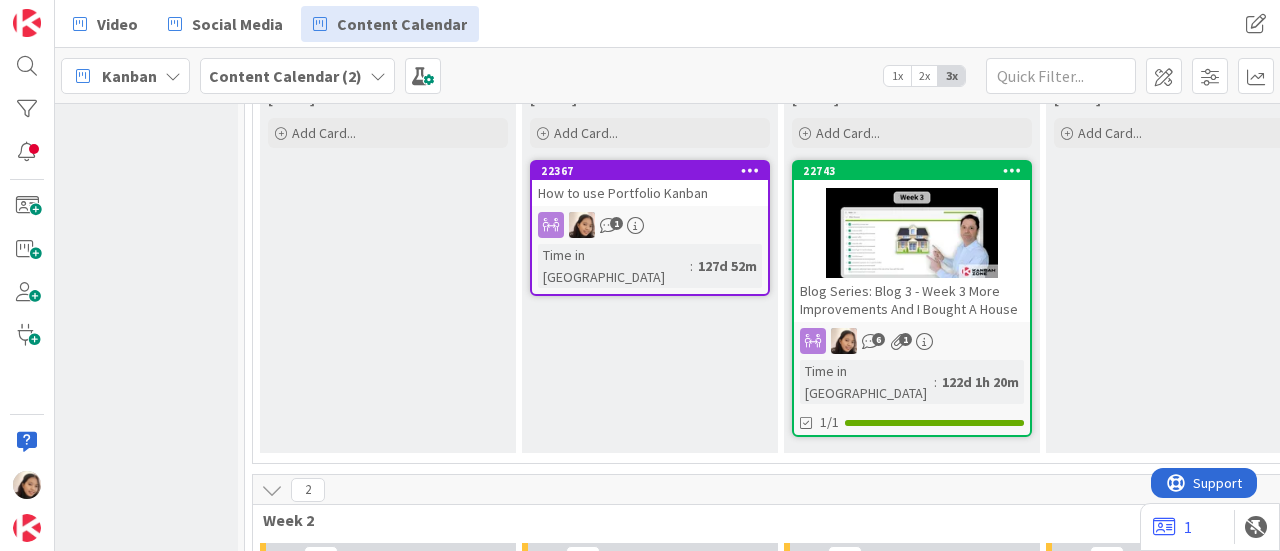 click on "Content Calendar (2)" at bounding box center [285, 76] 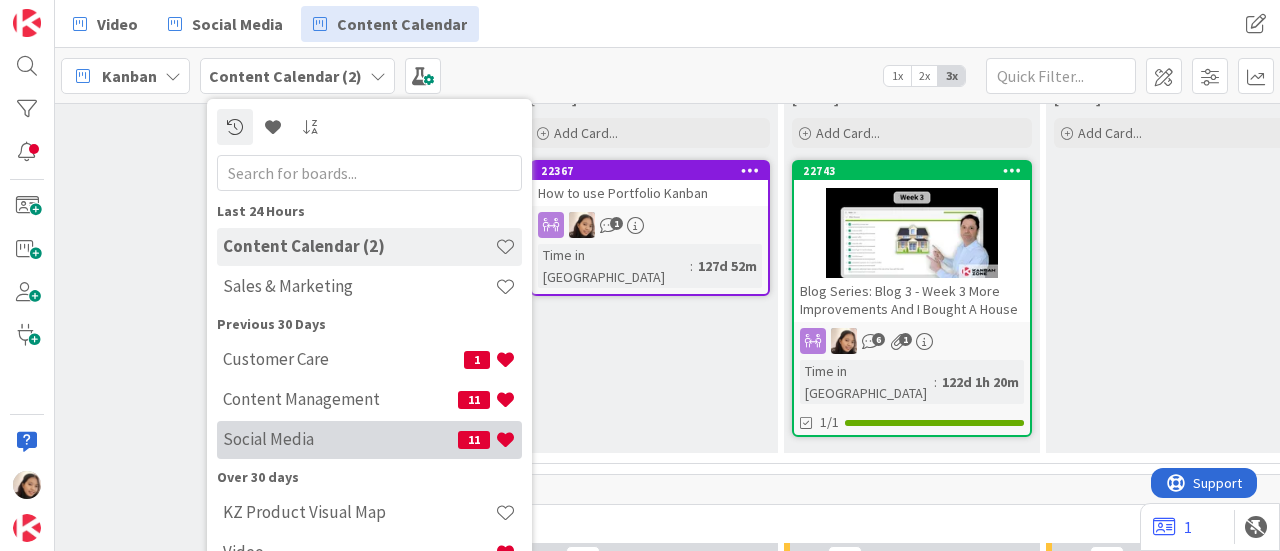 click on "Social Media" at bounding box center (340, 439) 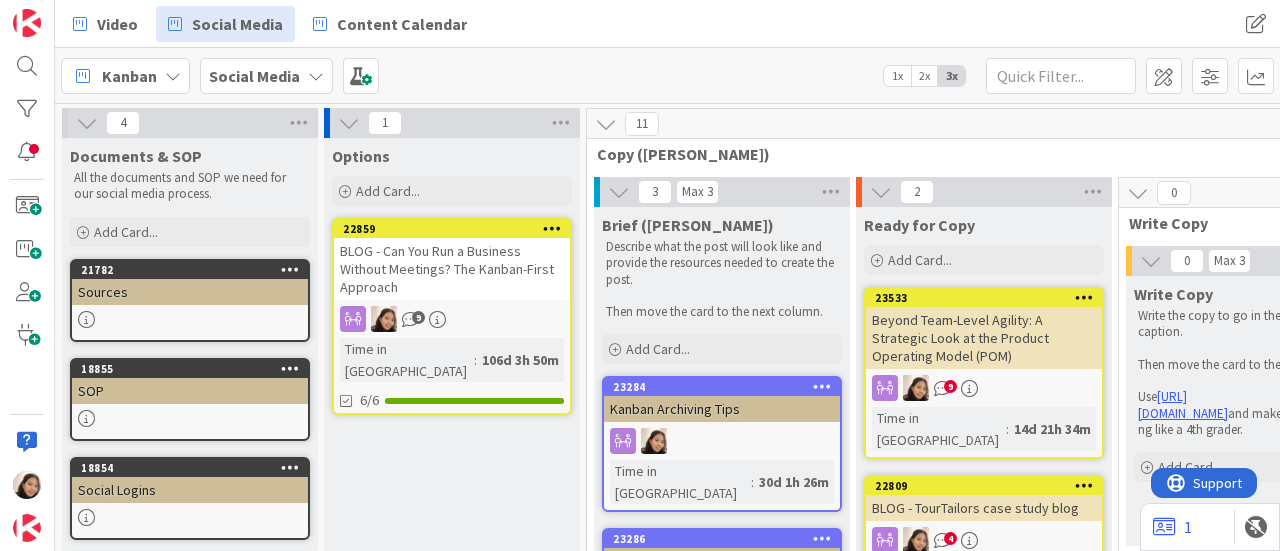 scroll, scrollTop: 0, scrollLeft: 0, axis: both 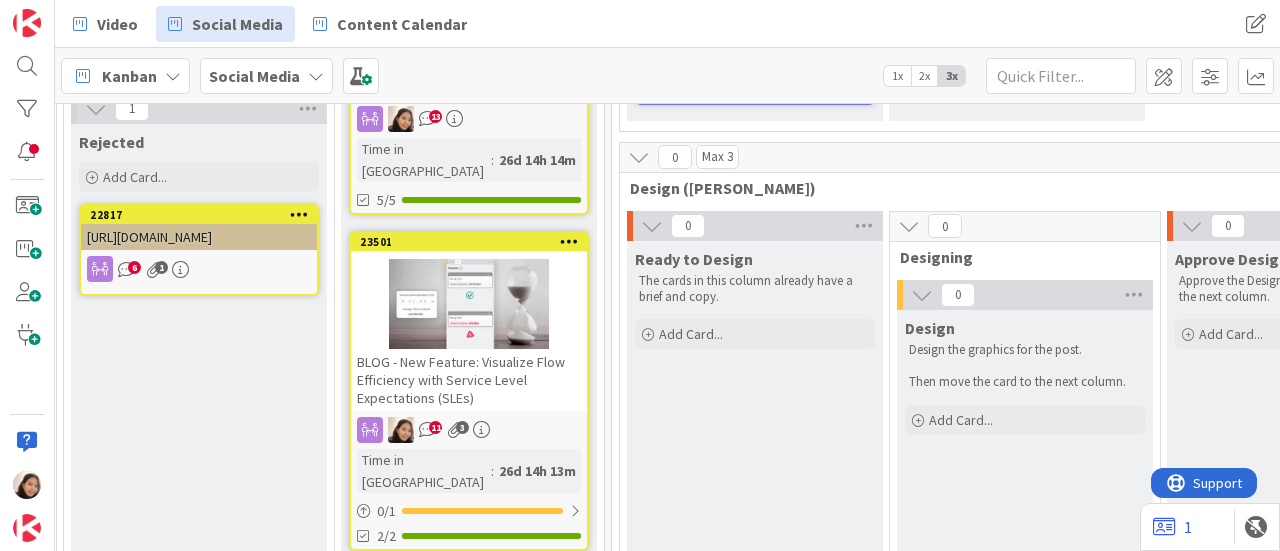 click on "BLOG - New Feature: Visualize Flow Efficiency with Service Level Expectations (SLEs)" at bounding box center (469, 380) 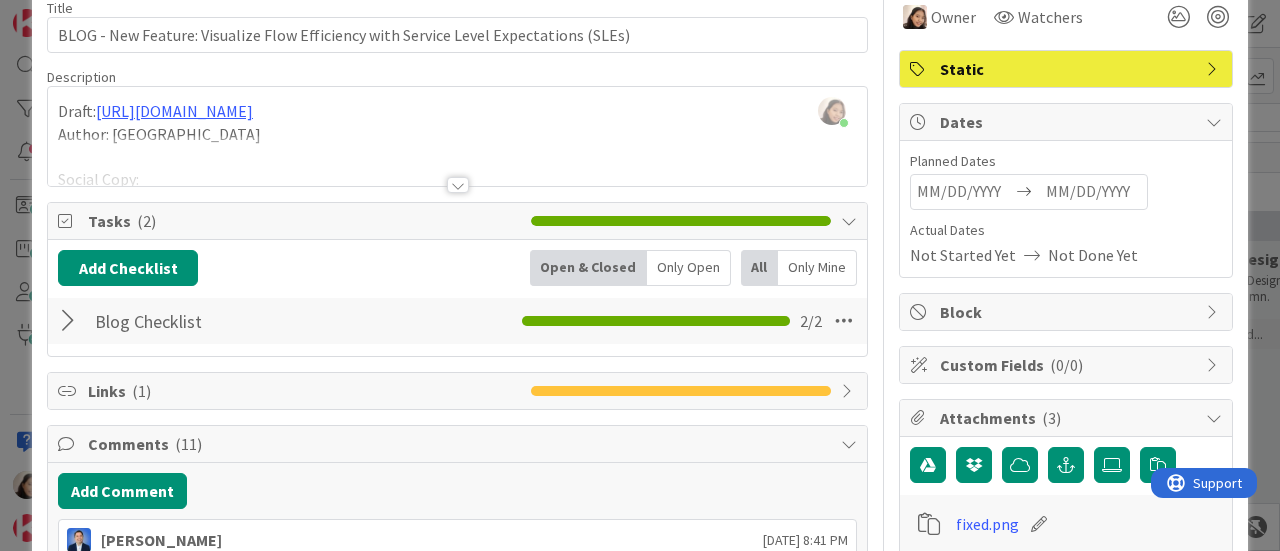click at bounding box center (458, 185) 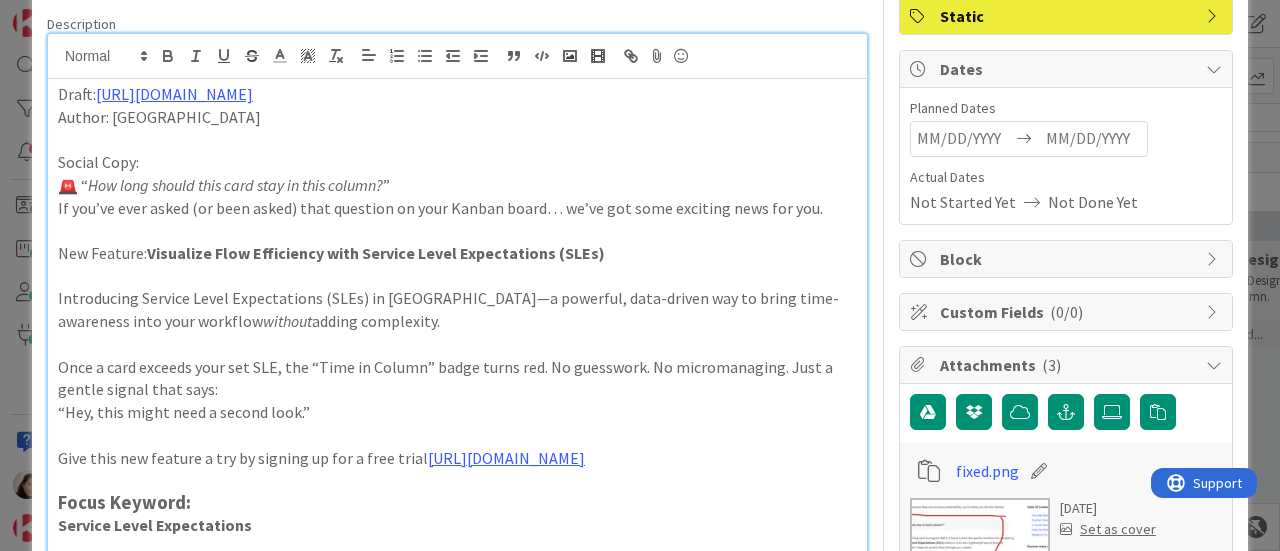 scroll, scrollTop: 146, scrollLeft: 0, axis: vertical 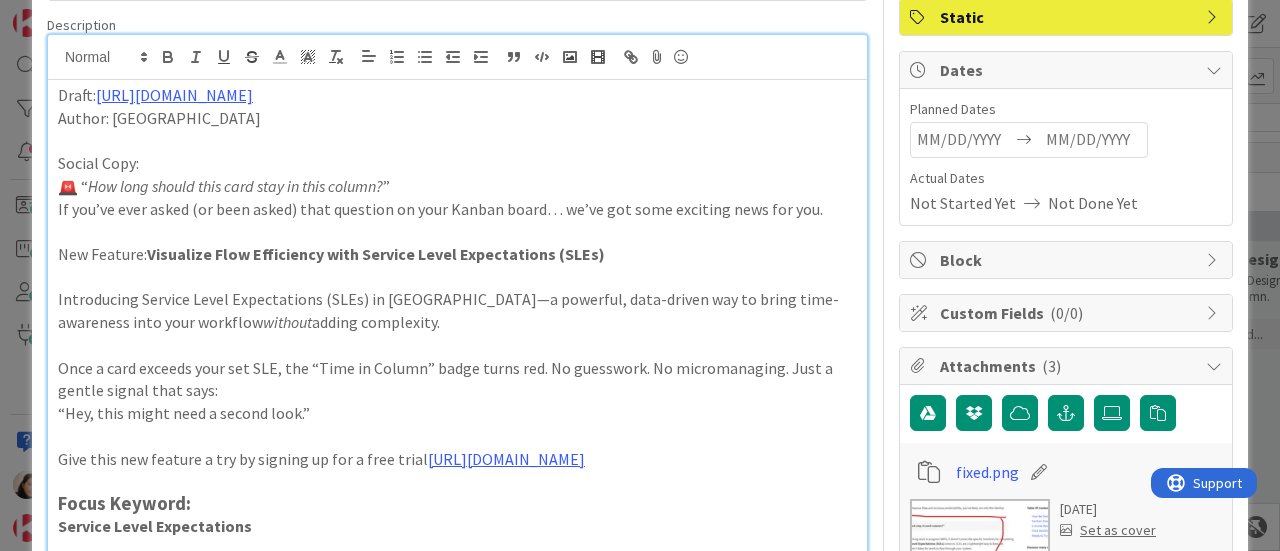 click on "ID  23501 Social Media Approved Copy (Fike) Title 84 / 128 BLOG - New Feature: Visualize Flow Efficiency with Service Level Expectations (SLEs) Description Fike Komala just joined Draft:  https://docs.google.com/document/d/1FFkvUYBoJv5JUPoI4OcWAh4dQxbKEYZiKII-_FInct0/edit?tab=t.0 Author: Kanban Zone Social Copy: 🚨 “ How long should this card stay in this column? ” If you’ve ever asked (or been asked) that question on your Kanban board… we’ve got some exciting news for you. New Feature:  Visualize Flow Efficiency with Service Level Expectations (SLEs) Introducing Service Level Expectations (SLEs) in Kanban Zone—a powerful, data-driven way to bring time-awareness into your workflow  without  adding complexity. Once a card exceeds your set SLE, the “Time in Column” badge turns red. No guesswork. No micromanaging. Just a gentle signal that says: “Hey, this might need a second look.” Give this new feature a try by signing up for a free trial  https://kanbanzone.io/signup-account Meta Title:" at bounding box center (640, 275) 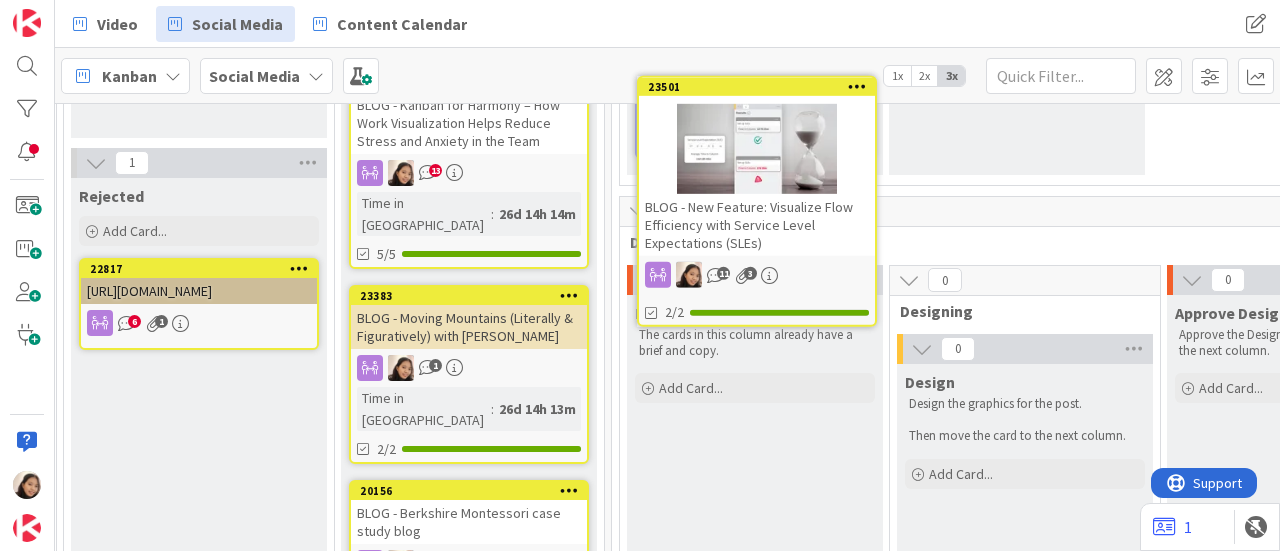 scroll, scrollTop: 0, scrollLeft: 0, axis: both 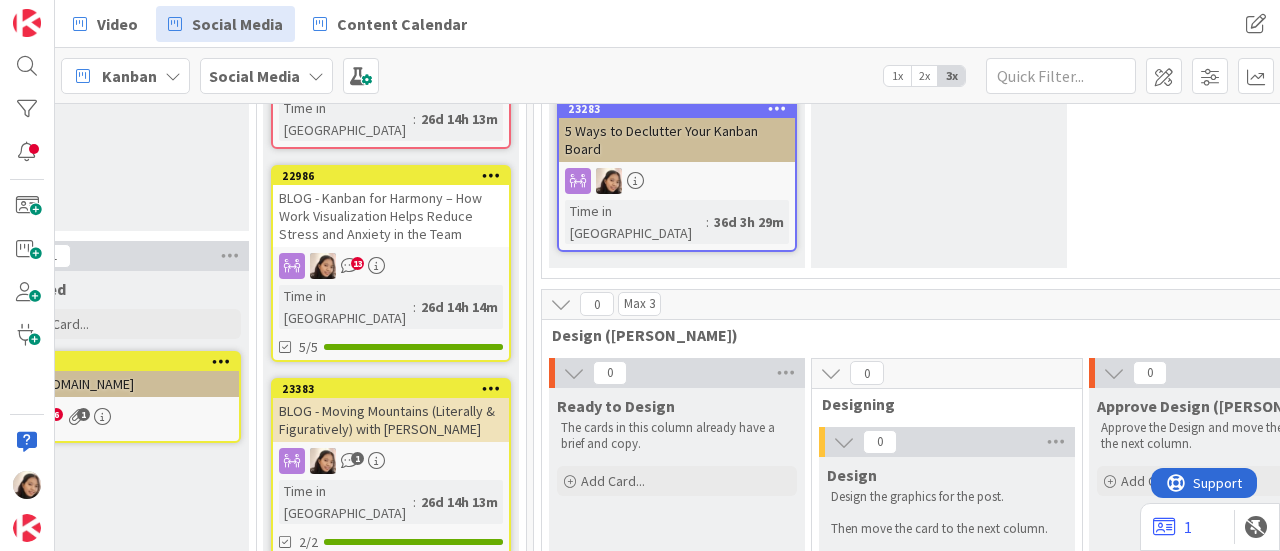 click on "BLOG - Kanban for Harmony – How Work Visualization Helps Reduce Stress and Anxiety in the Team" at bounding box center (391, 216) 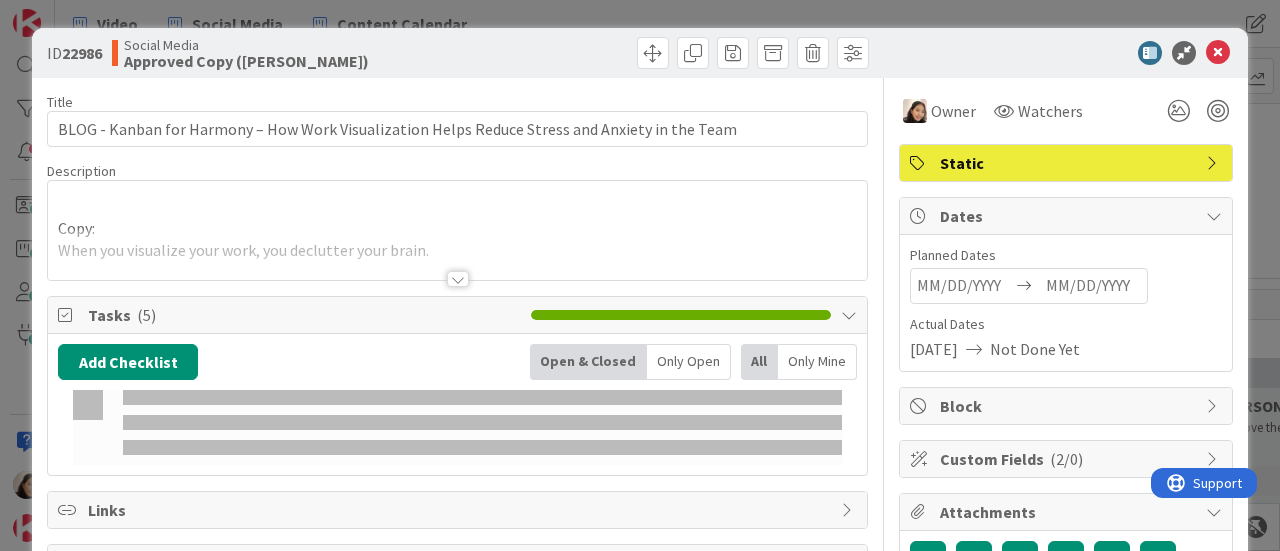 scroll, scrollTop: 0, scrollLeft: 0, axis: both 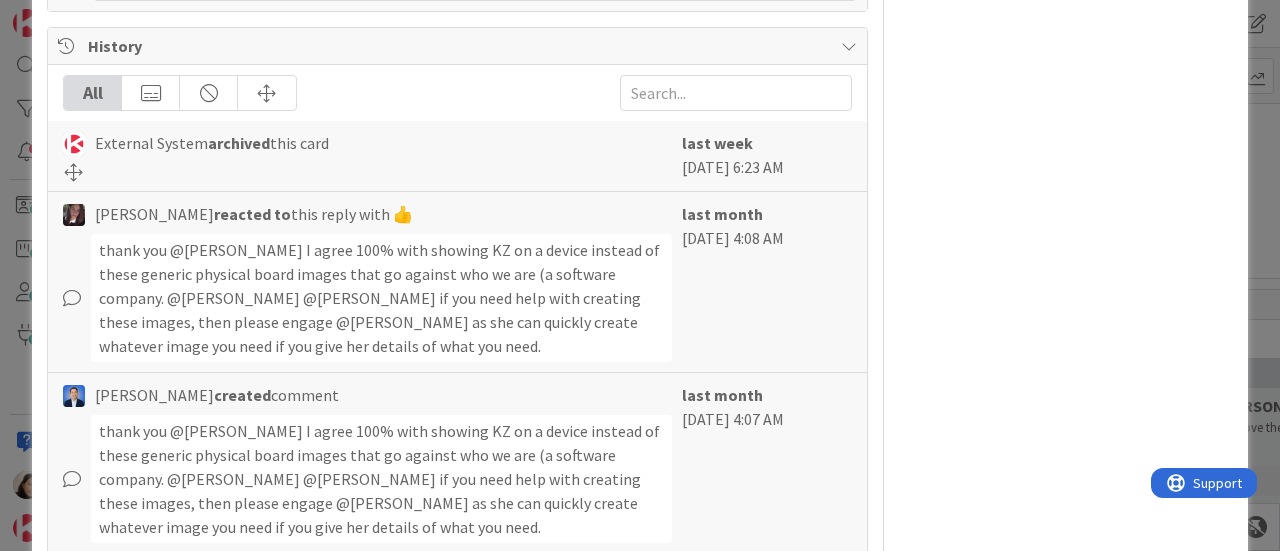 click on "ID  22986 Social Media Approved Copy (Fike) Title 94 / 128 BLOG - Kanban for Harmony – How Work Visualization Helps Reduce Stress and Anxiety in the Team Description Fike Komala just joined Copy: When you visualize your work, you declutter your brain. A tidy board = a calmer mind. Just like walking into a clean room, seeing your work clearly laid out creates mental space and reduces cognitive overload. Read this post  https://kanbanzone.com/2025/kanban-for-harmony-visualizing-work/  and find out how visualization can help reduce stress and anxiety at work. Document link:  https://docs.google.com/document/d/1JSa4Y9p8W1QKVGlC6jwU9LjPUc8qIayfEEGNh5cUSQc/edit?tab=t.0 Contact: Olena Sobolieva < marketing@breeze-mindset.com > Published article link: Owner Watchers Static Tasks ( 5 ) Add Checklist Open & Closed Only Open All Only Mine before Checklist Name 6 / 64 before 5 / 5 Links Comments ( 13 ) Add Comment Christine Joy Leal June 14 2025 4:07 AM This is published:  ﻿ @ Tonianne DeMaria ﻿   ﻿ @ Fike Komala" at bounding box center (640, 275) 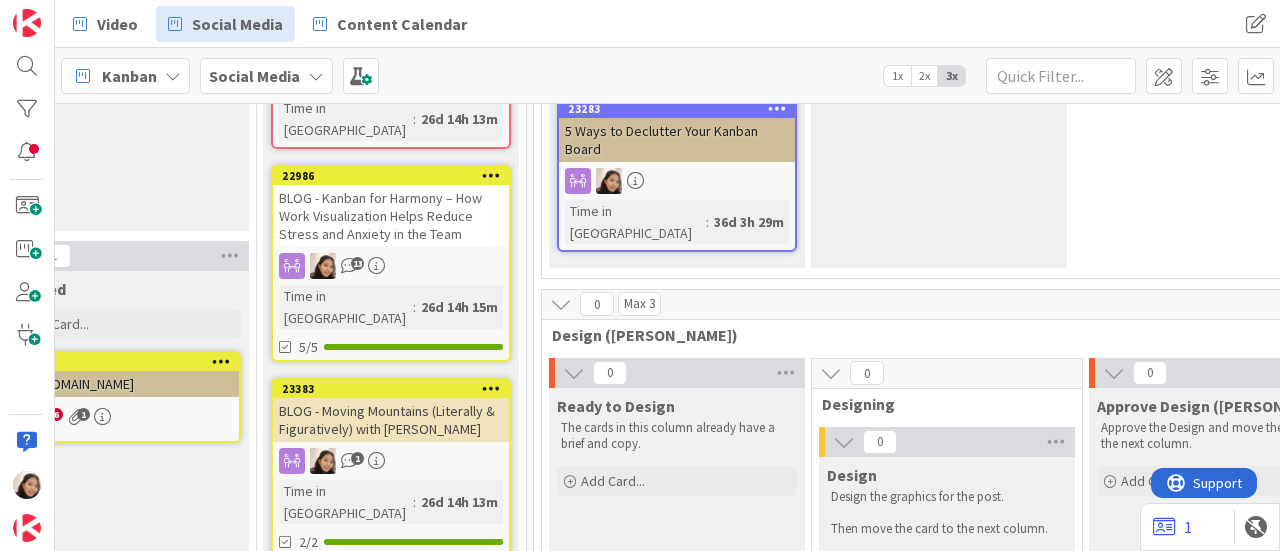 scroll, scrollTop: 0, scrollLeft: 0, axis: both 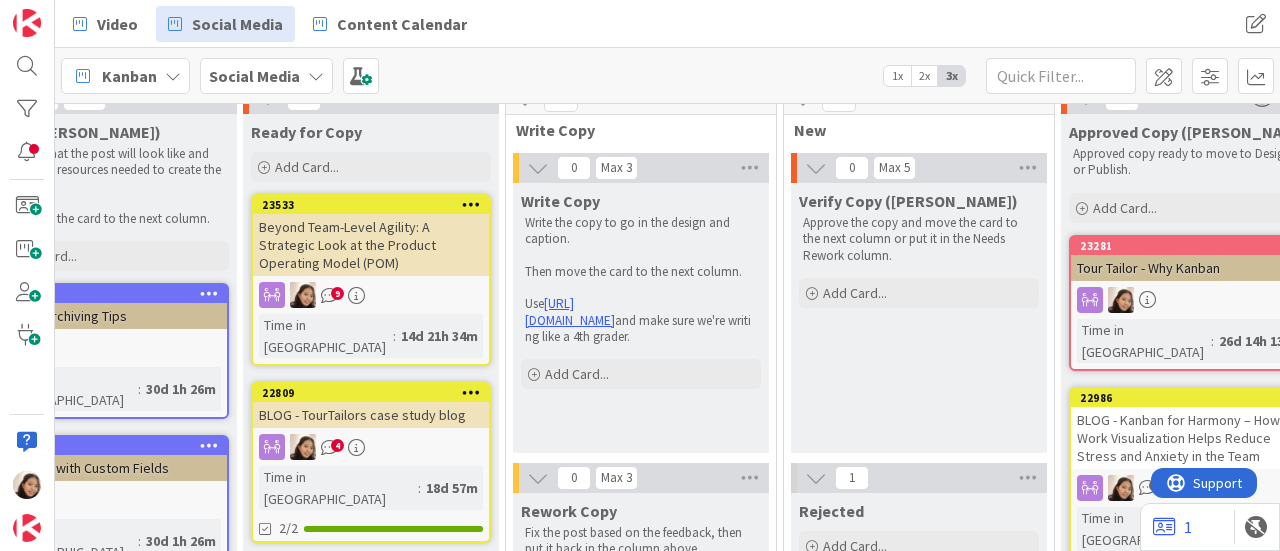 click on "Beyond Team-Level Agility: A Strategic Look at the Product Operating Model (POM)" at bounding box center [371, 245] 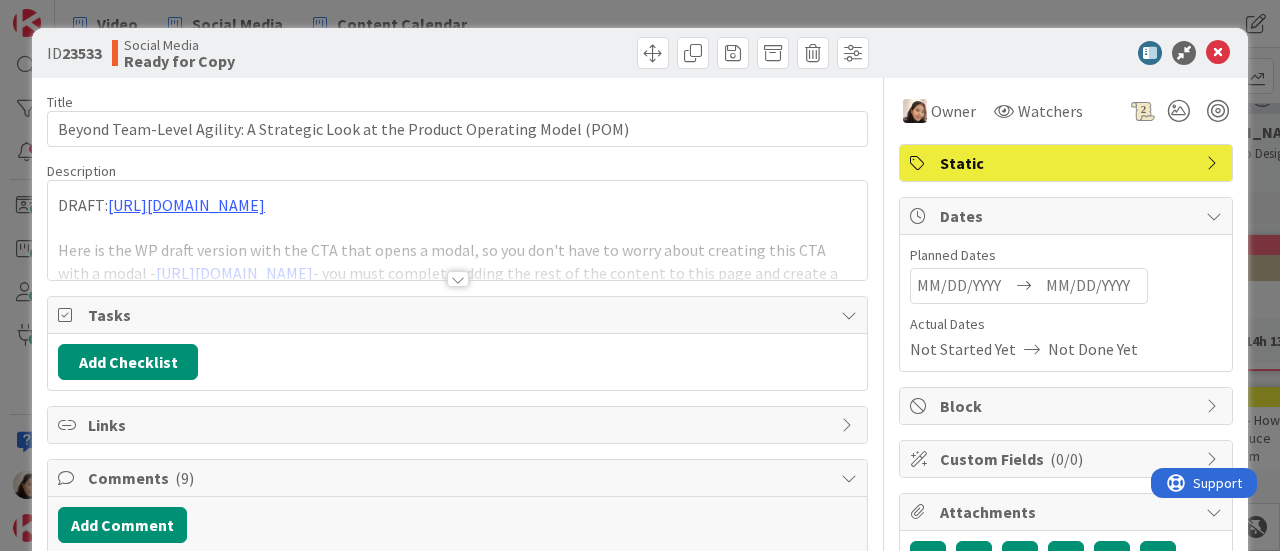 scroll, scrollTop: 0, scrollLeft: 0, axis: both 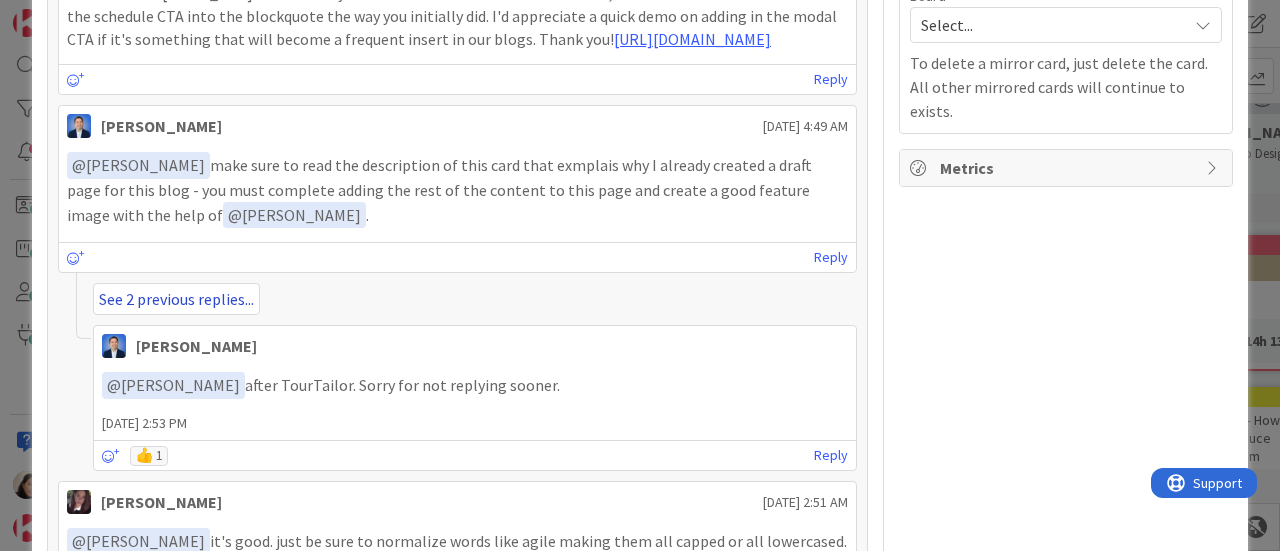 click on "See 2 previous replies..." at bounding box center (176, 299) 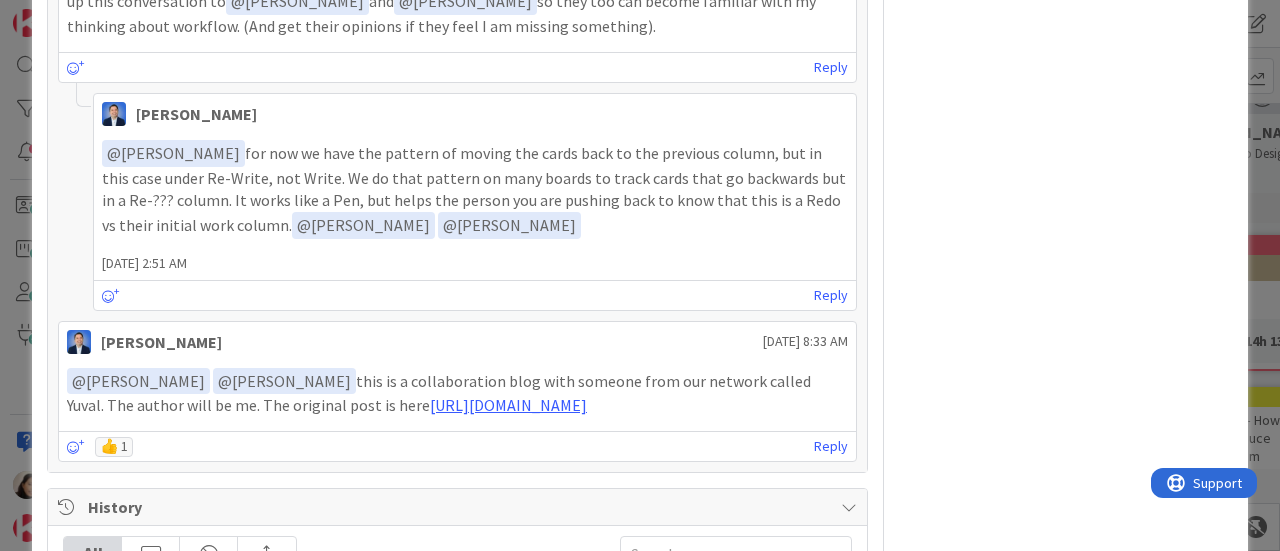 scroll, scrollTop: 1838, scrollLeft: 0, axis: vertical 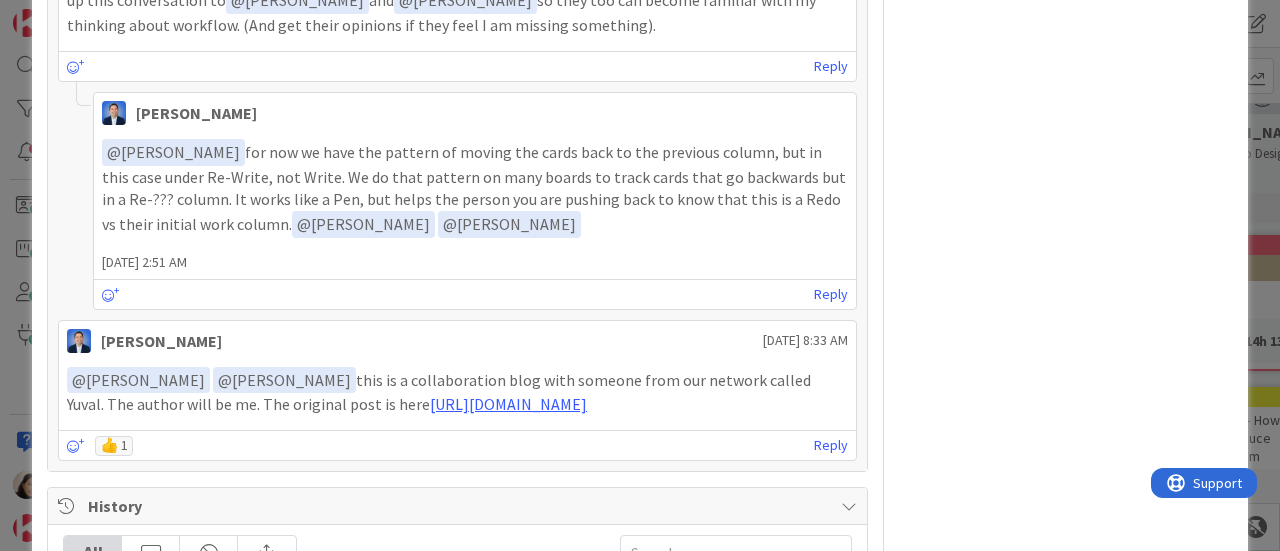 click on "ID  23533 Social Media Ready for Copy Title 80 / 128 Beyond Team-Level Agility: A Strategic Look at the Product Operating Model (POM) Description Fike Komala just joined DRAFT:  https://docs.google.com/document/d/1319eKH1SacwsVPVojOjWri6N9loGLyGPDcA12xEZYy4/edit?tab=t.0 Here is the WP draft version with the CTA that opens a modal, so you don't have to worry about creating this CTA with a modal -  https://kanbanzone.com/2025/beyond-team-level-agility-a-strategic-look-at-the-product-operating-model-pom/  - you must complete adding the rest of the content to this page and create a good feature image with the help of Chloe. Just FYI here was my test page to build the modal to the form  https://kanbanzone.com/?page_id=43213&preview=true Owner Watchers Static Tasks Add Checklist Links Comments ( 9 ) Add Comment Christine Joy Leal June 25 2025 6:19 PM Thanks for helping fix the issue  ﻿ @ Dimitri Ponomareff ﻿  ! ﻿ @ Fike Komala ﻿  this is live and ready for SM:  June 25 2025 6:19 PM Reply Christine Joy Leal" at bounding box center [640, 275] 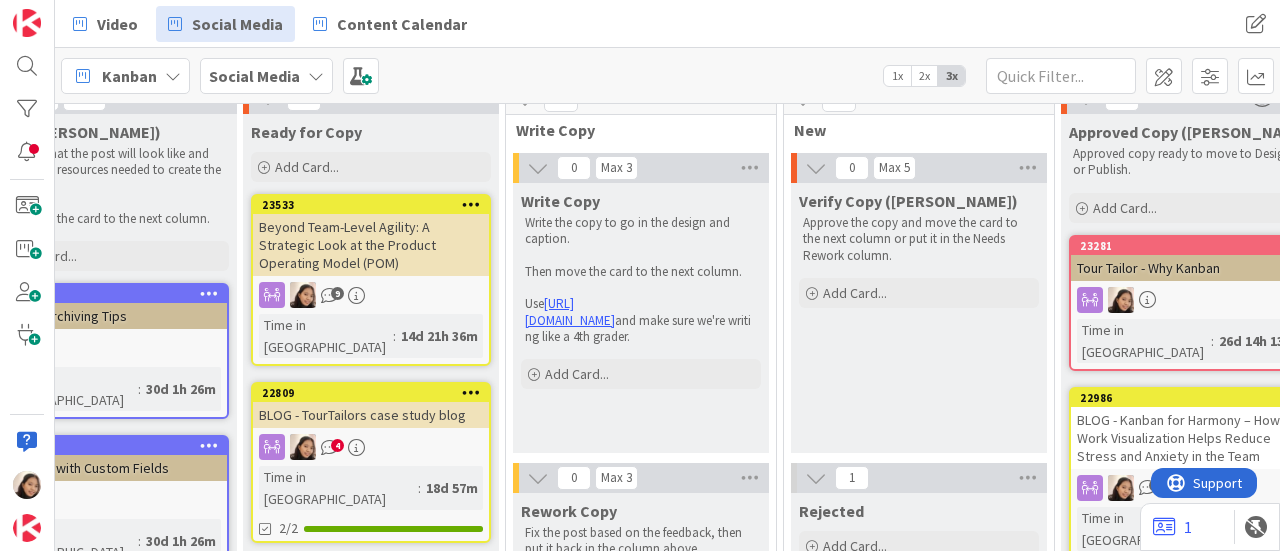 scroll, scrollTop: 0, scrollLeft: 0, axis: both 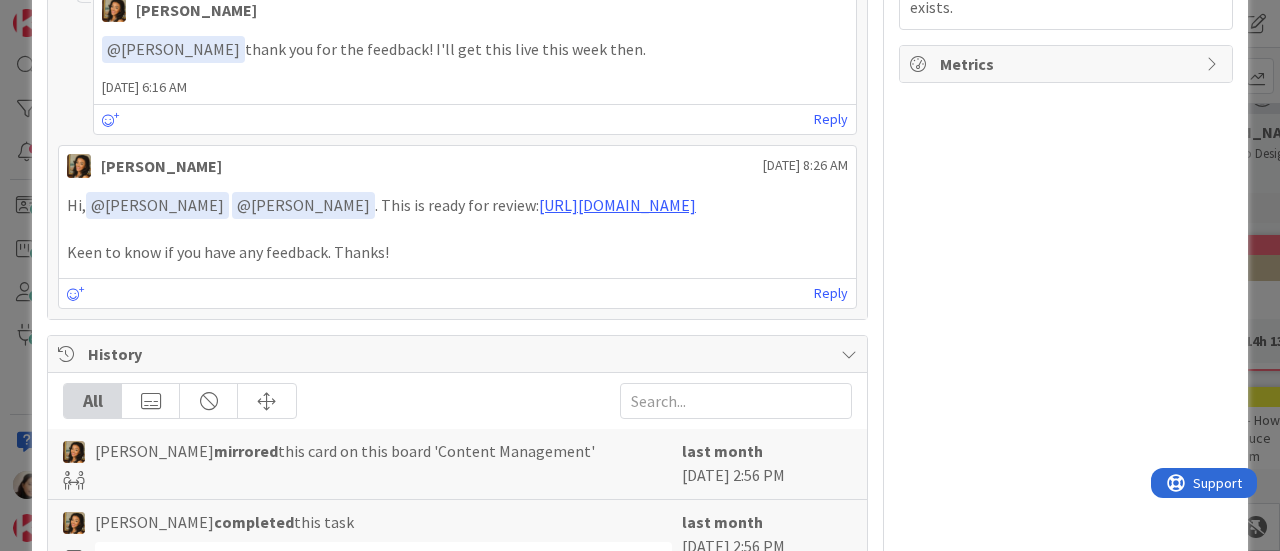 click on "ID  22809 Social Media Ready for Copy Title 34 / 128 BLOG - TourTailors case study blog Description Fike Komala just joined ---------- SEO Input ---------- Focus Keyword  (best keyword density is 3% of your article length): Longtail Keywords and LSI  (these keywords should be used in Headings H1, H2, H3): Call To Action  (include a subtle call to action to try Kanban Zone (link to homepage). This can be positioned in the middle or end of the article) Recommended Text Length : 1000-2000 words Sources  (to be used as idea/inspiration for the article; don't link to these pages, we need our page to be better ): Title & Meta-description  (If you need help writing the SEO title & meta-description, please add a task in the Blog Checklist and assign it to Ivana) Page URL  (to be added after the blog is published): Owner Watchers Static Tasks ( 2 ) Add Checklist Open & Closed Only Open All Only Mine Blog Checklist Checklist Name 14 / 64 Blog Checklist 2 / 2 Links Comments ( 4 ) Add Comment Christine Joy Leal ﻿ @ ﻿" at bounding box center (640, 275) 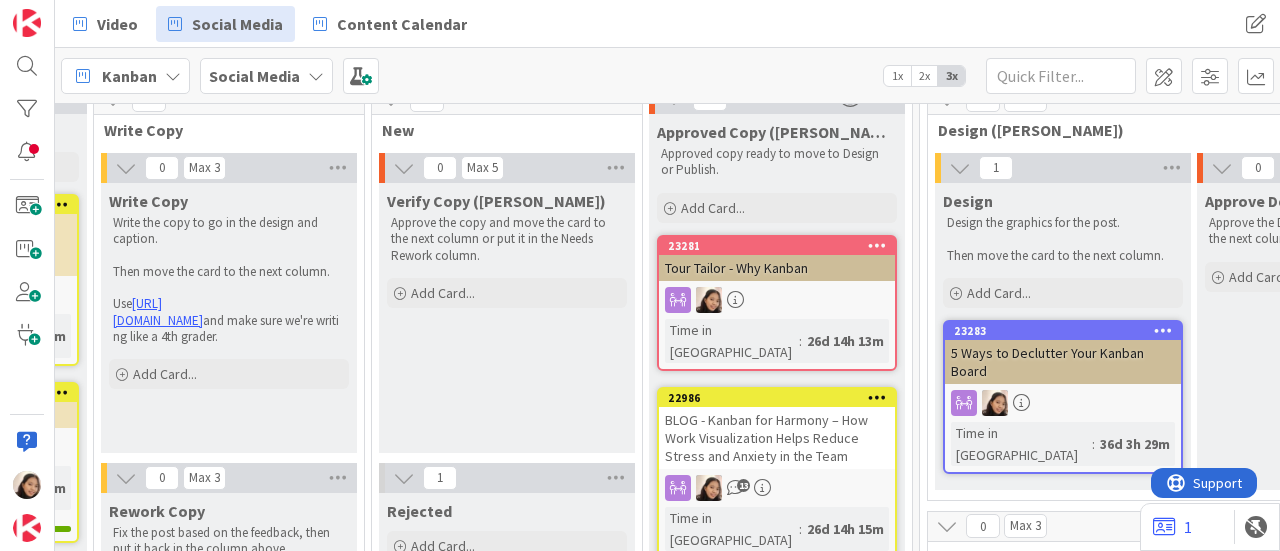 scroll, scrollTop: 93, scrollLeft: 1044, axis: both 